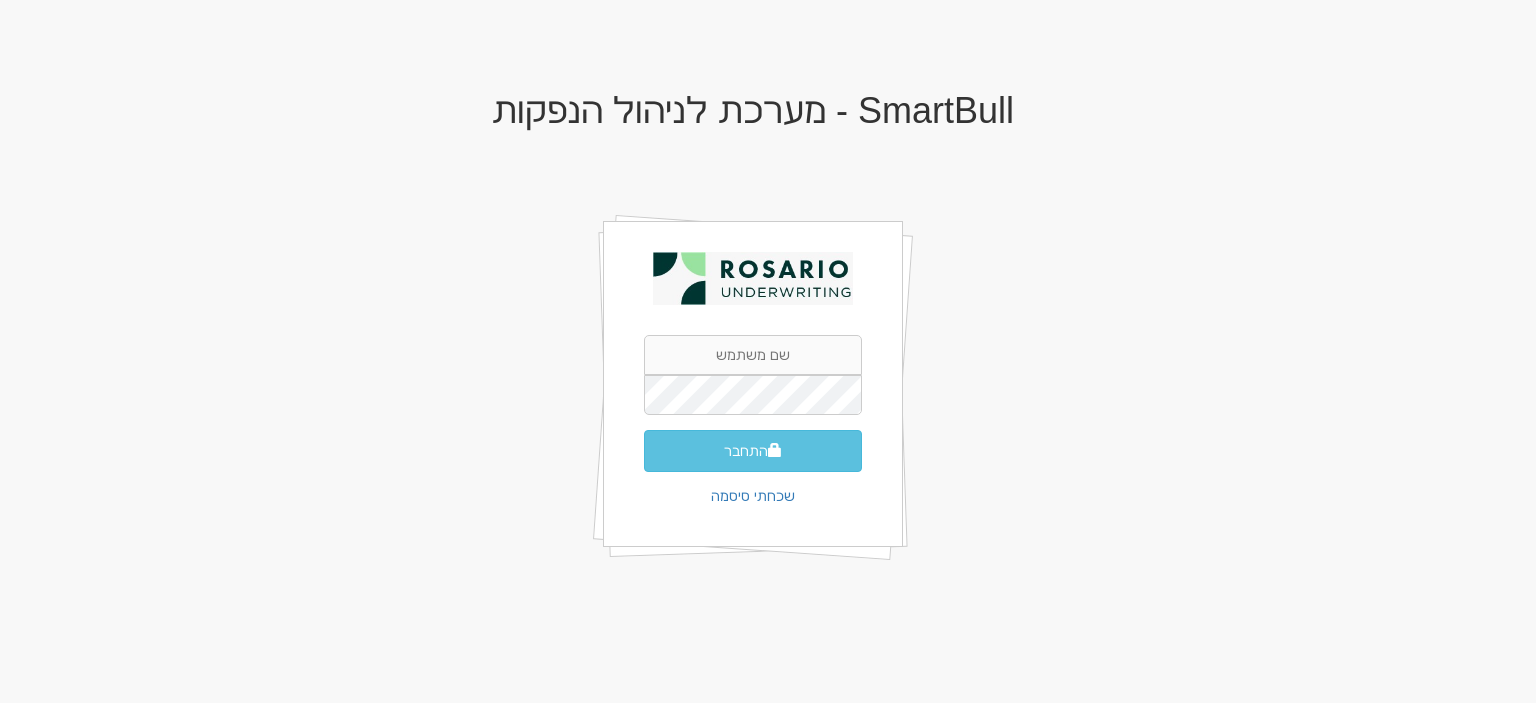 scroll, scrollTop: 0, scrollLeft: 0, axis: both 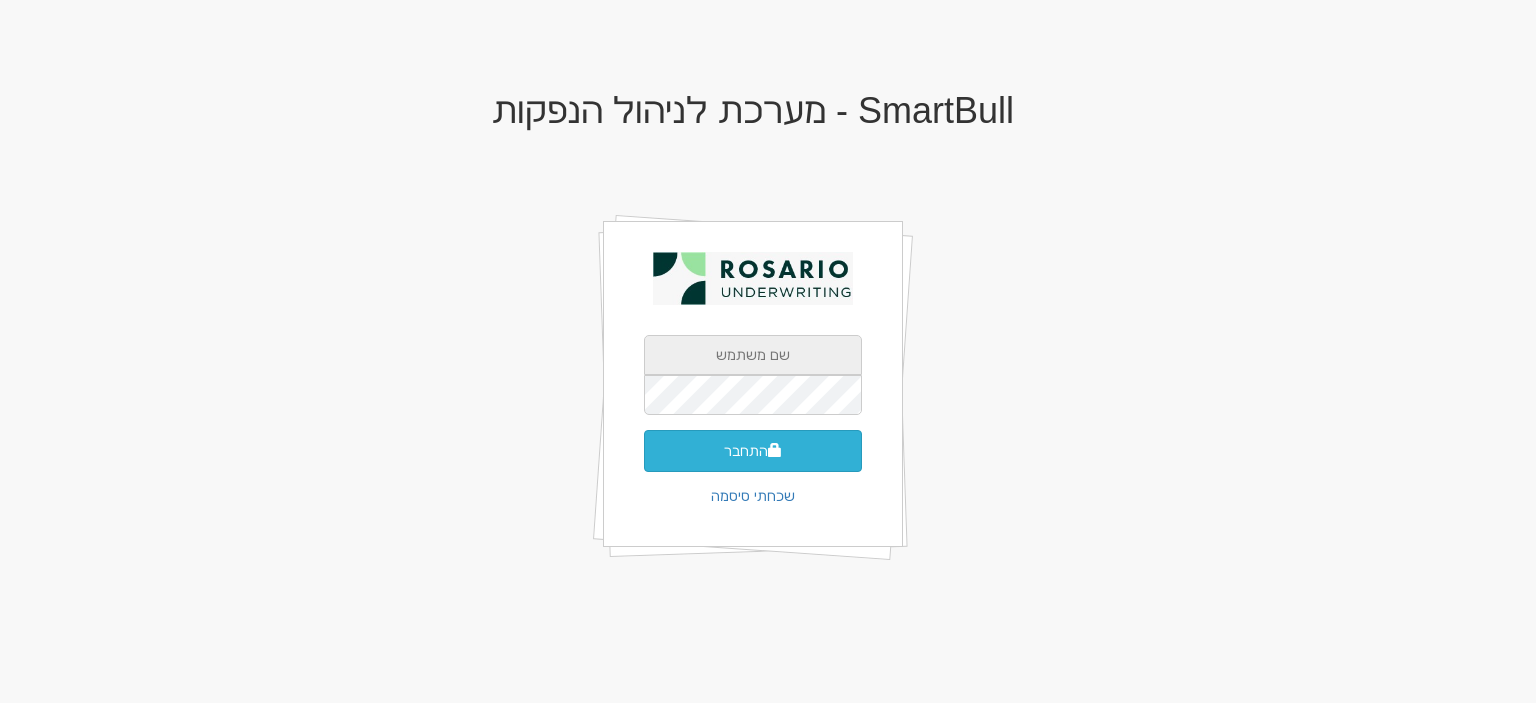 type on "[EMAIL_ADDRESS][DOMAIN_NAME]" 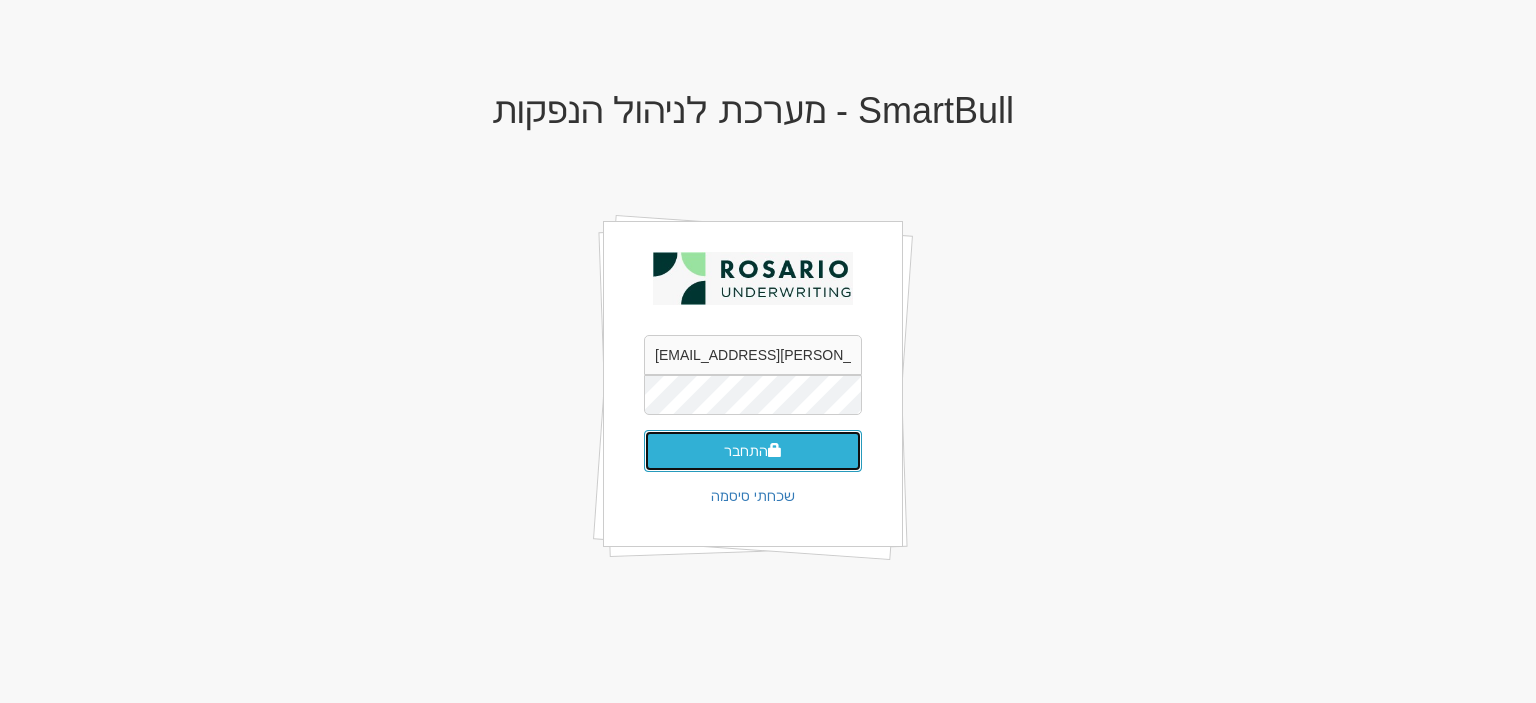 click on "התחבר" at bounding box center [753, 451] 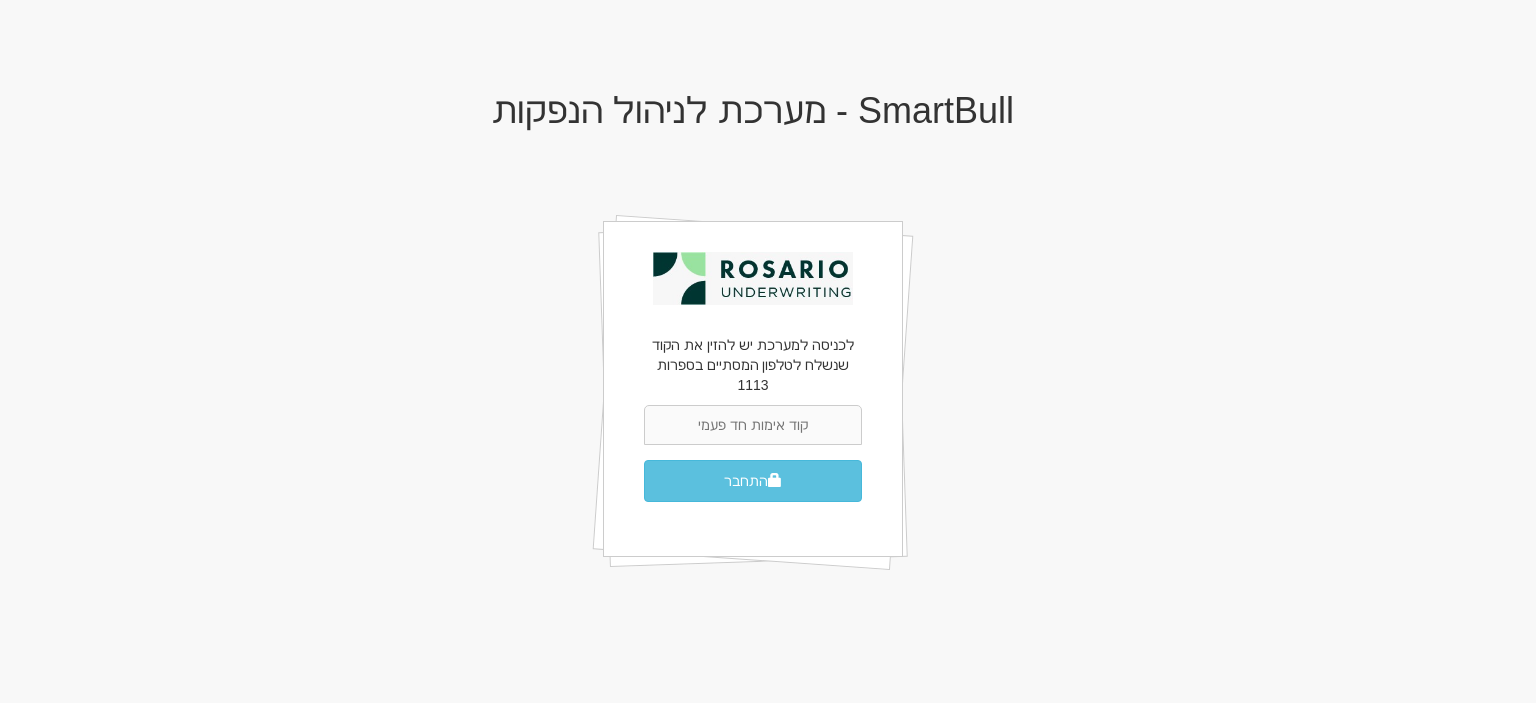 scroll, scrollTop: 0, scrollLeft: 0, axis: both 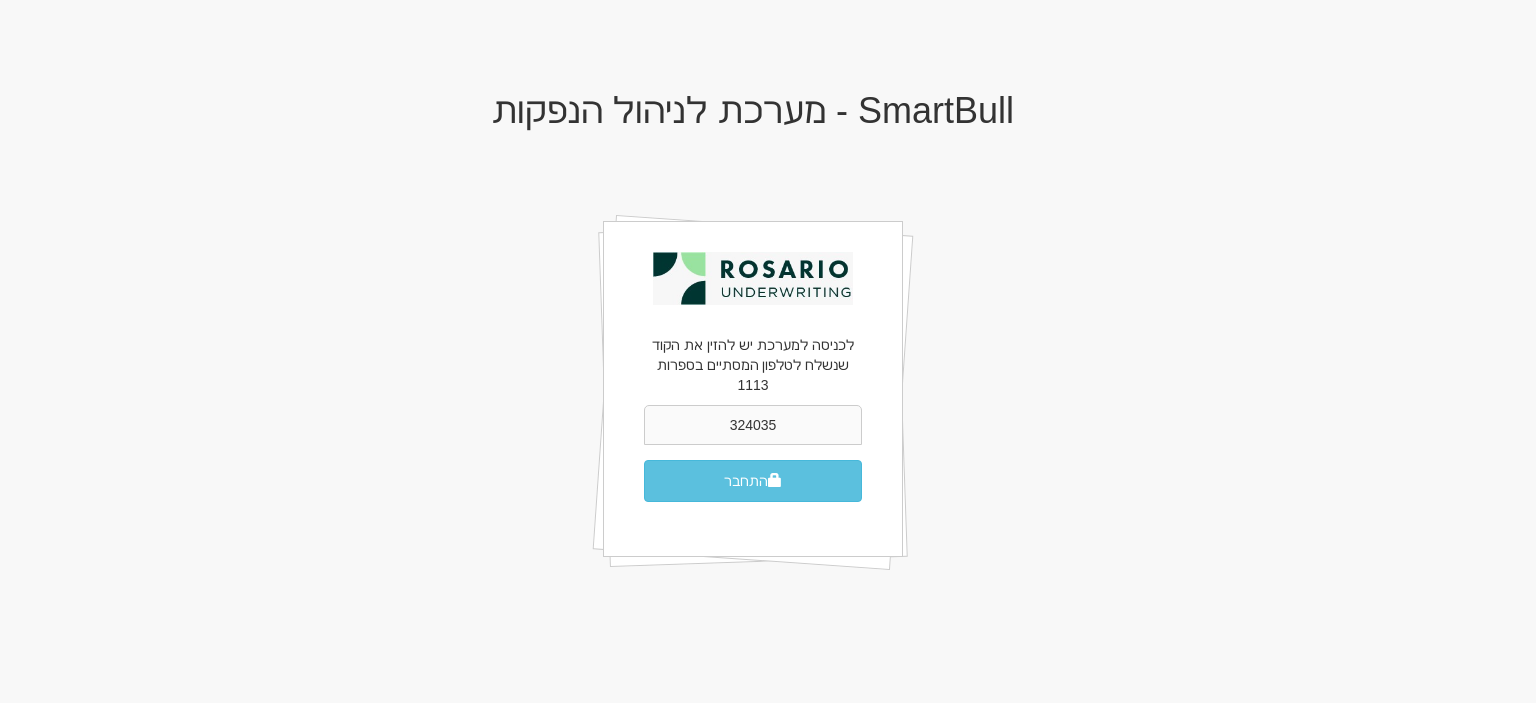 type on "324035" 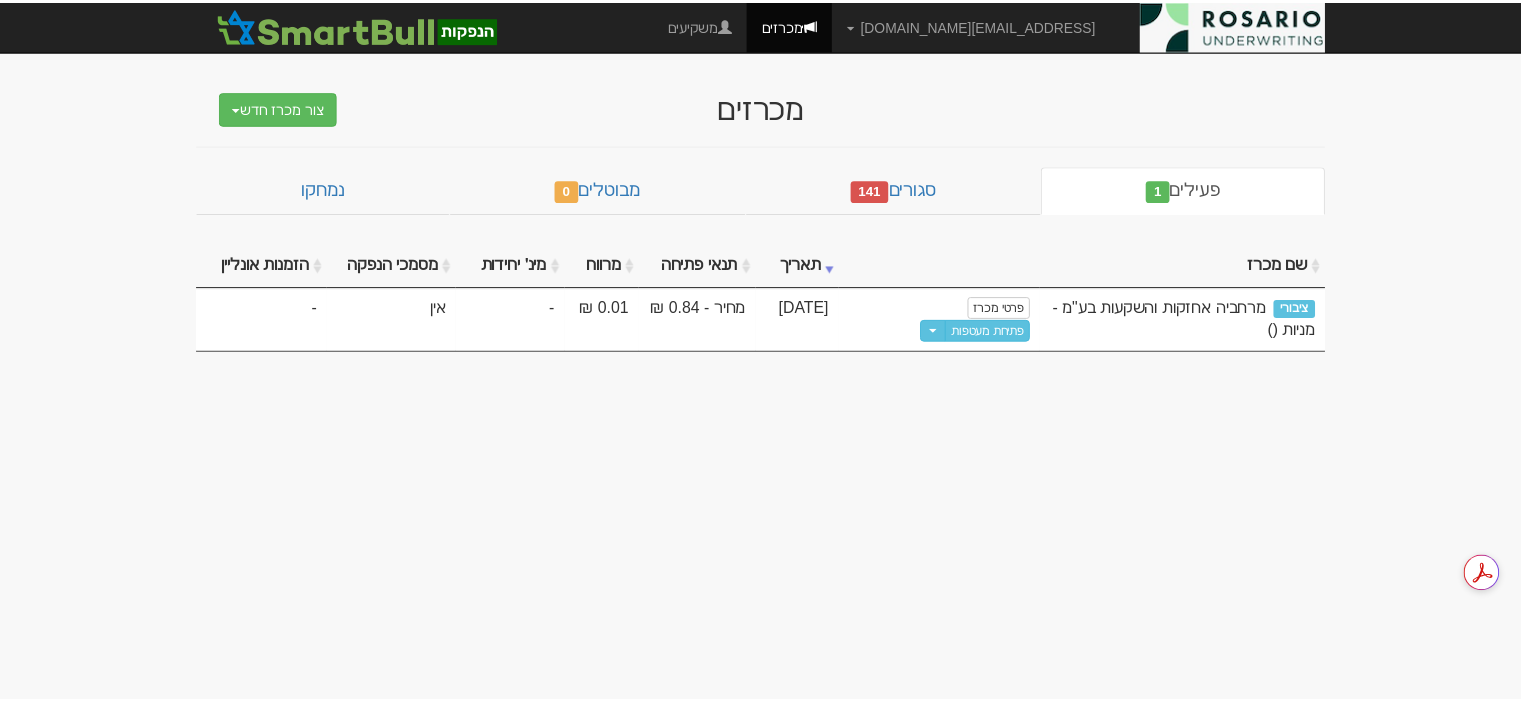 scroll, scrollTop: 0, scrollLeft: 0, axis: both 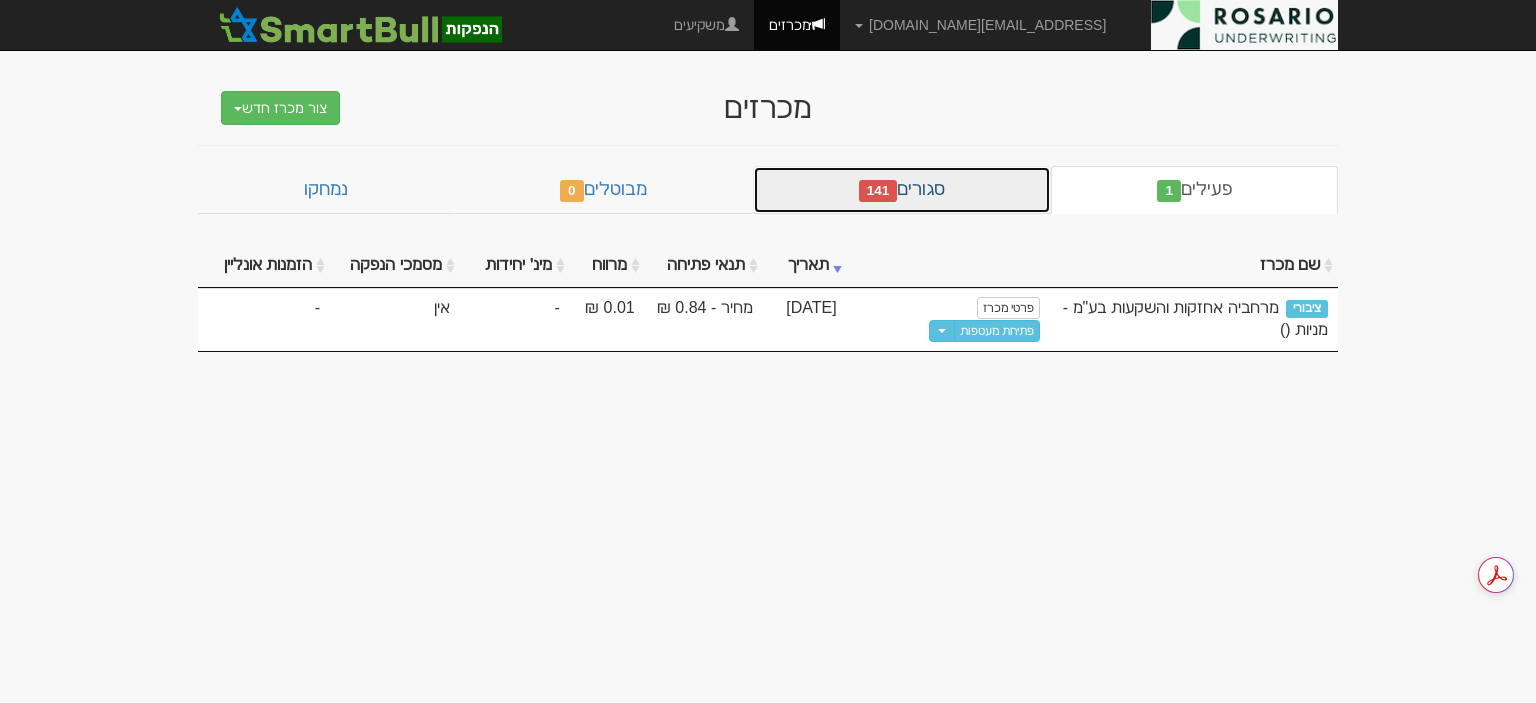 click on "סגורים
141" at bounding box center (902, 190) 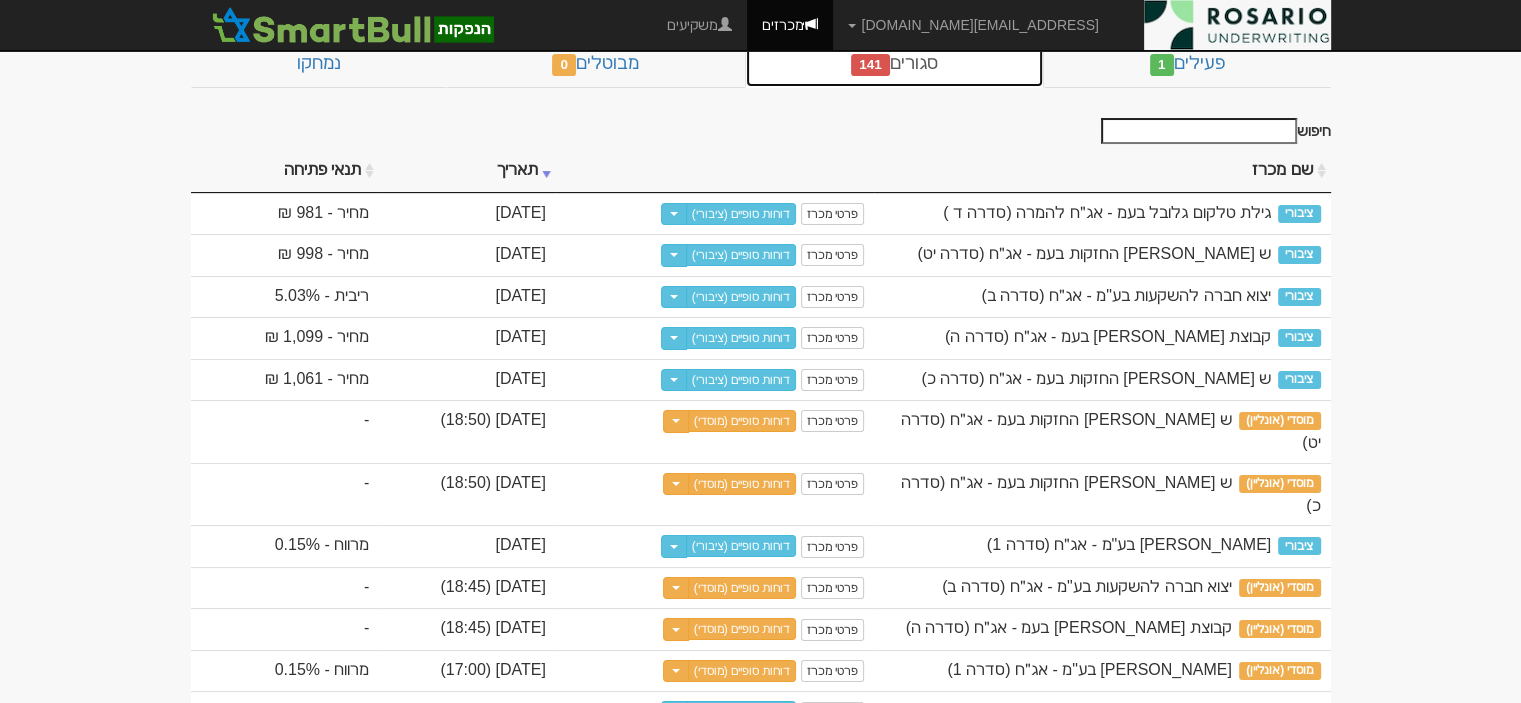 scroll, scrollTop: 200, scrollLeft: 0, axis: vertical 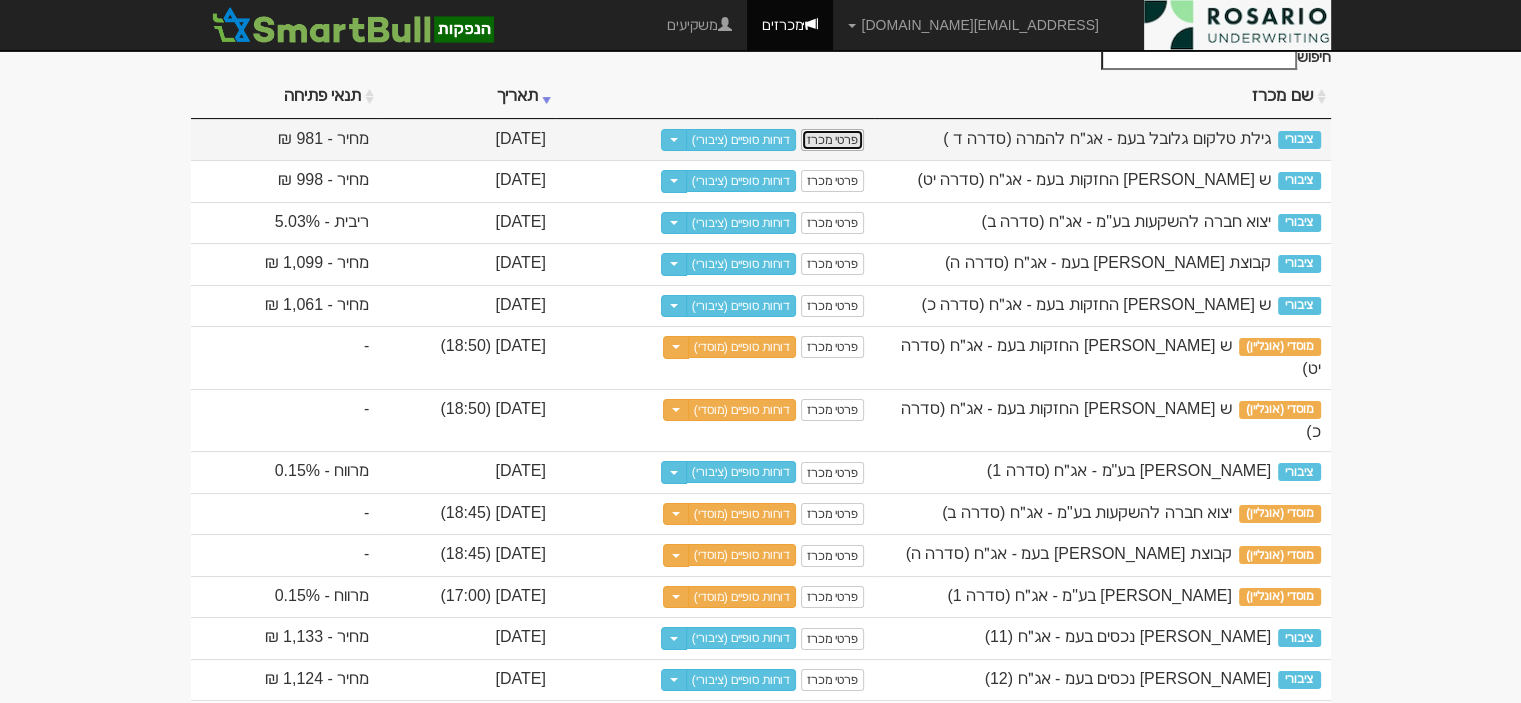 click on "פרטי מכרז" at bounding box center [832, 140] 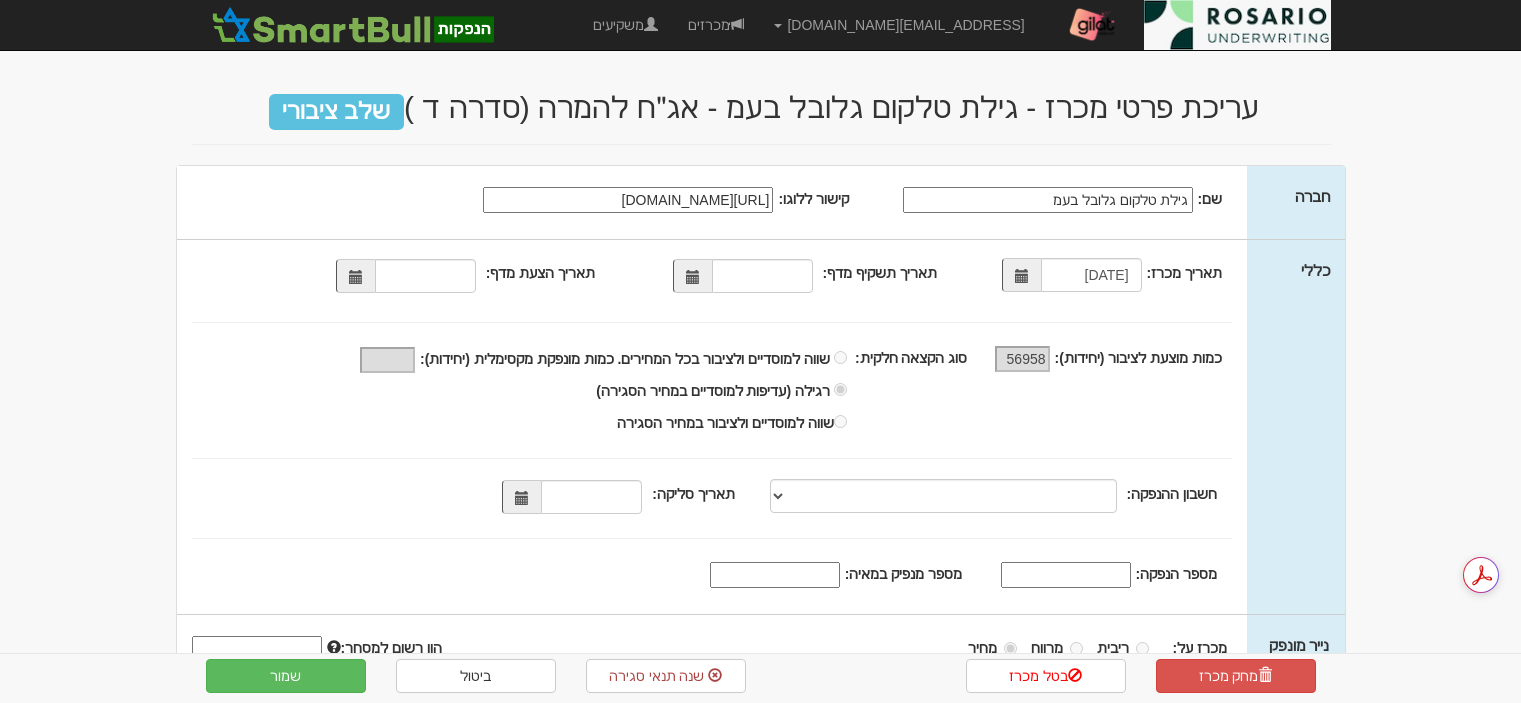 select on "אג״ח להמרה" 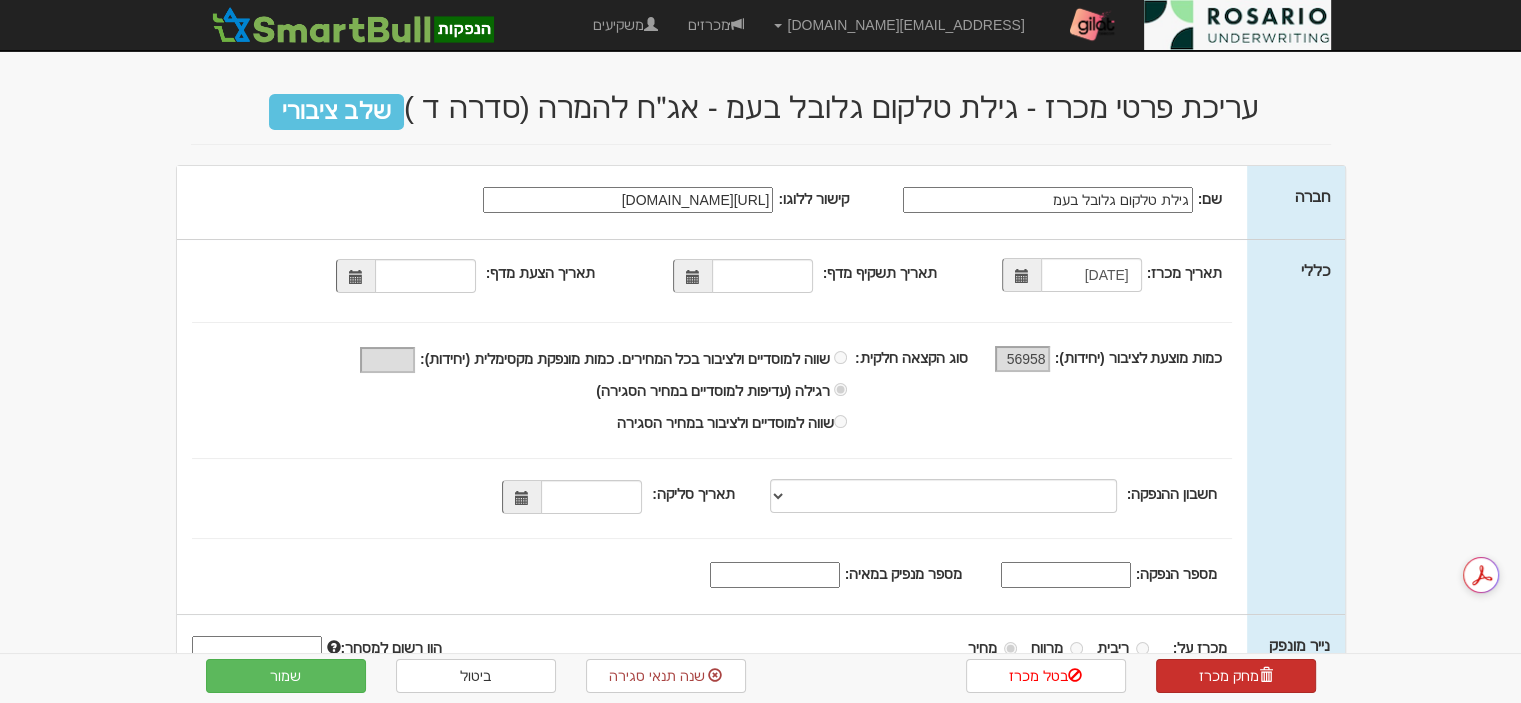 click at bounding box center (1265, 675) 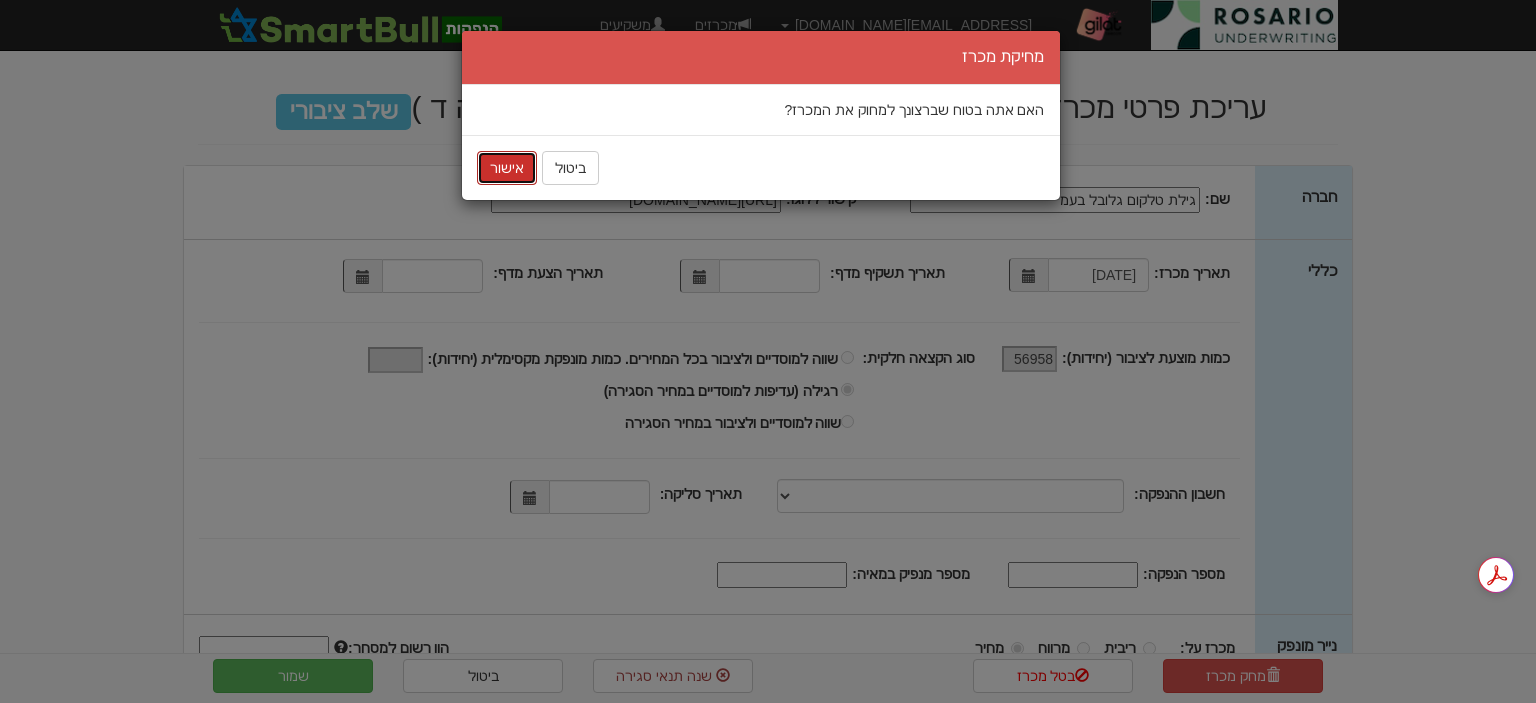 click on "אישור" at bounding box center [507, 168] 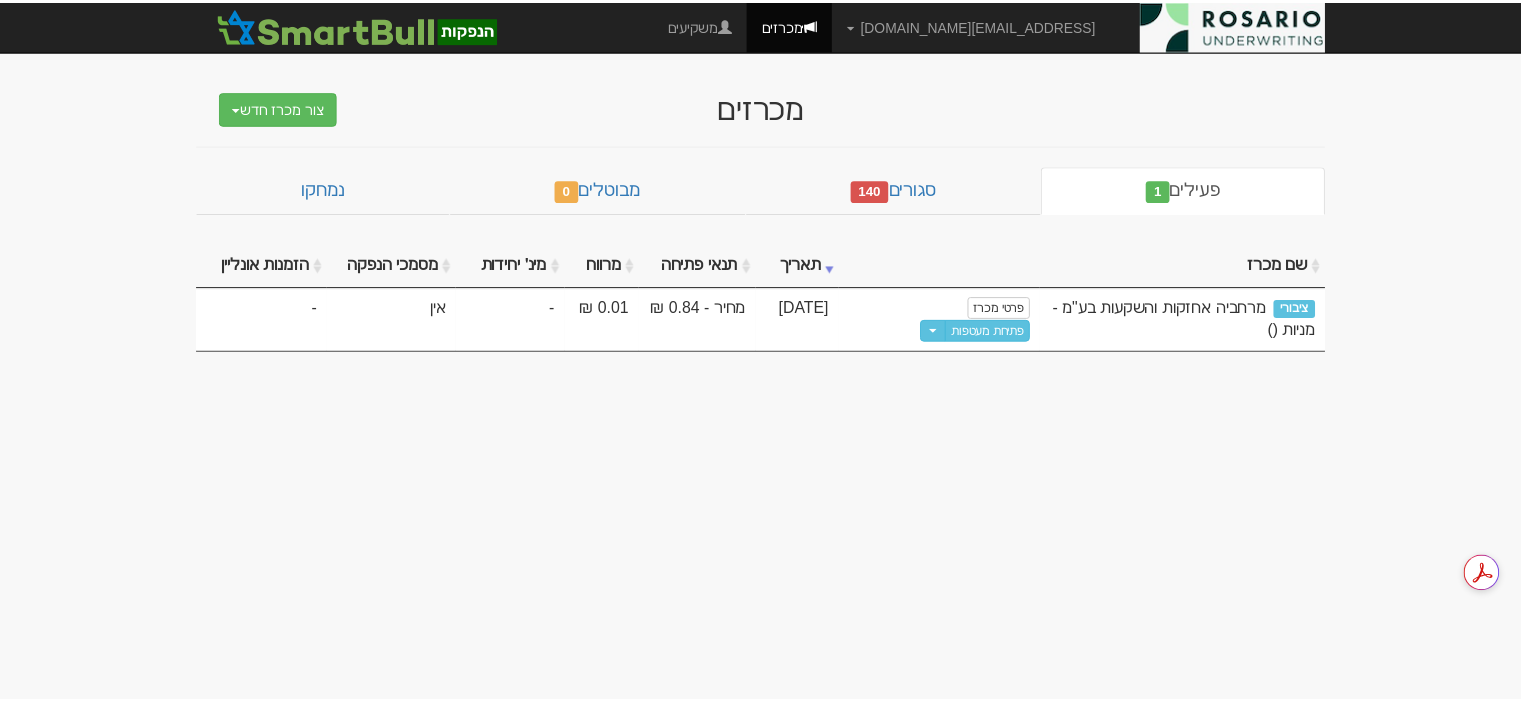 scroll, scrollTop: 0, scrollLeft: 0, axis: both 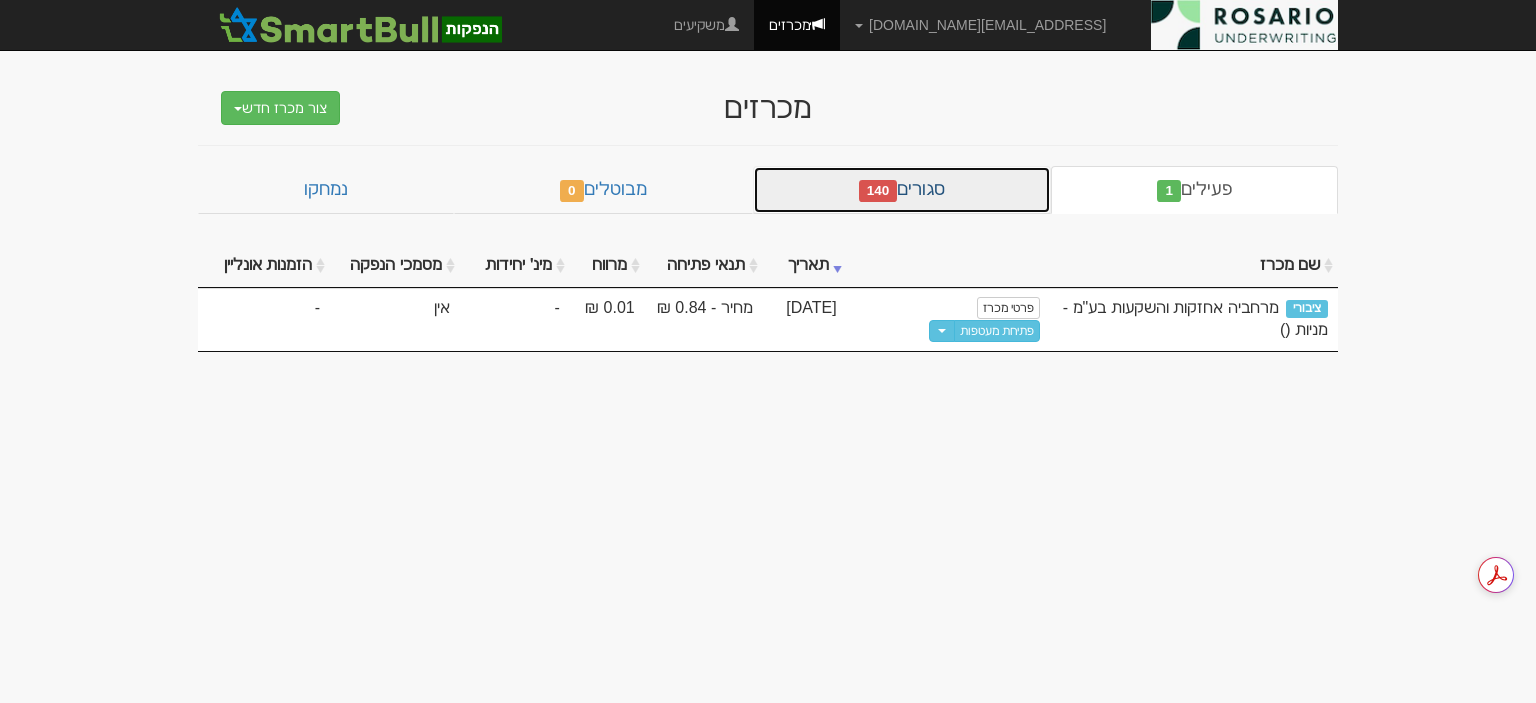 click on "סגורים
140" at bounding box center [902, 190] 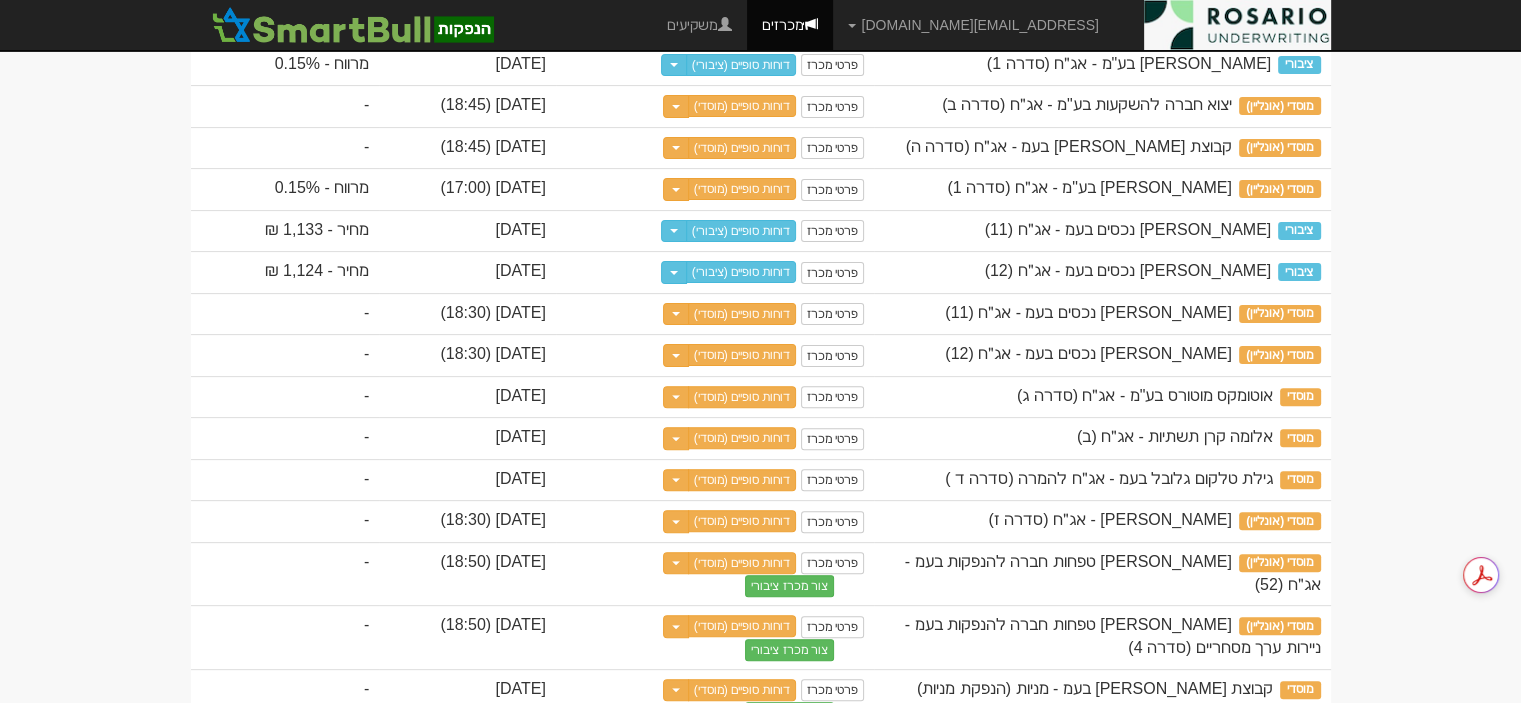 scroll, scrollTop: 575, scrollLeft: 0, axis: vertical 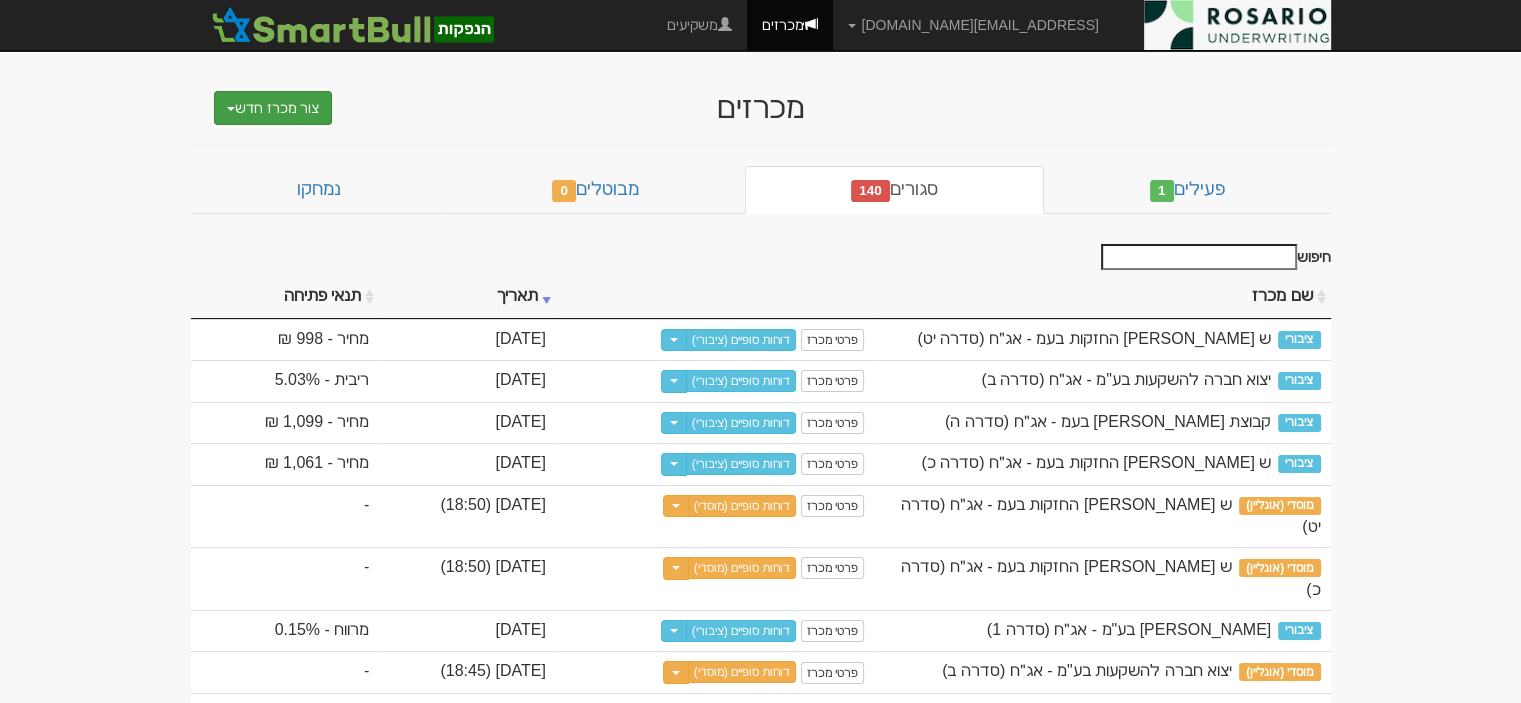 click on "צור מכרז חדש" at bounding box center (273, 108) 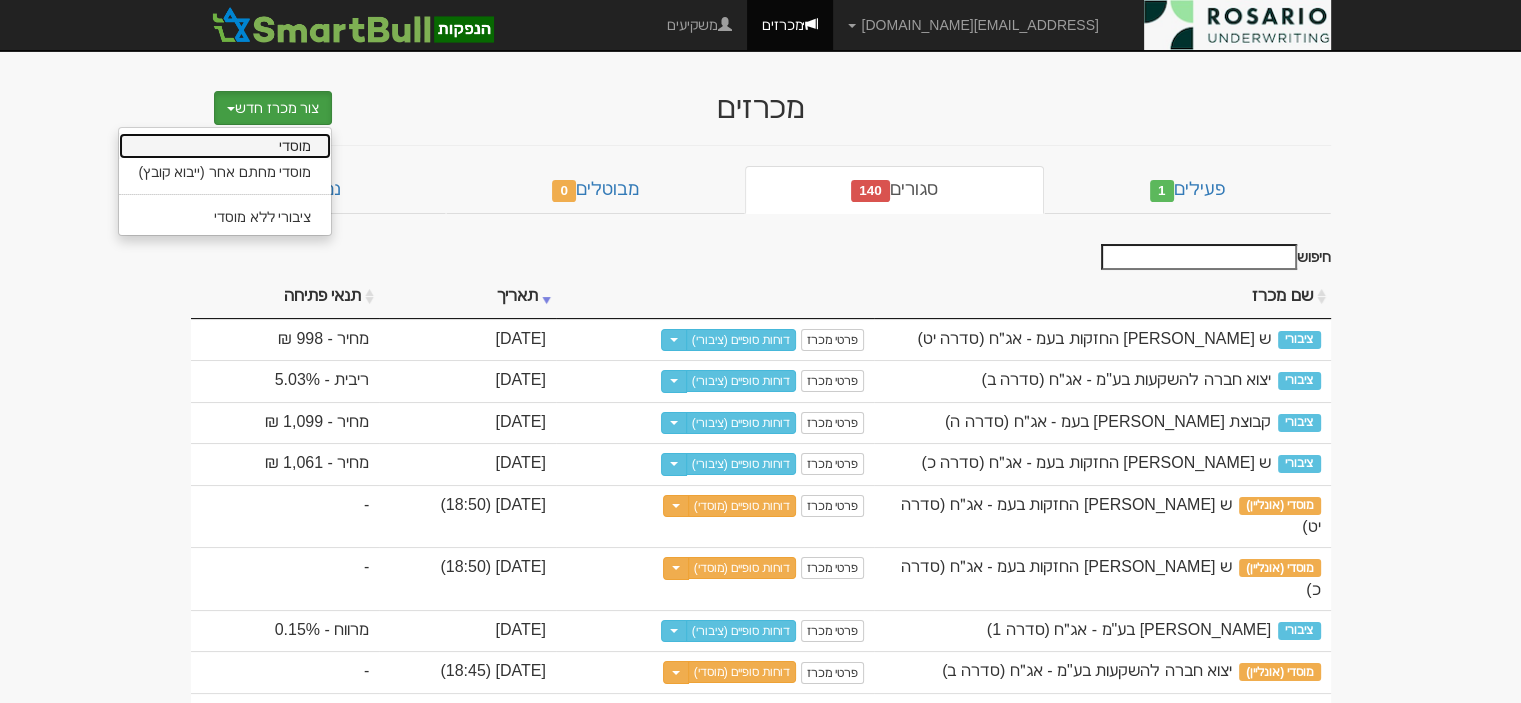 click on "מוסדי" at bounding box center [225, 146] 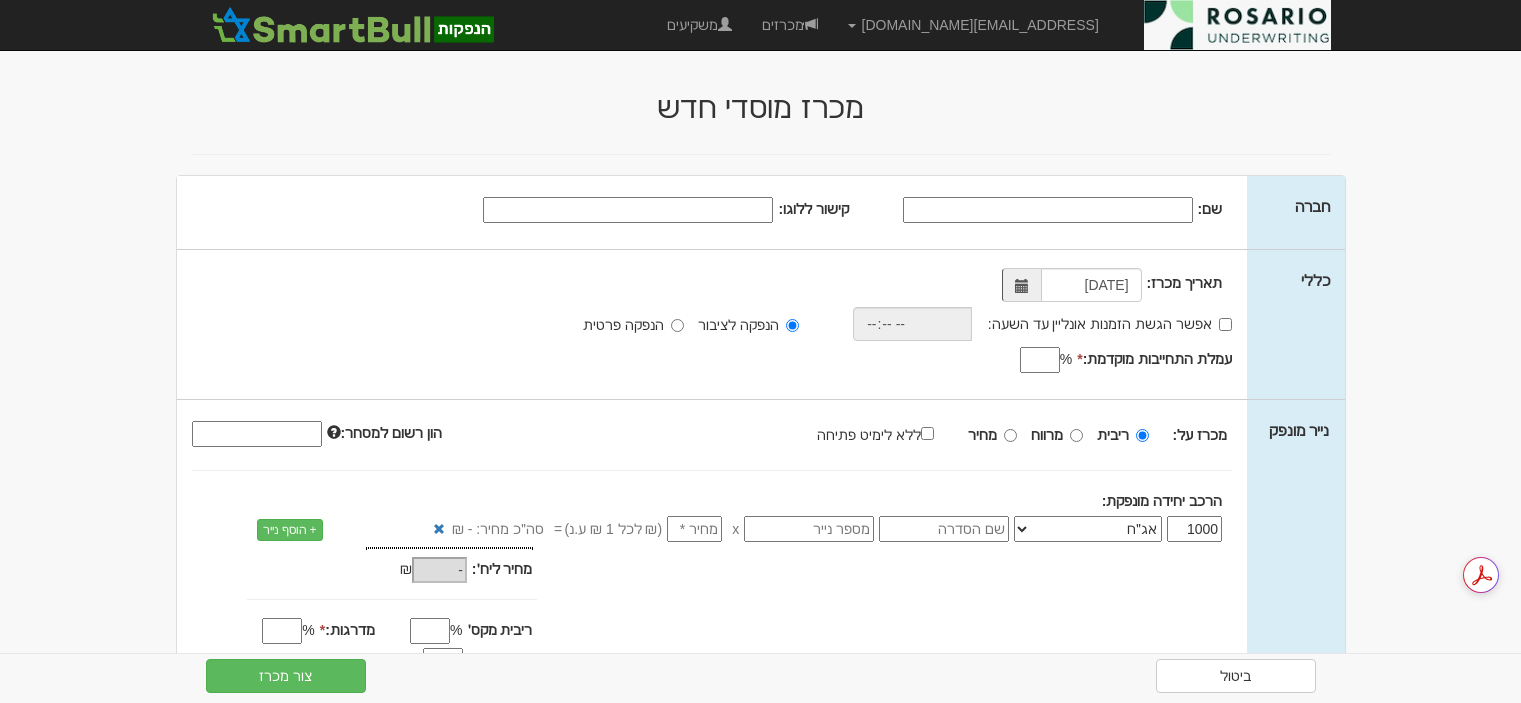 scroll, scrollTop: 0, scrollLeft: 0, axis: both 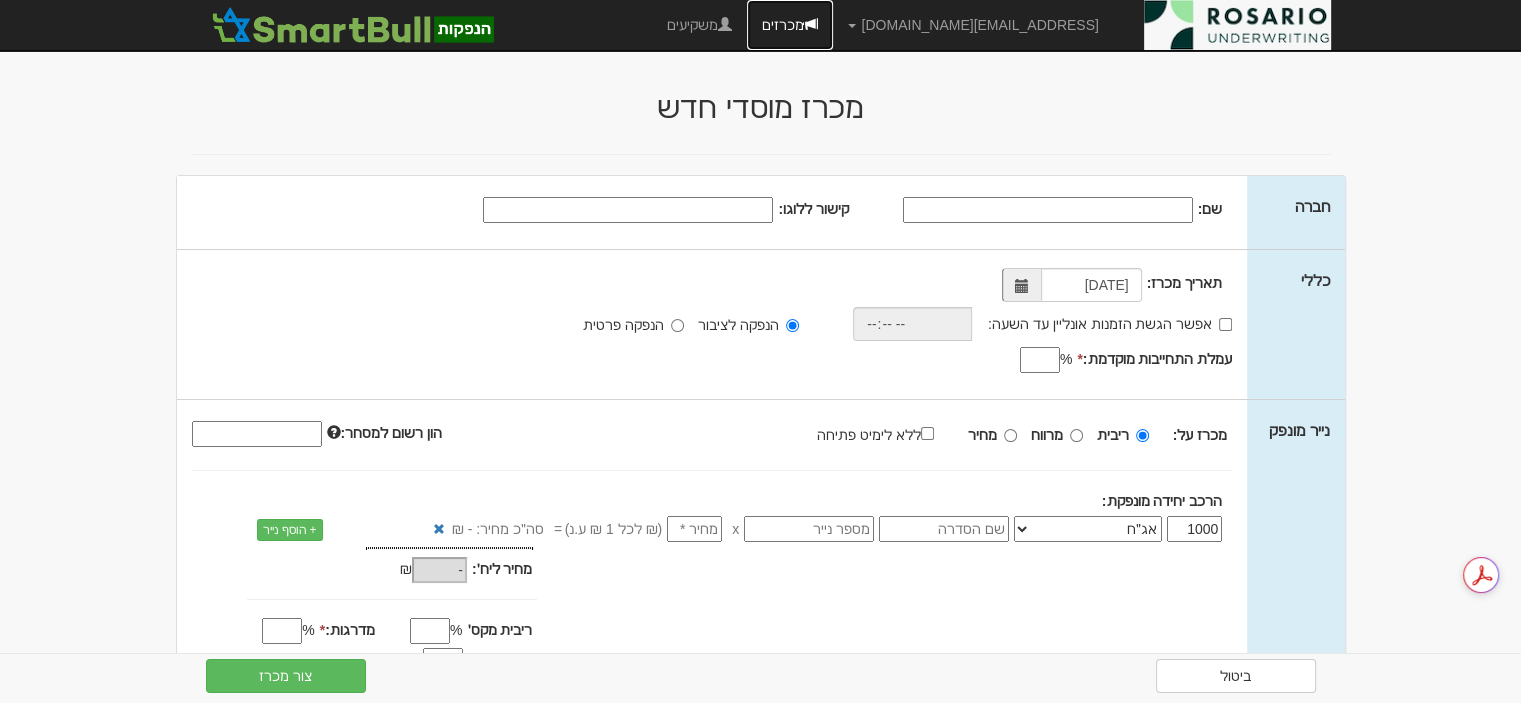 click on "מכרזים" at bounding box center [790, 25] 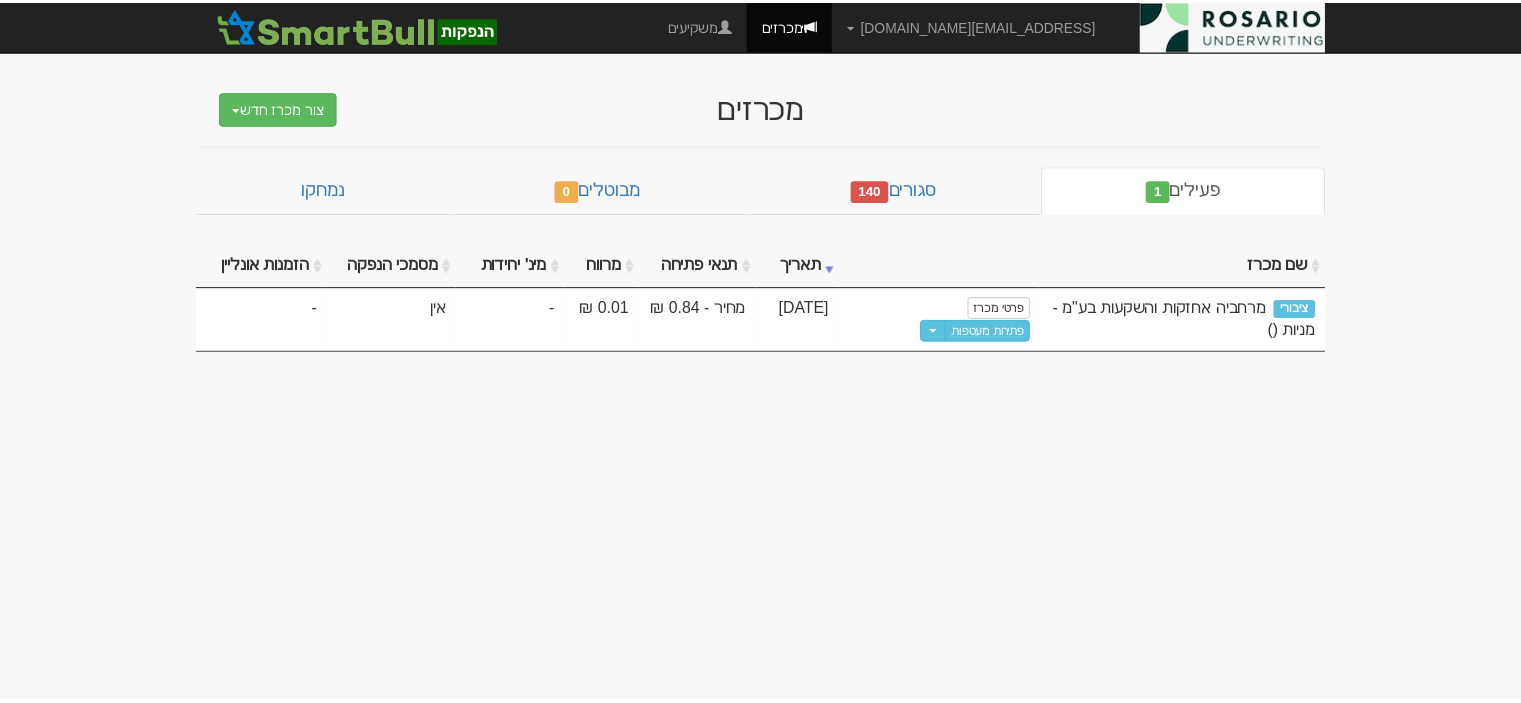 scroll, scrollTop: 0, scrollLeft: 0, axis: both 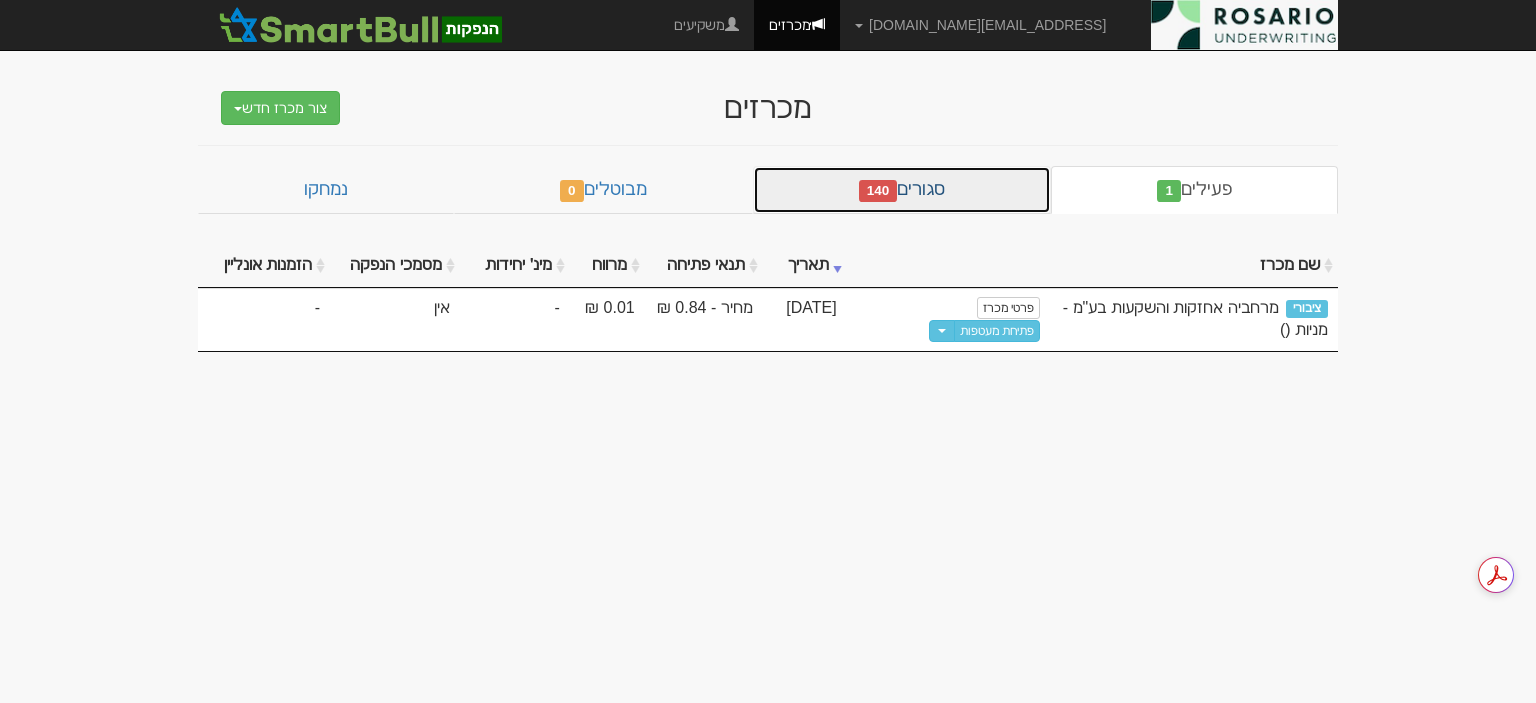 click on "סגורים
140" at bounding box center (902, 190) 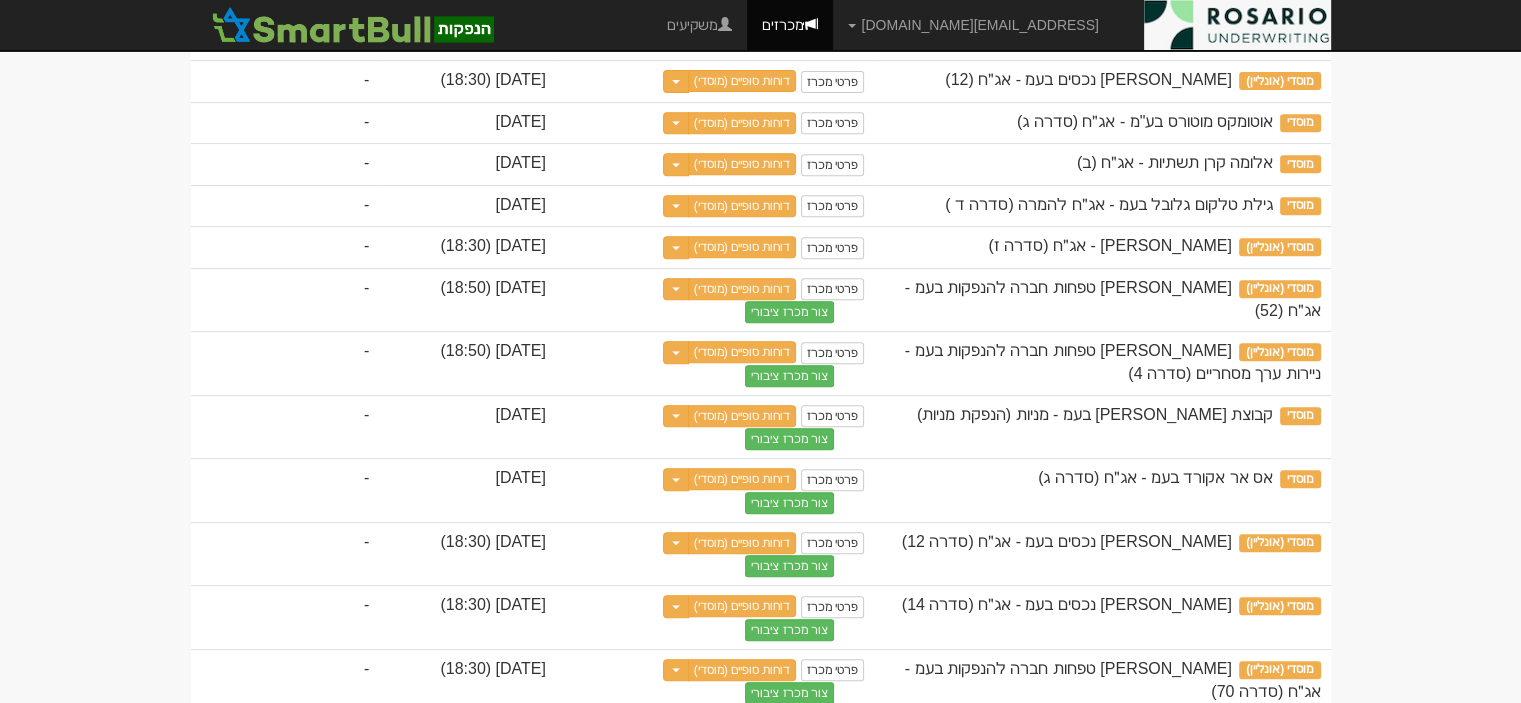 scroll, scrollTop: 1050, scrollLeft: 0, axis: vertical 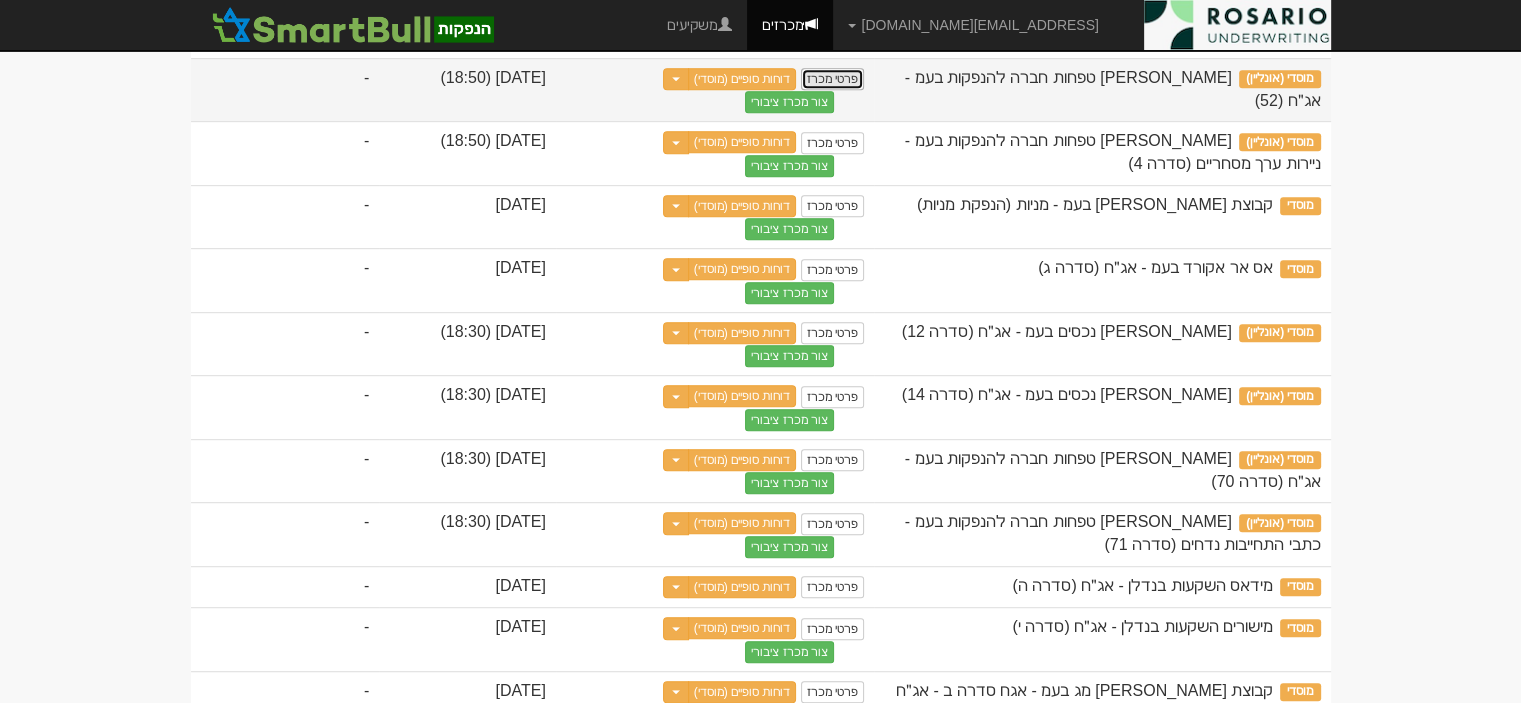 click on "פרטי מכרז" at bounding box center [832, 79] 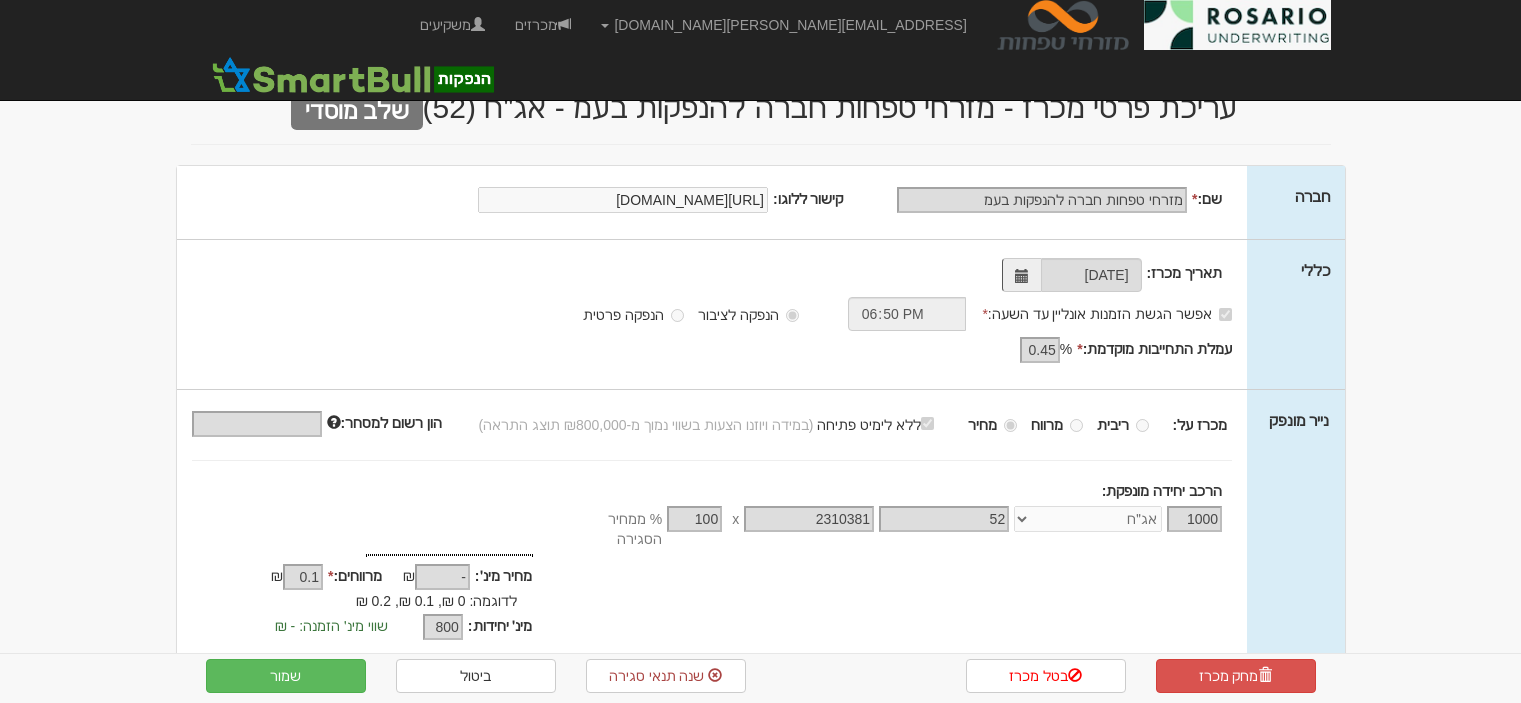 scroll, scrollTop: 0, scrollLeft: 0, axis: both 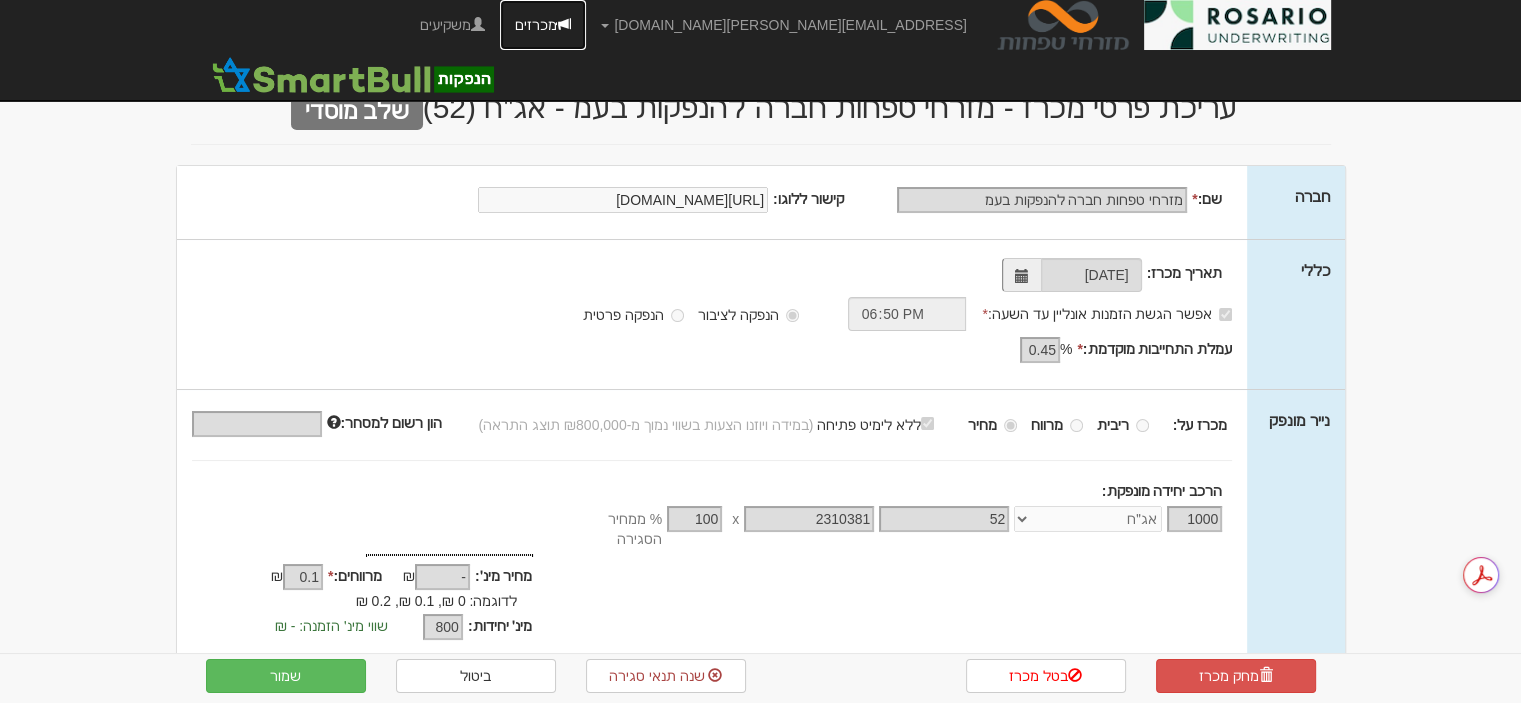 click on "מכרזים" at bounding box center (543, 25) 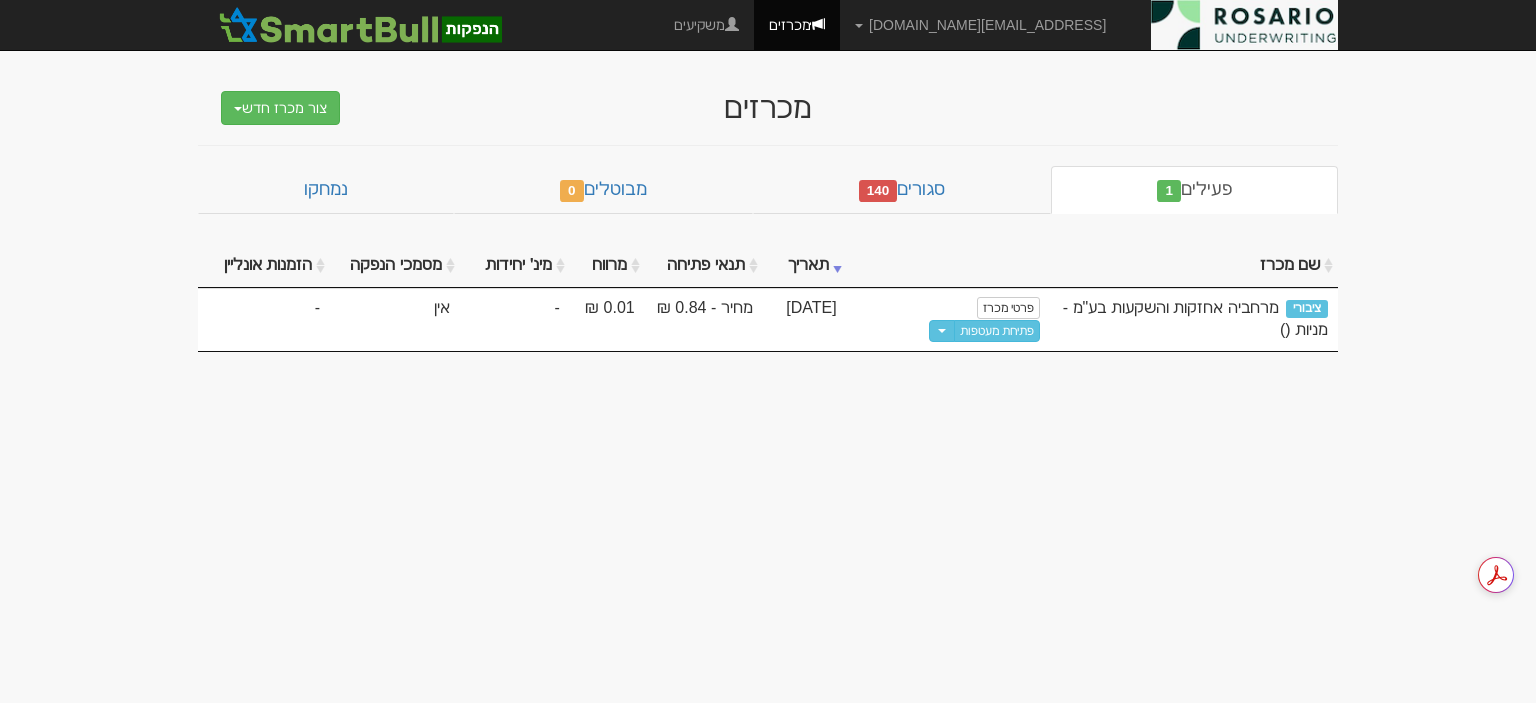 scroll, scrollTop: 0, scrollLeft: 0, axis: both 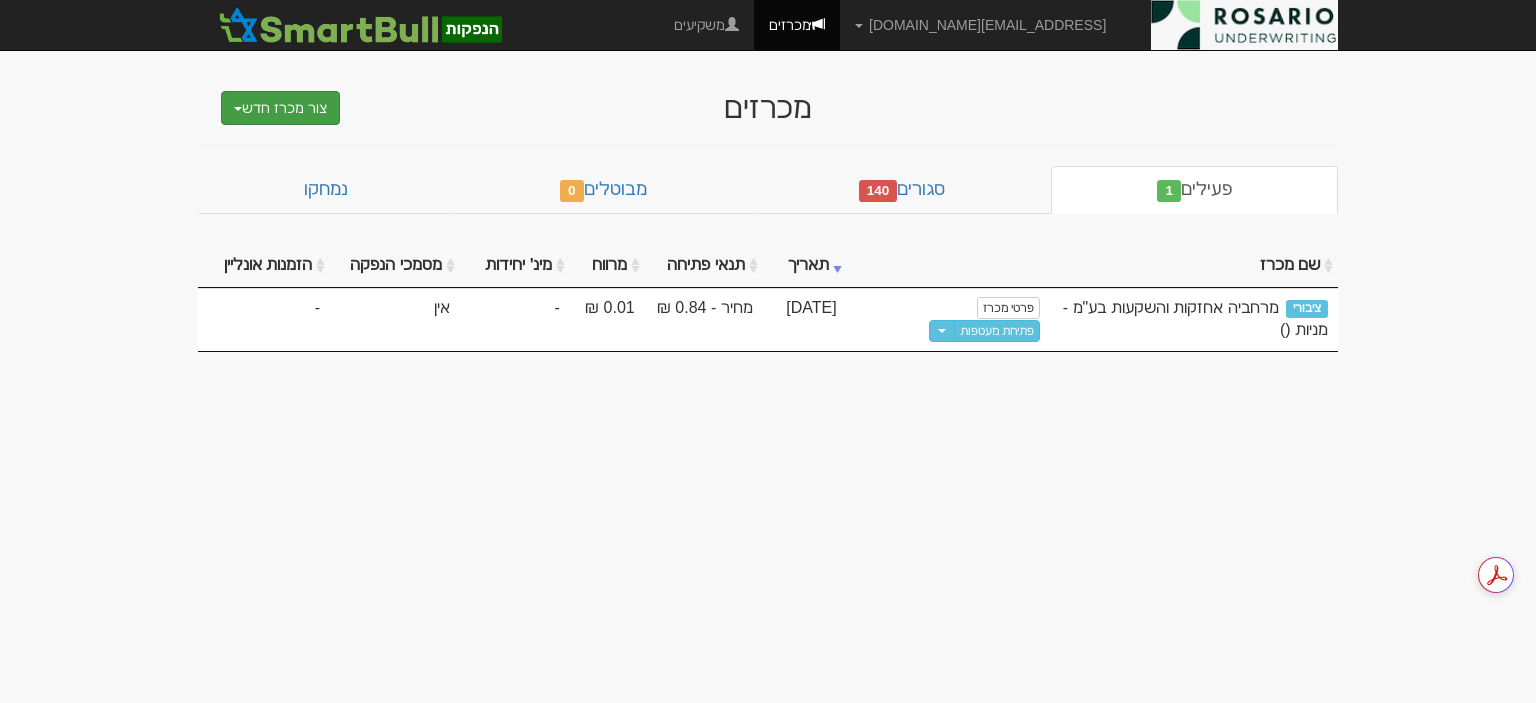 click on "צור מכרז חדש" at bounding box center [280, 108] 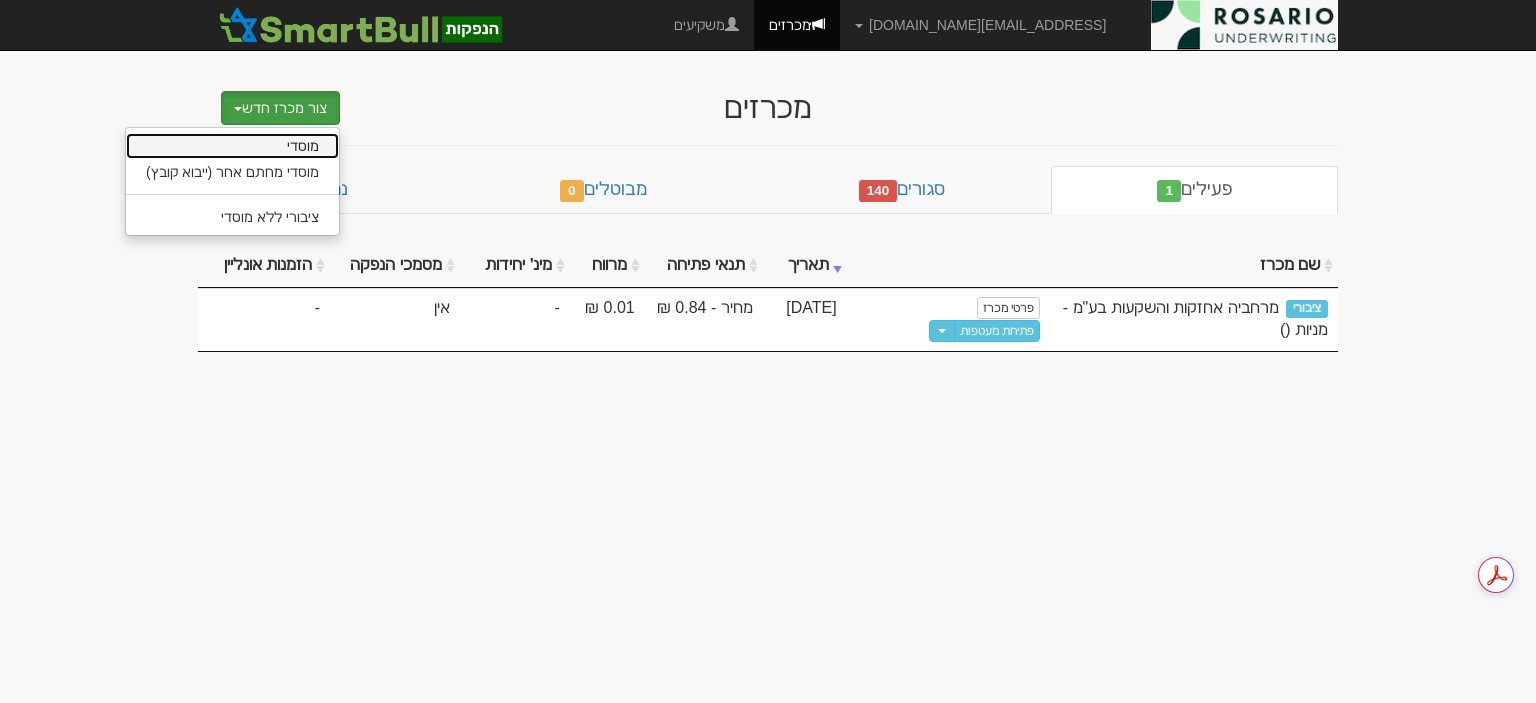 click on "מוסדי" at bounding box center [232, 146] 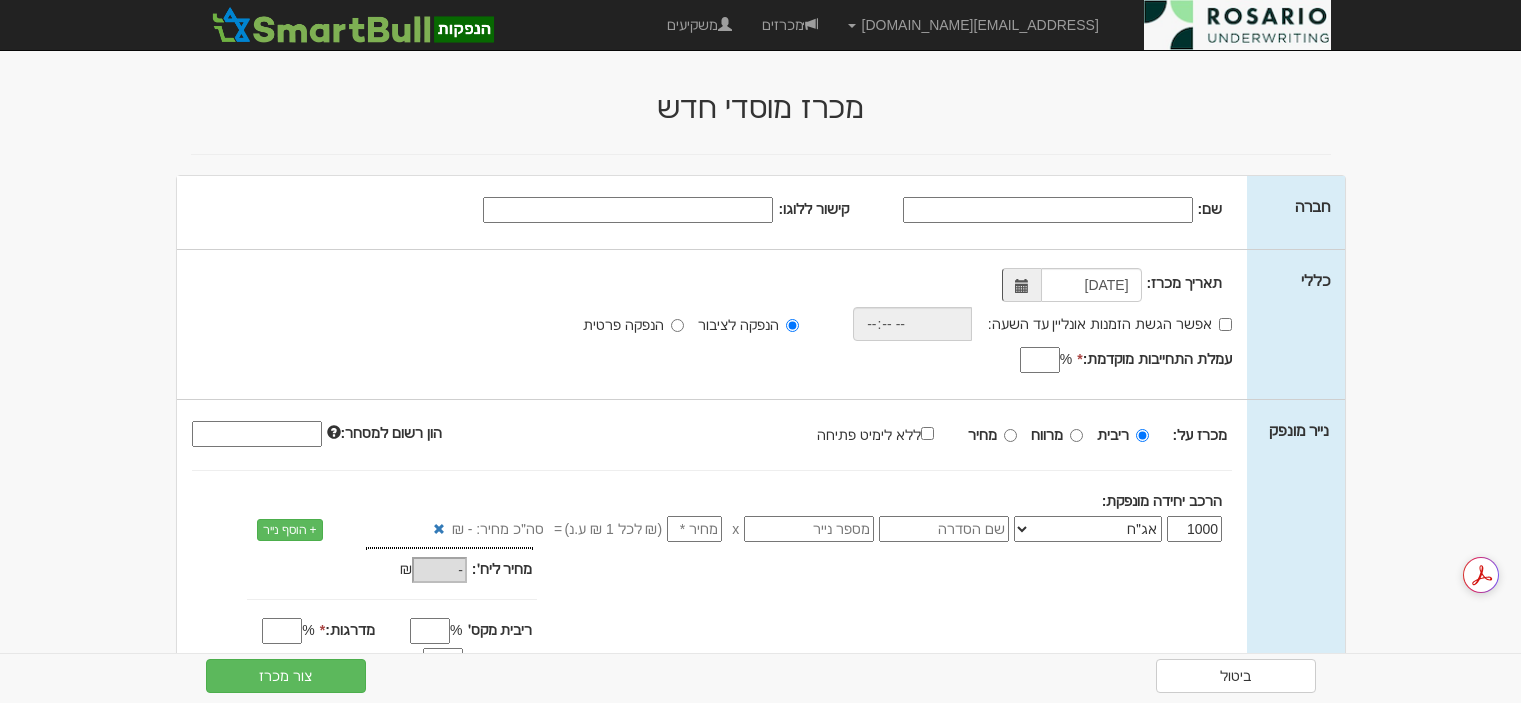 scroll, scrollTop: 0, scrollLeft: 0, axis: both 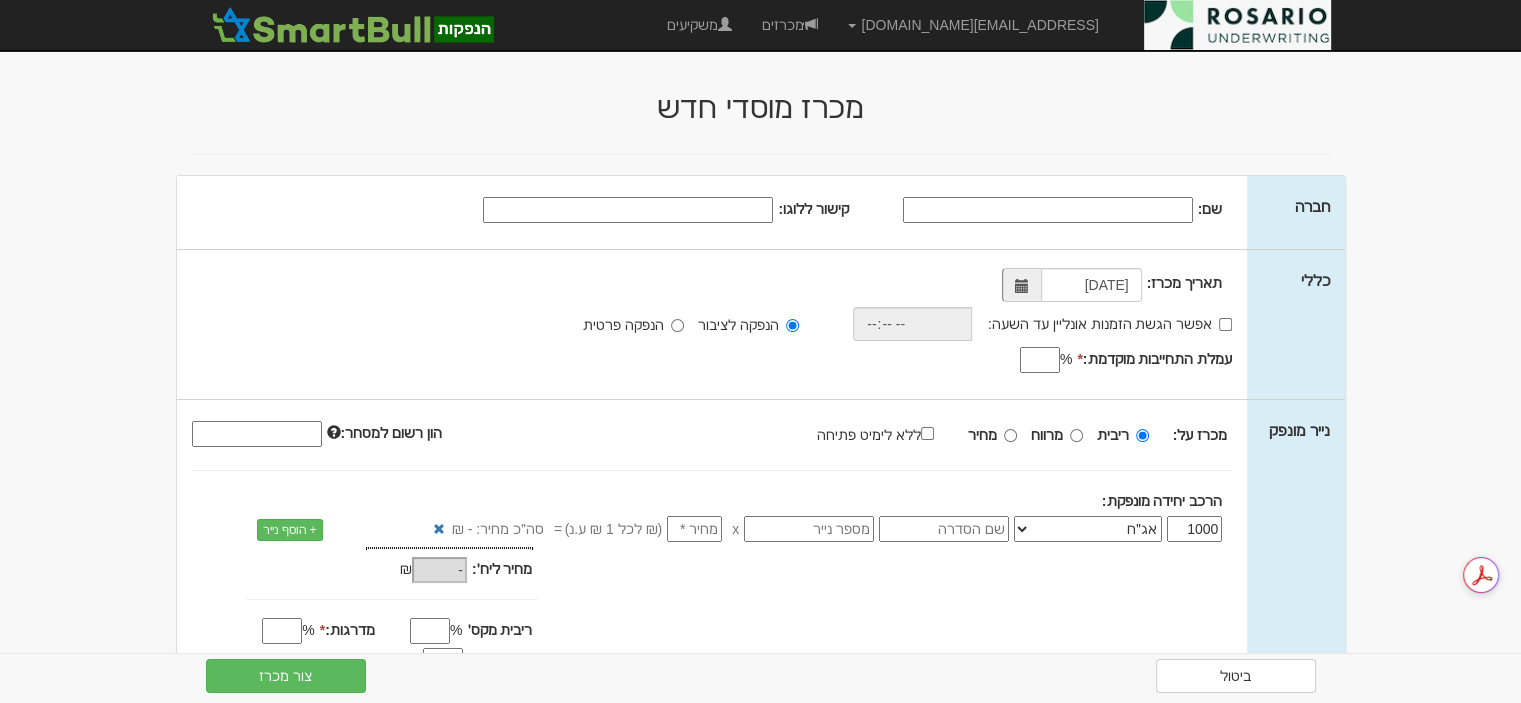 click on "שם:" at bounding box center [1048, 210] 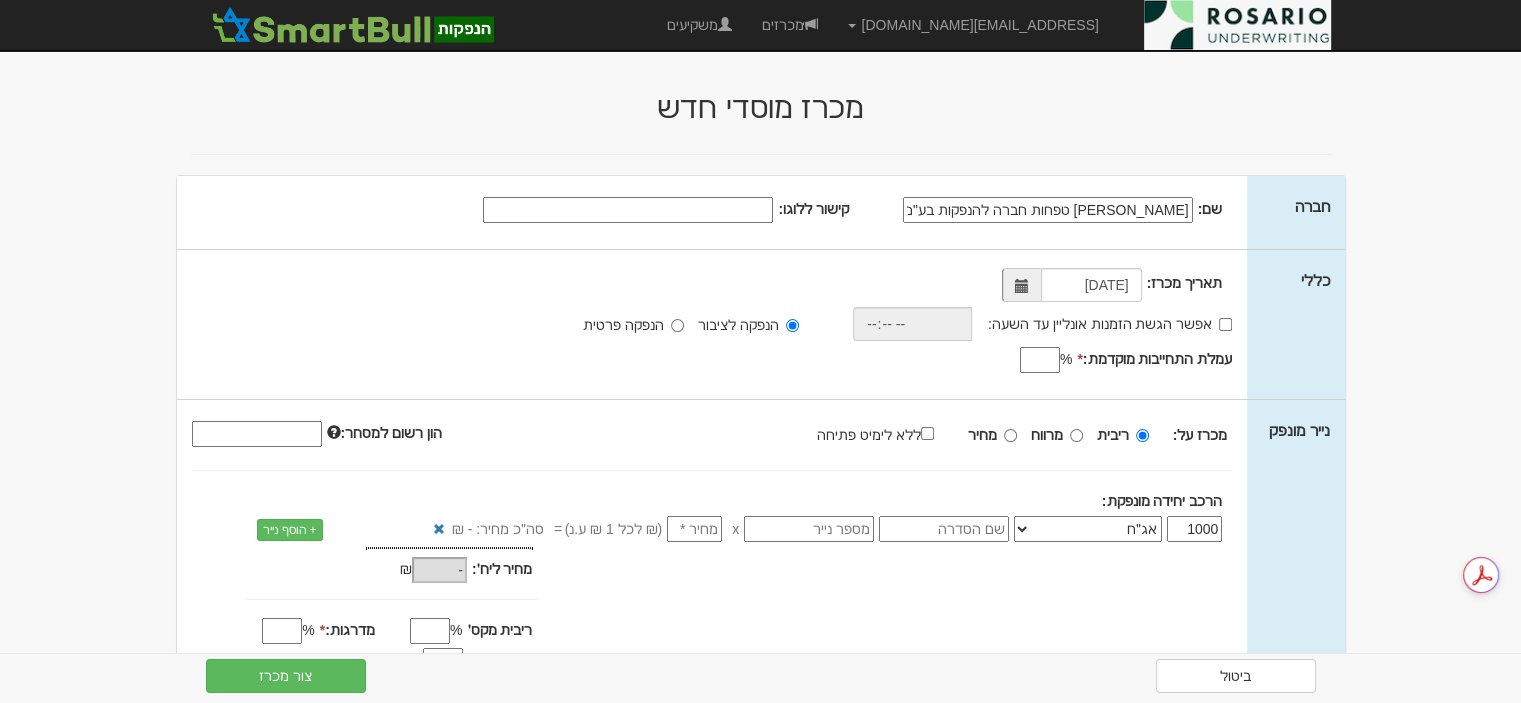 type on "מזרחי טפחות חברה להנפקות בע"מ" 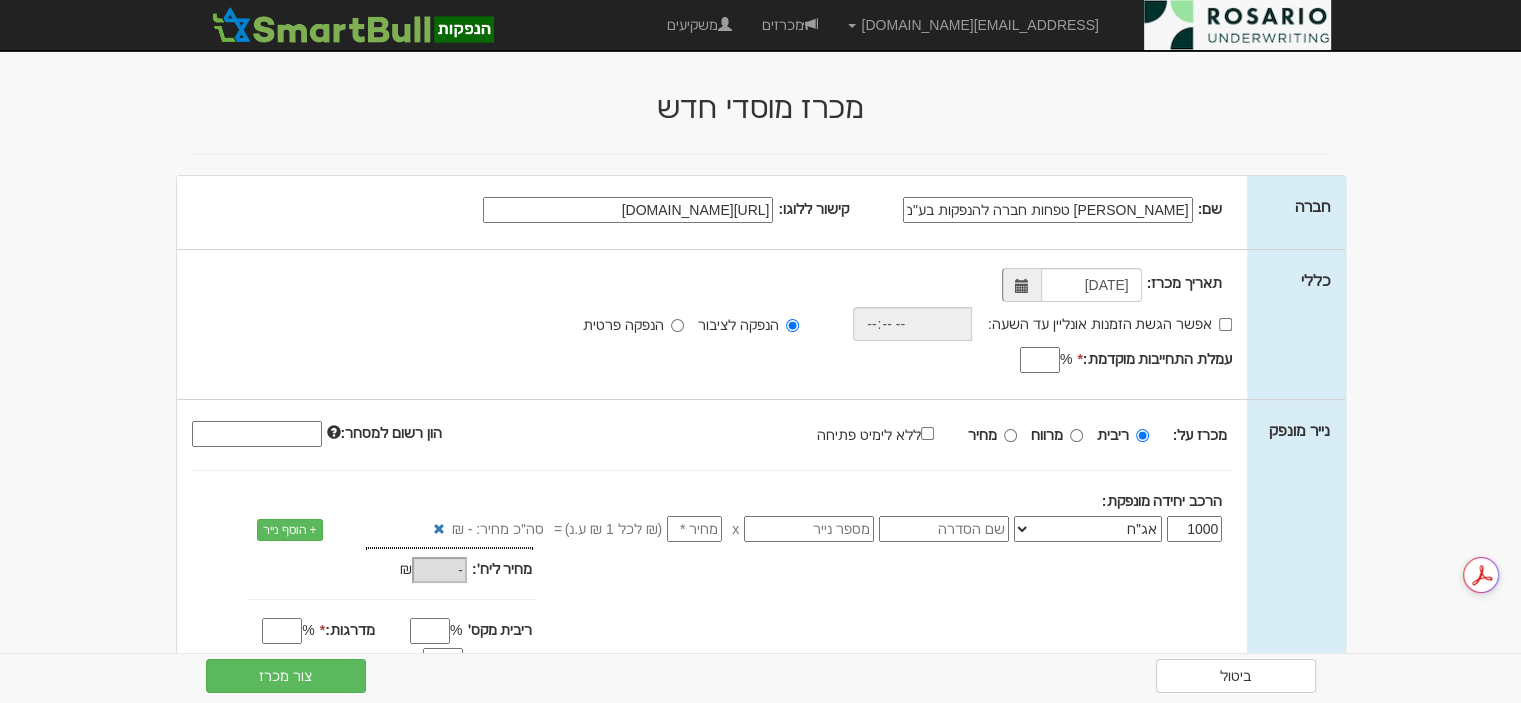 scroll, scrollTop: 0, scrollLeft: -1231, axis: horizontal 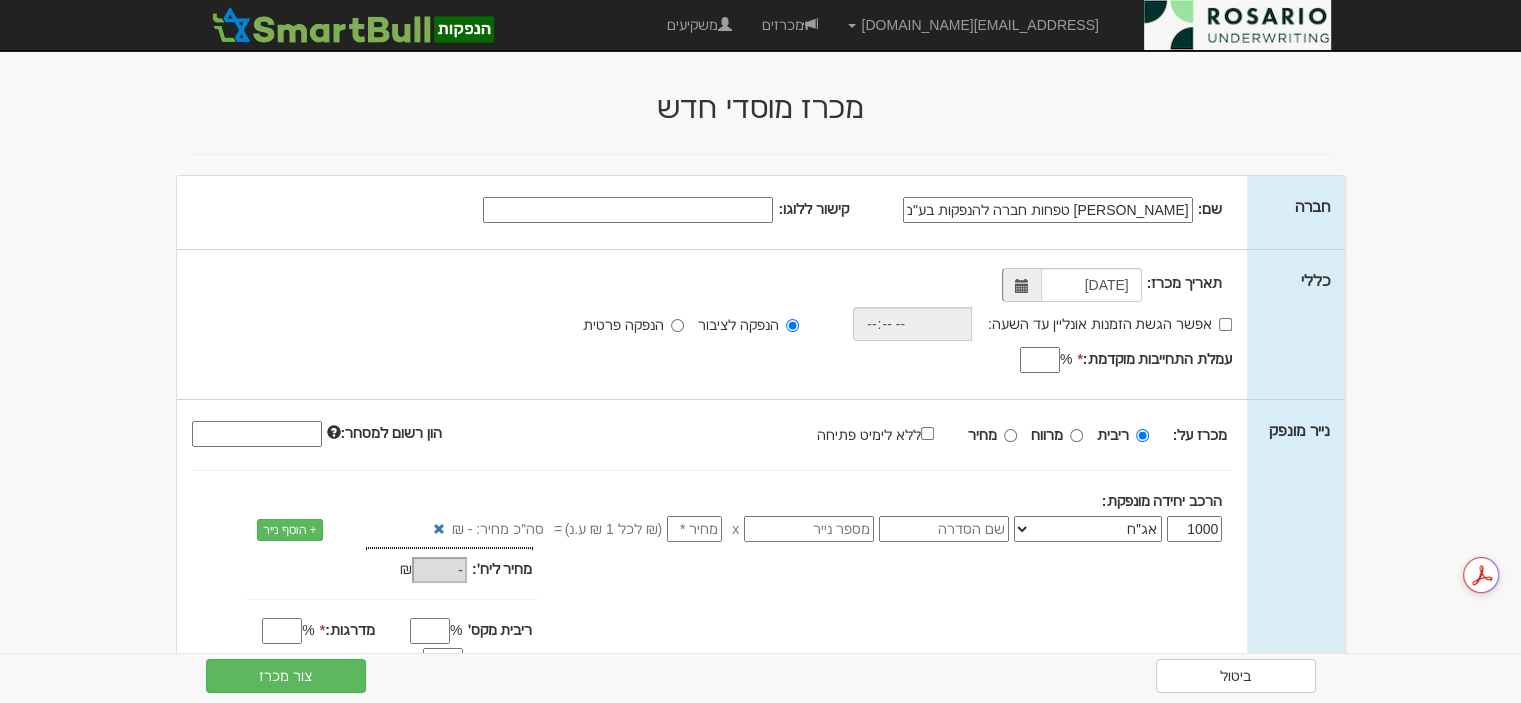 paste on "https://www.mizrahi-tefahot.co.il/" 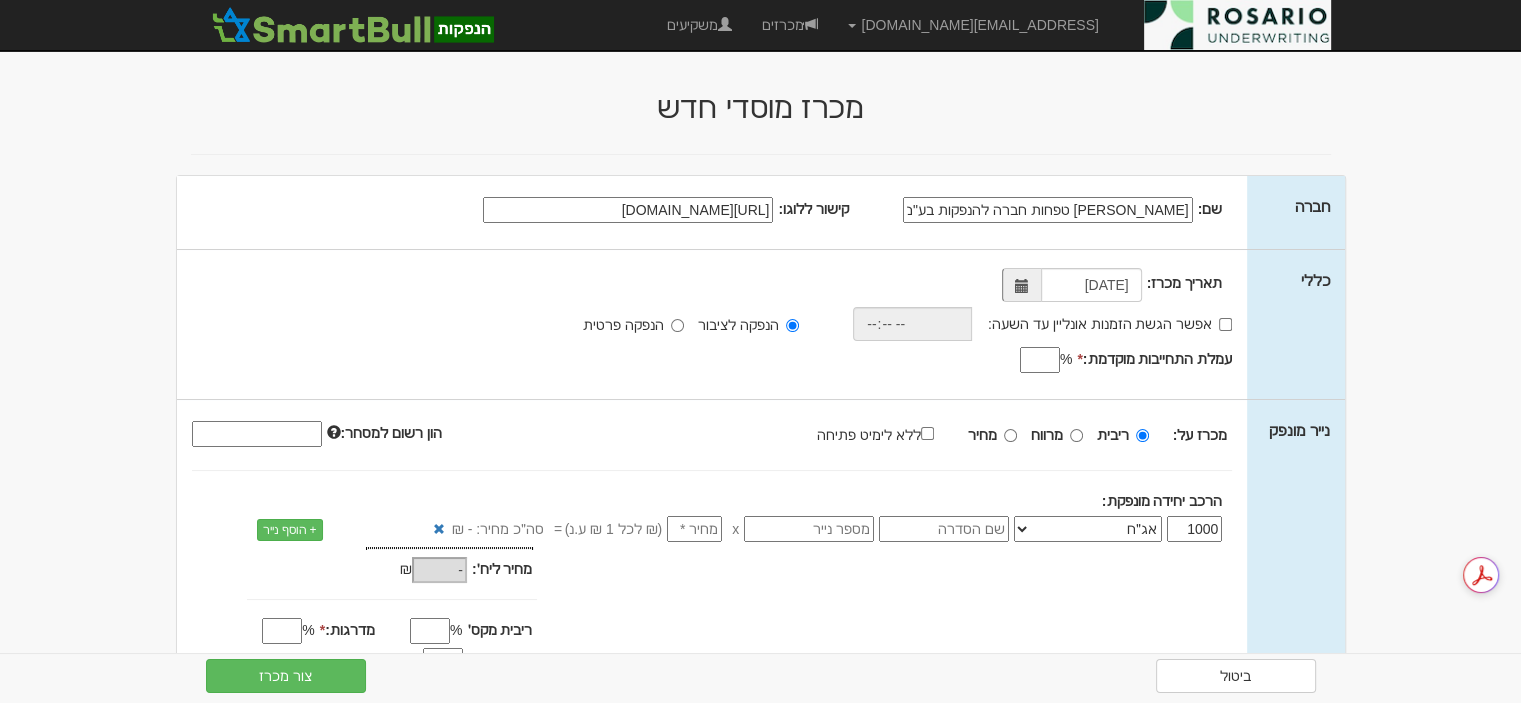drag, startPoint x: 546, startPoint y: 211, endPoint x: 969, endPoint y: 206, distance: 423.02954 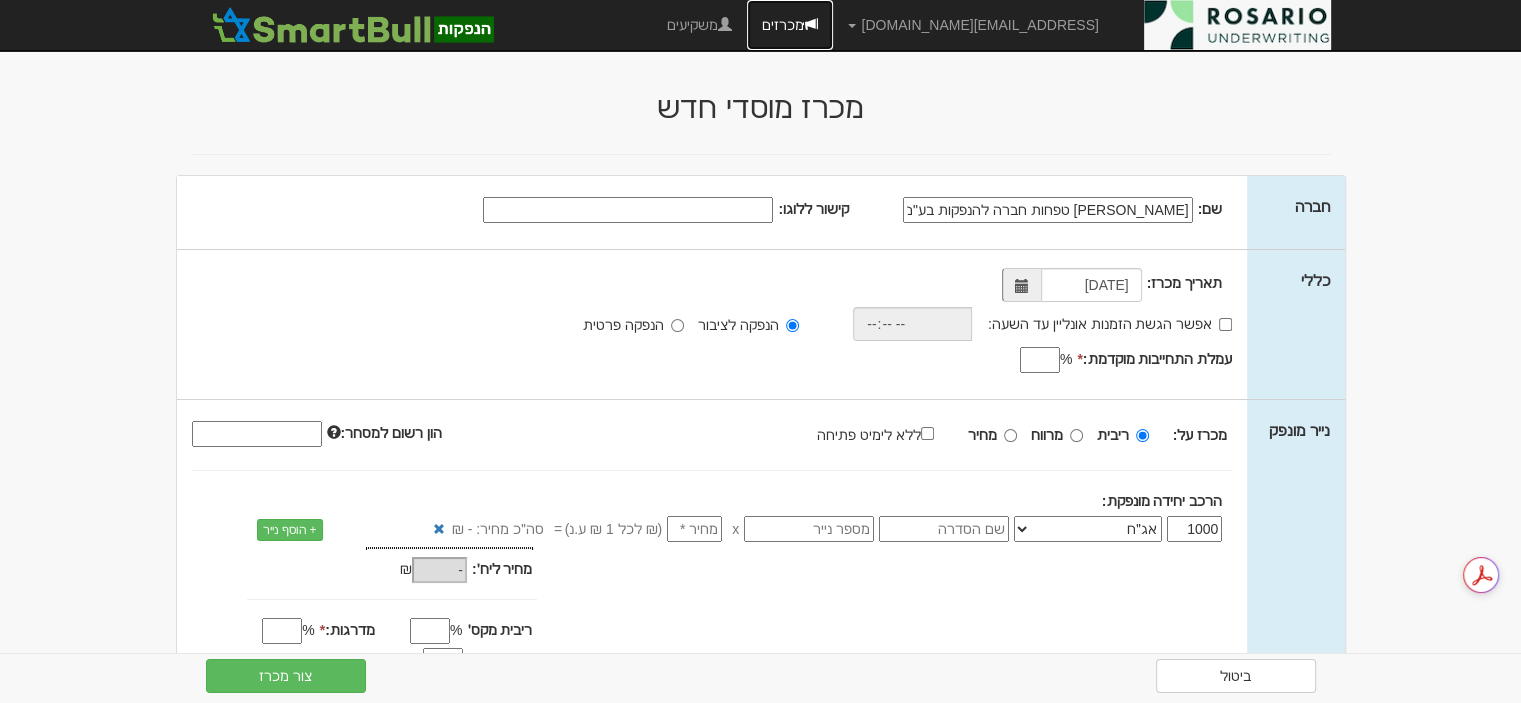 click on "מכרזים" at bounding box center [790, 25] 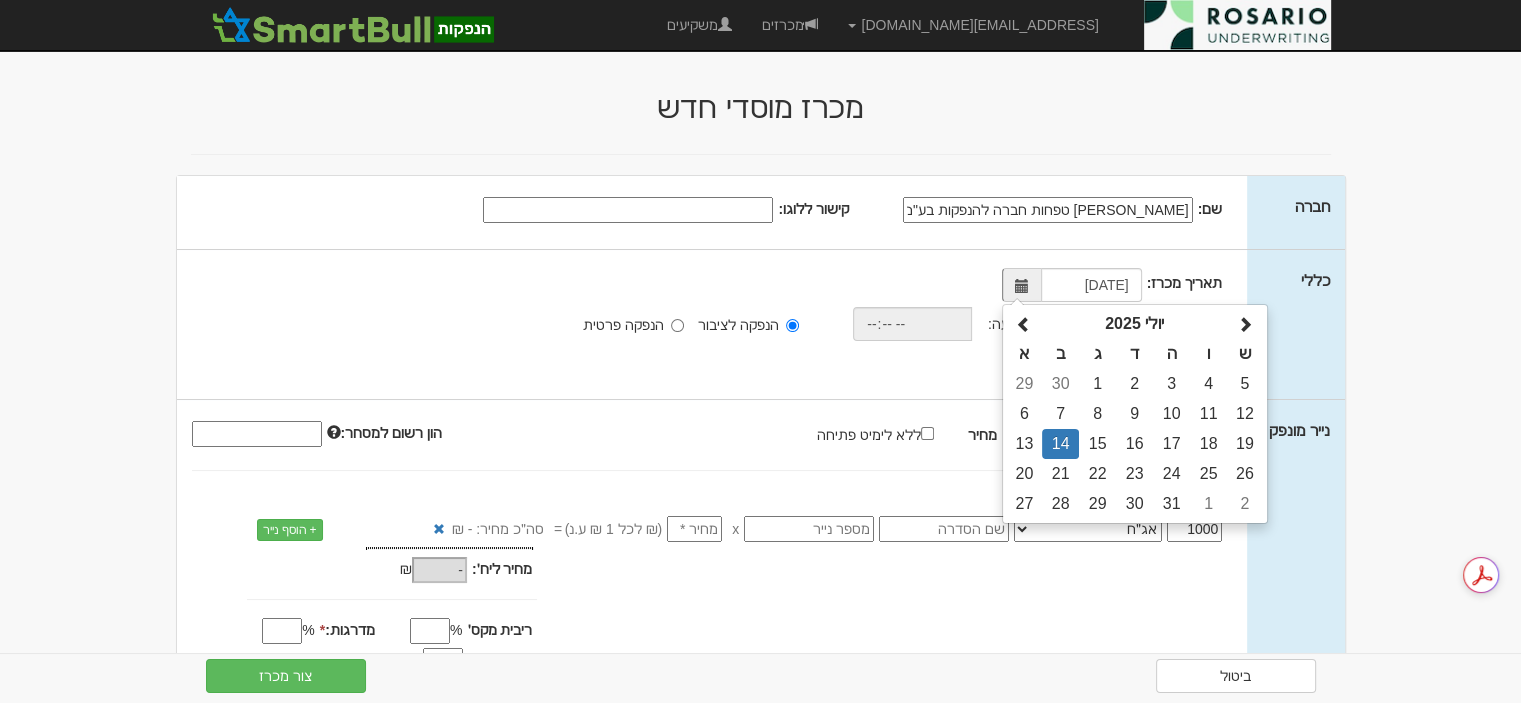 click on "תאריך מכרז:
14/07/2025 יולי 2025 א ב ג ד ה ו ש 29 30 1 2 3 4 5 6 7 8 9 10 11 12 13 14 15 16 17 18 19 20 21 22 23 24 25 26 27 28 29 30 31 1 2 2025 ינו׳ פבר׳ מרץ אפר׳ מאי יוני יולי אוג׳ ספט׳ אוק׳ נוב׳ דצמ׳ 2020-2031 2020 2021 2022 2023 2024 2025 2026 2027 2028 2029 2030 2031
אפשר הגשת הזמנות אונליין עד
השעה:
* %" at bounding box center (712, 324) 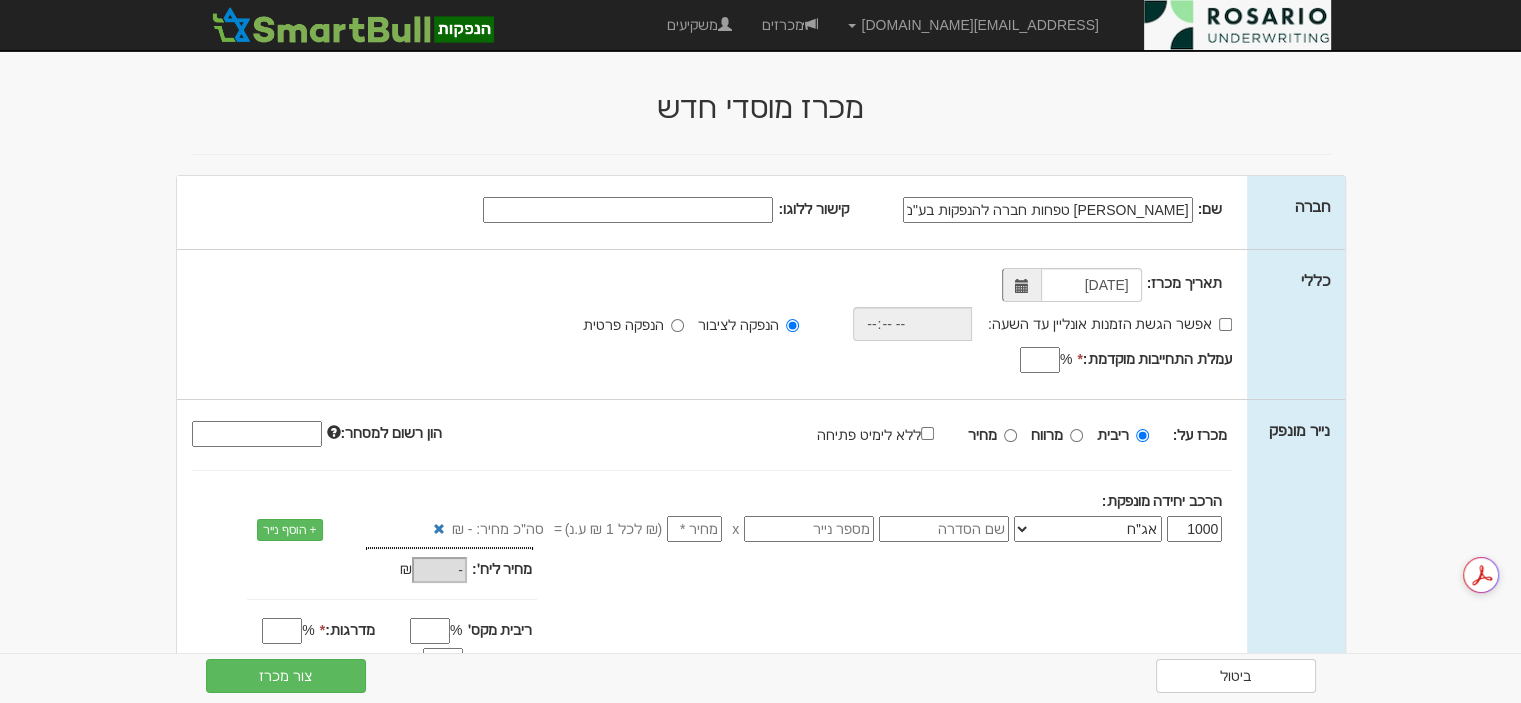 paste on "[URL][DOMAIN_NAME][DOMAIN_NAME]" 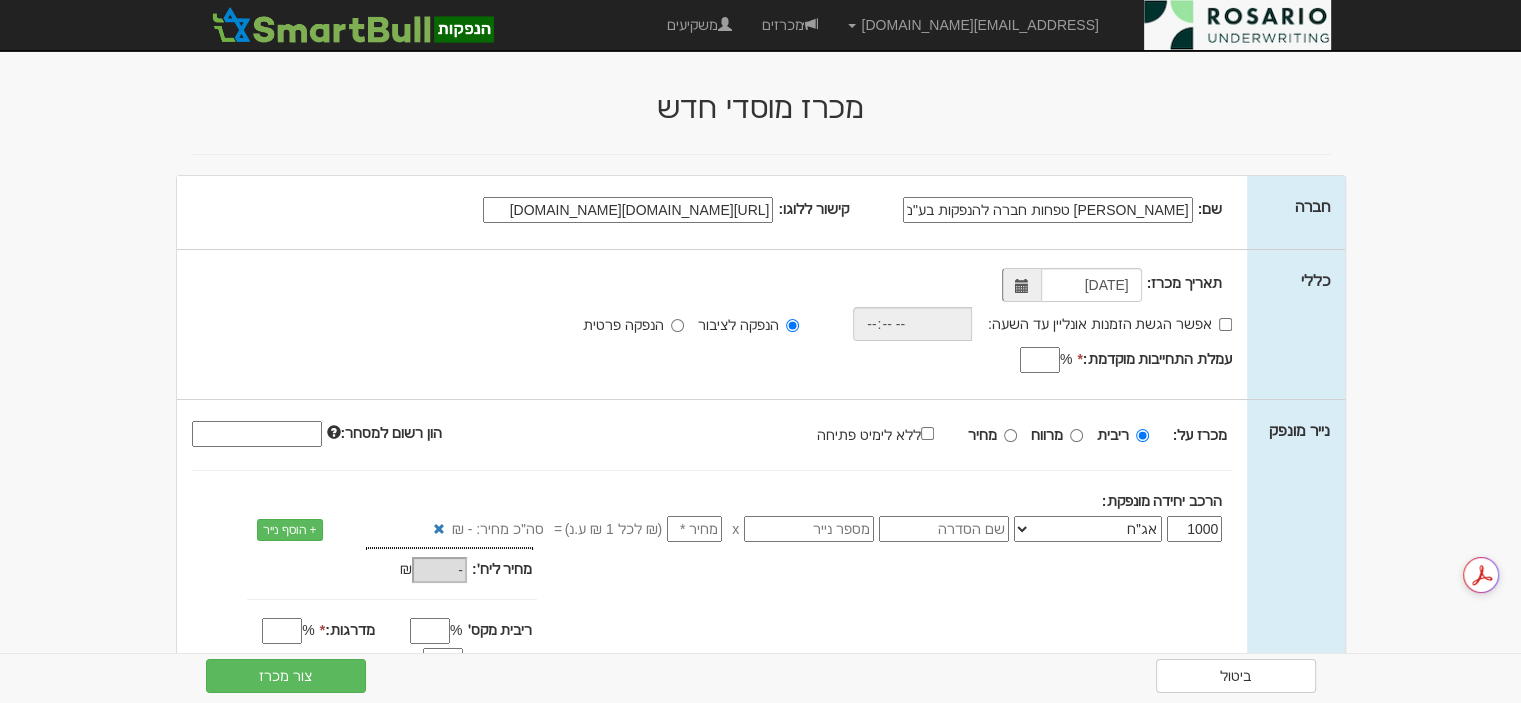 scroll, scrollTop: 0, scrollLeft: -3500, axis: horizontal 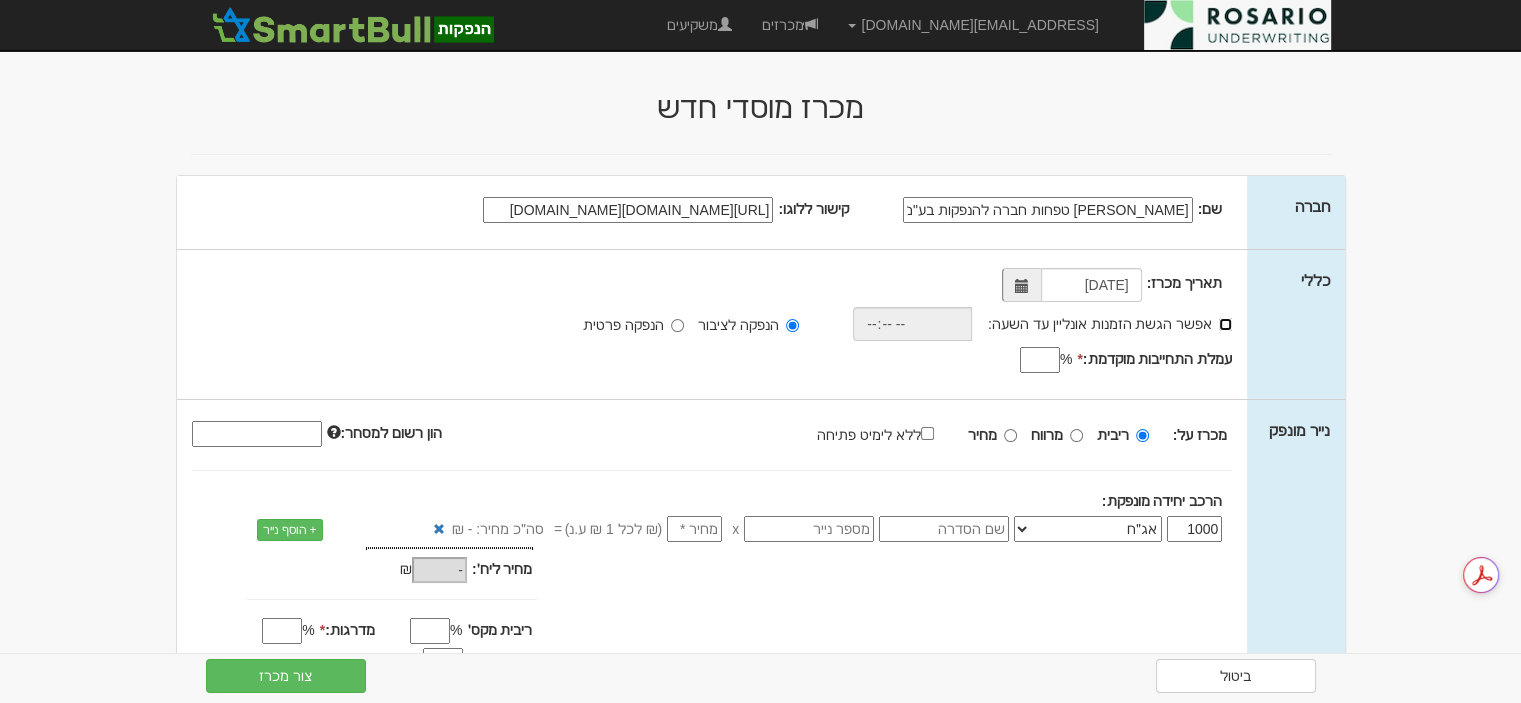 click on "אפשר הגשת הזמנות אונליין עד
השעה:" at bounding box center [1225, 324] 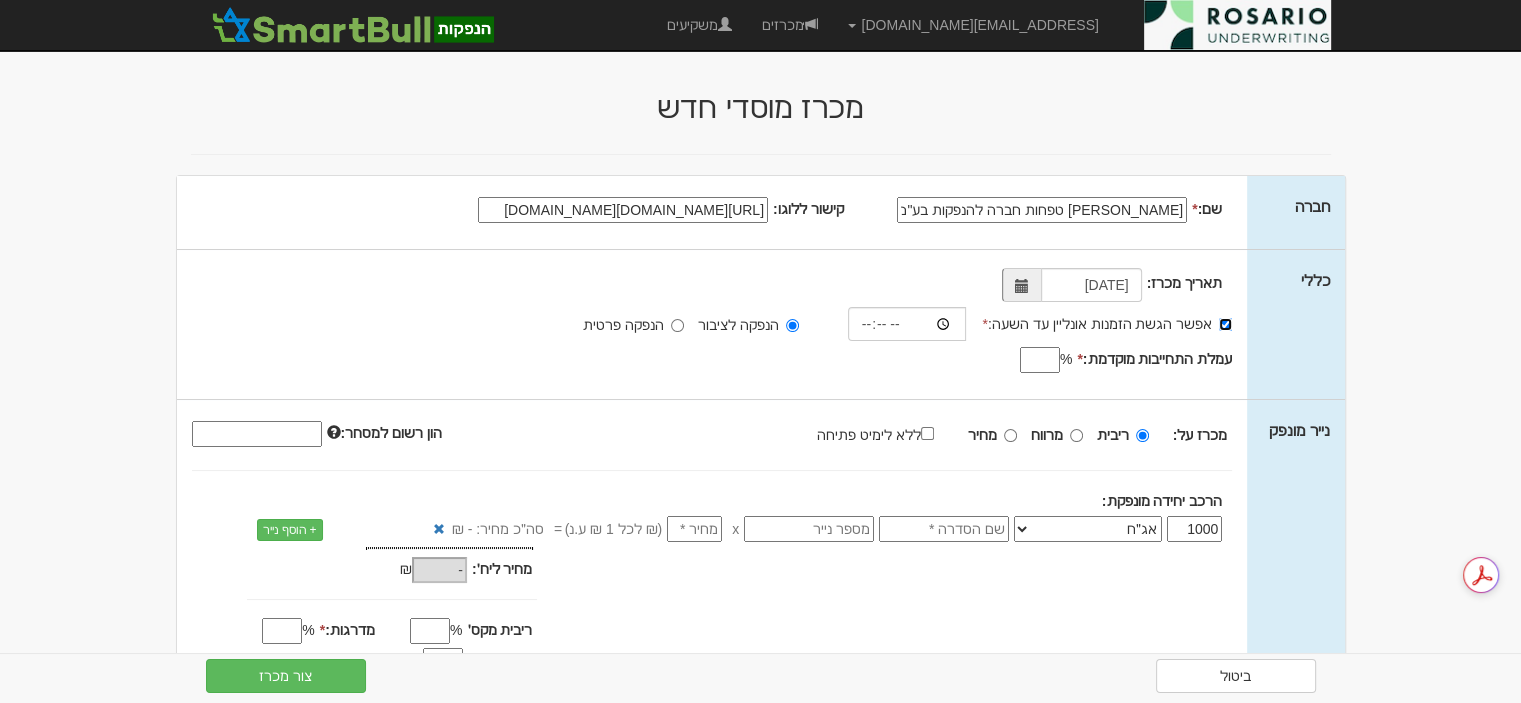 scroll, scrollTop: 0, scrollLeft: 0, axis: both 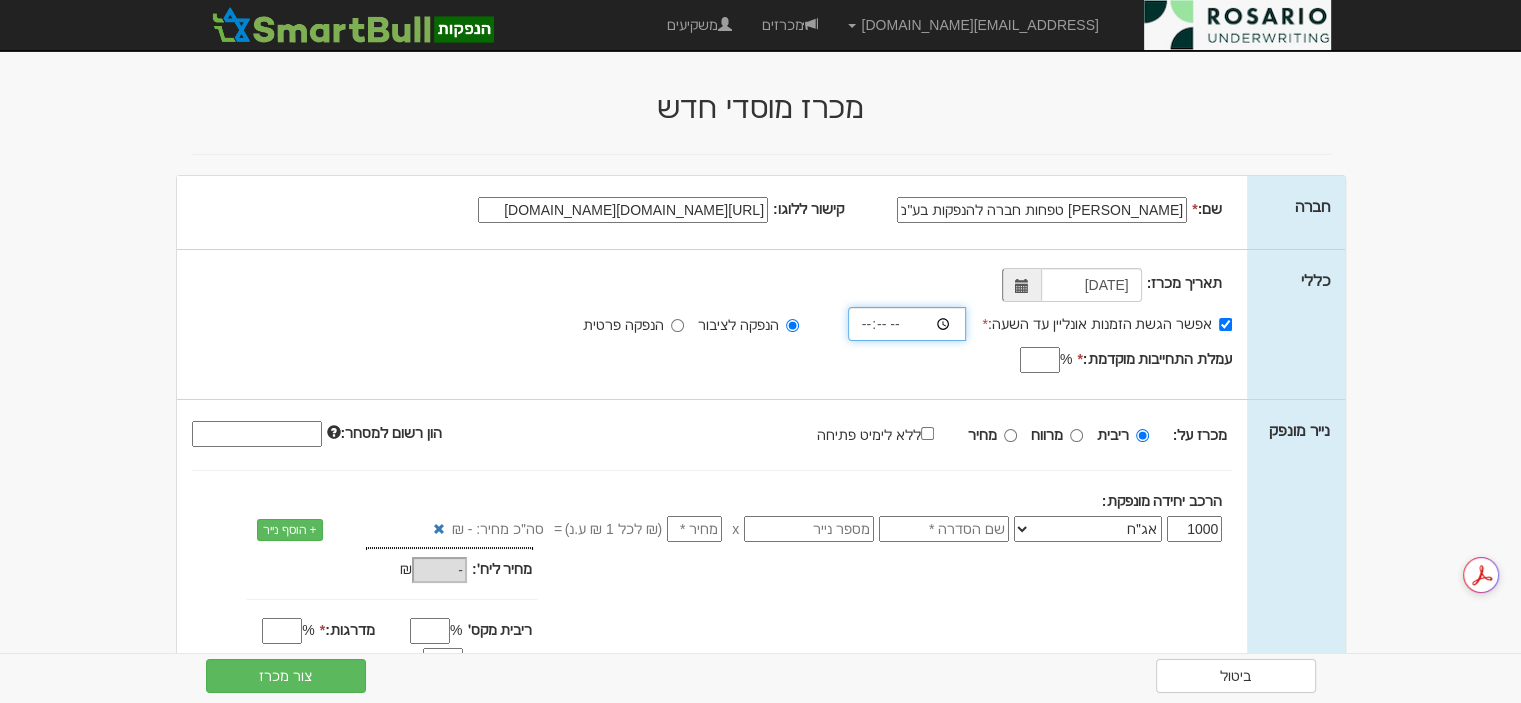 click at bounding box center [907, 324] 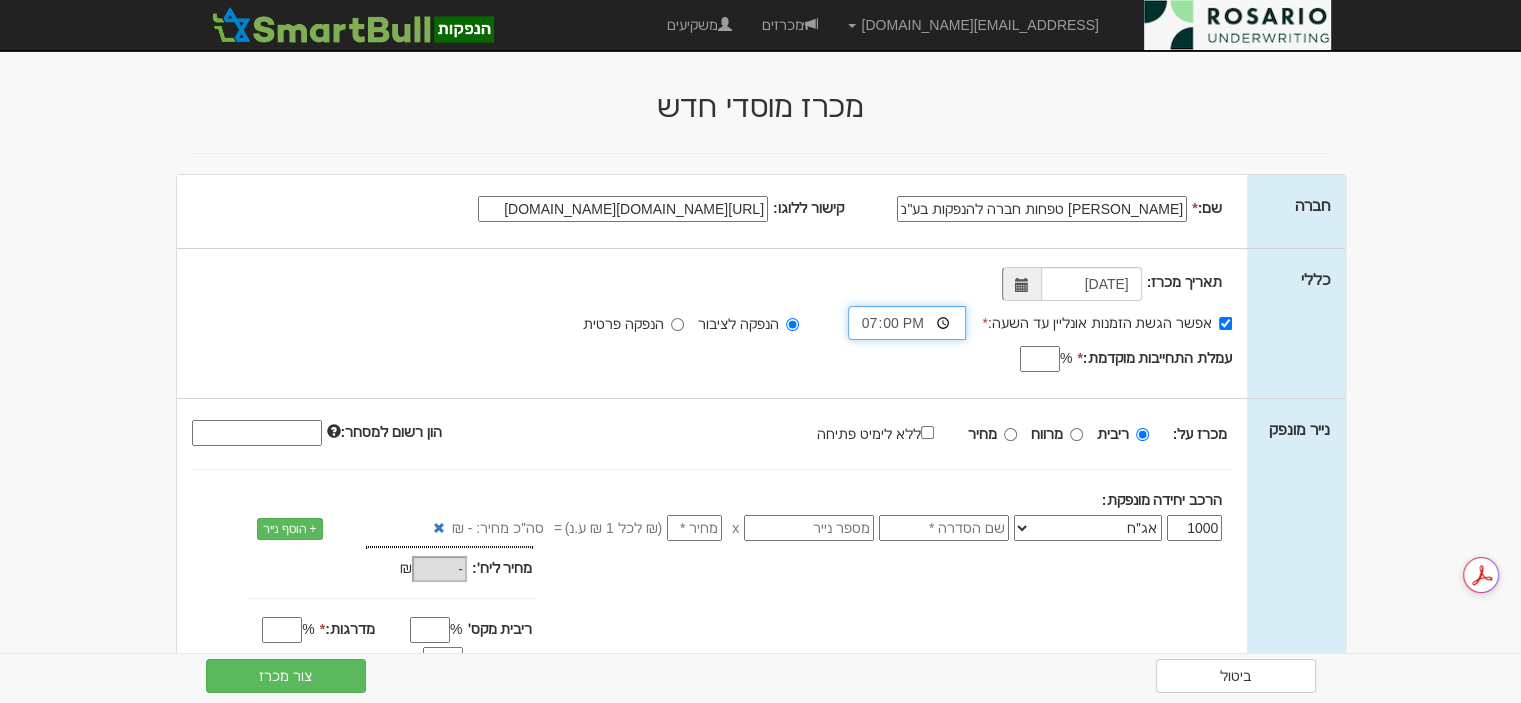scroll, scrollTop: 0, scrollLeft: 0, axis: both 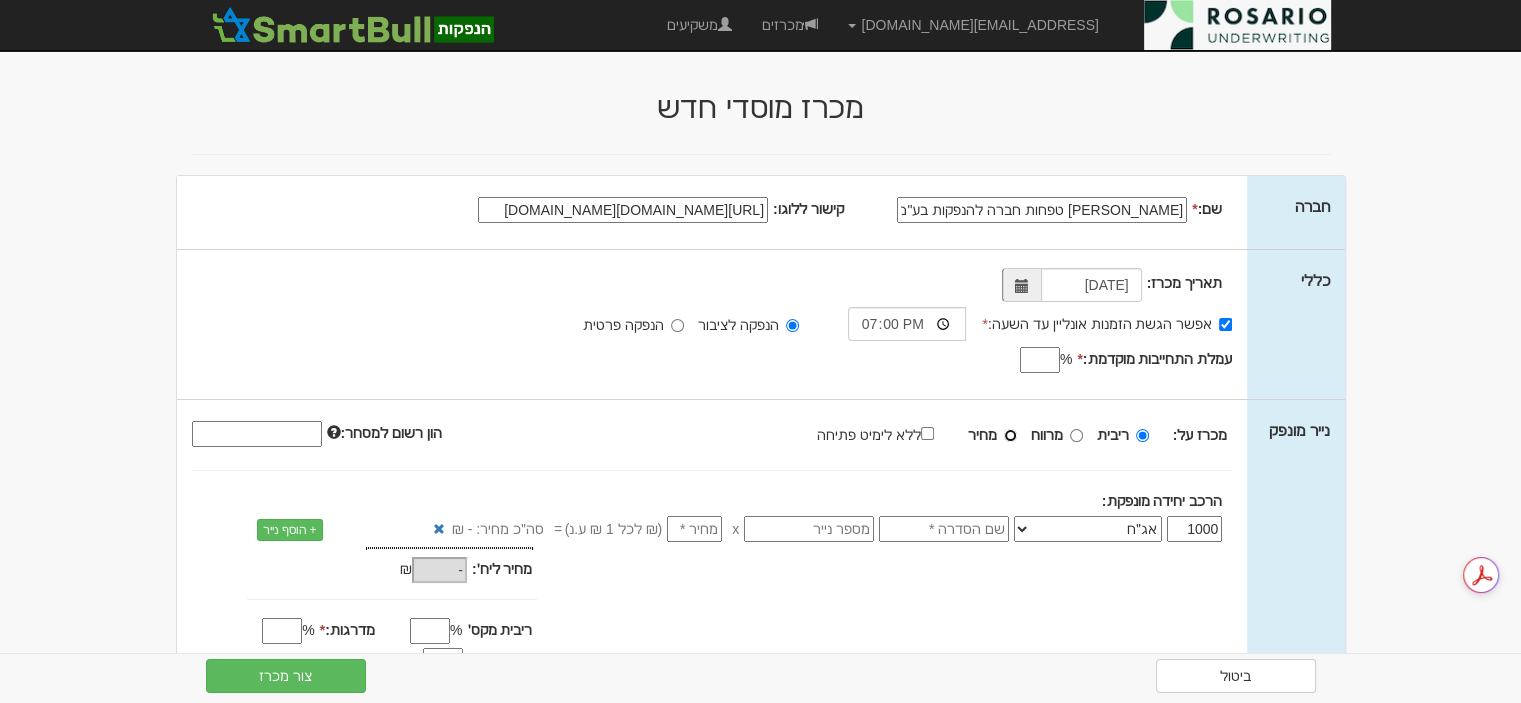 click on "מחיר" at bounding box center [1010, 435] 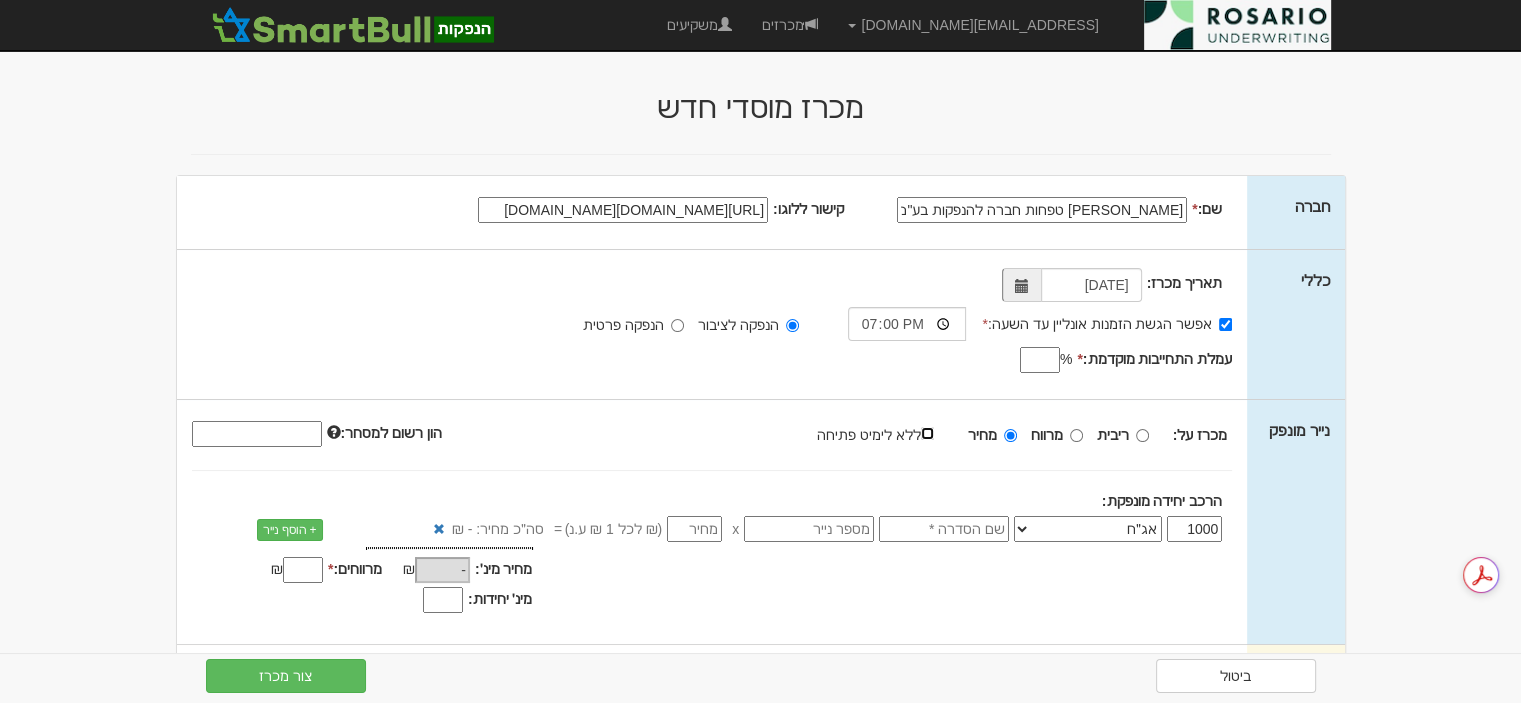 click on "ללא לימיט פתיחה" at bounding box center [927, 433] 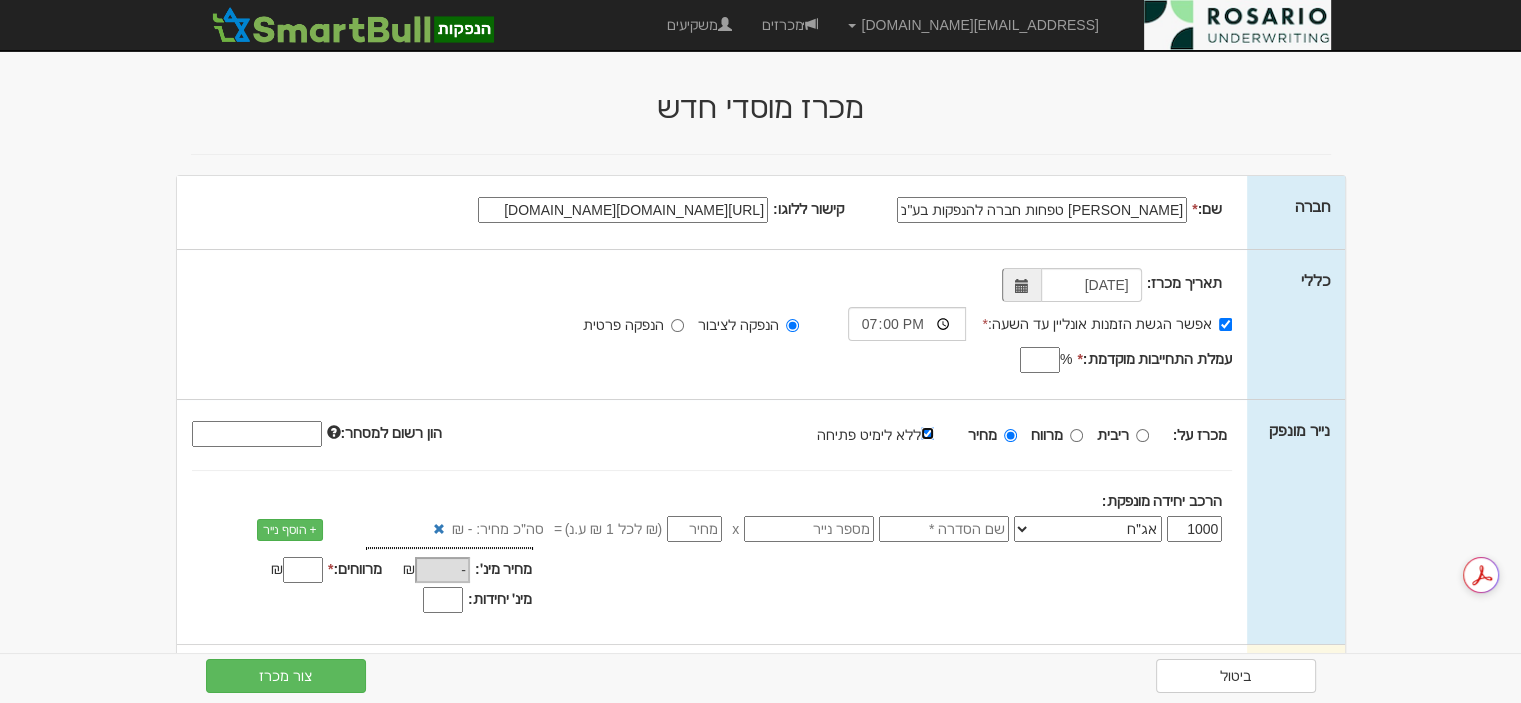 type on "100" 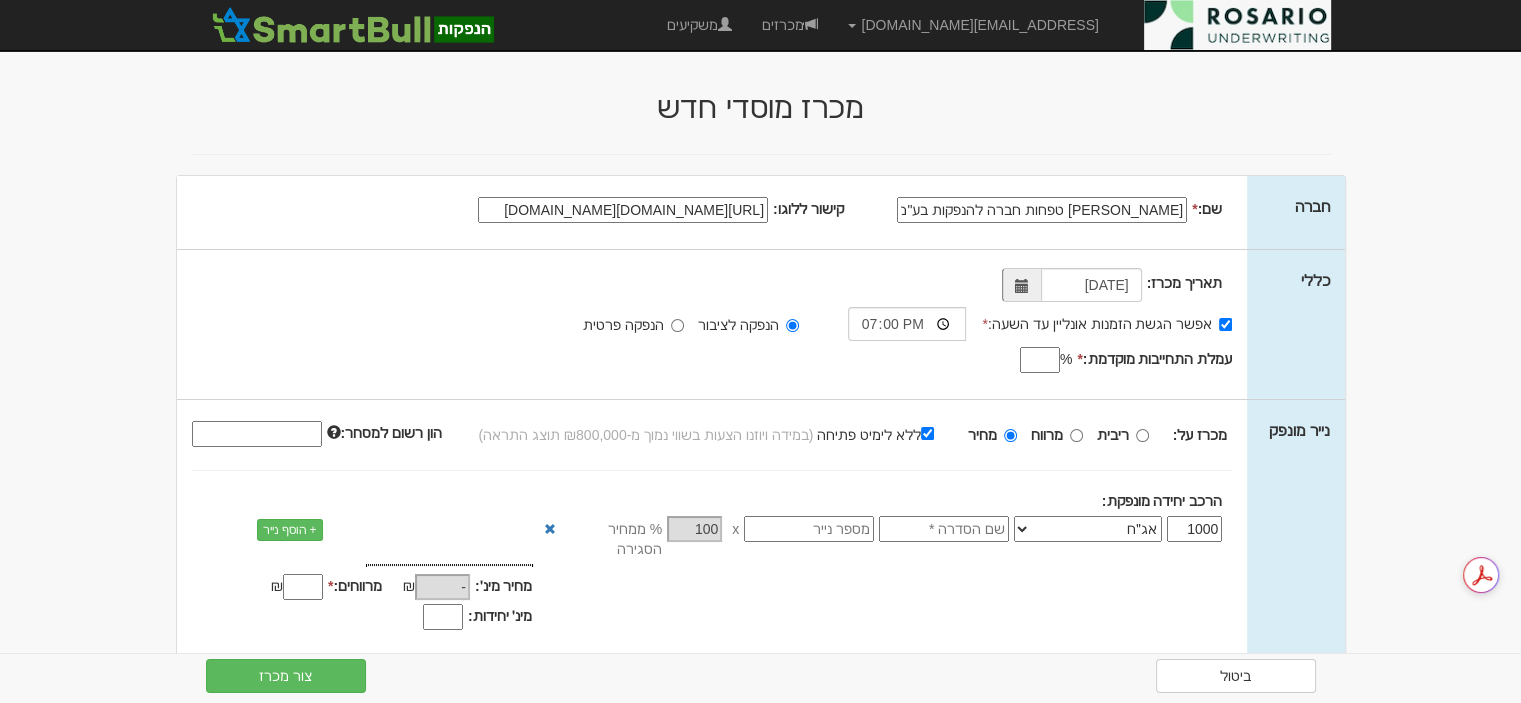 click on "הון רשום למסחר:" at bounding box center [257, 434] 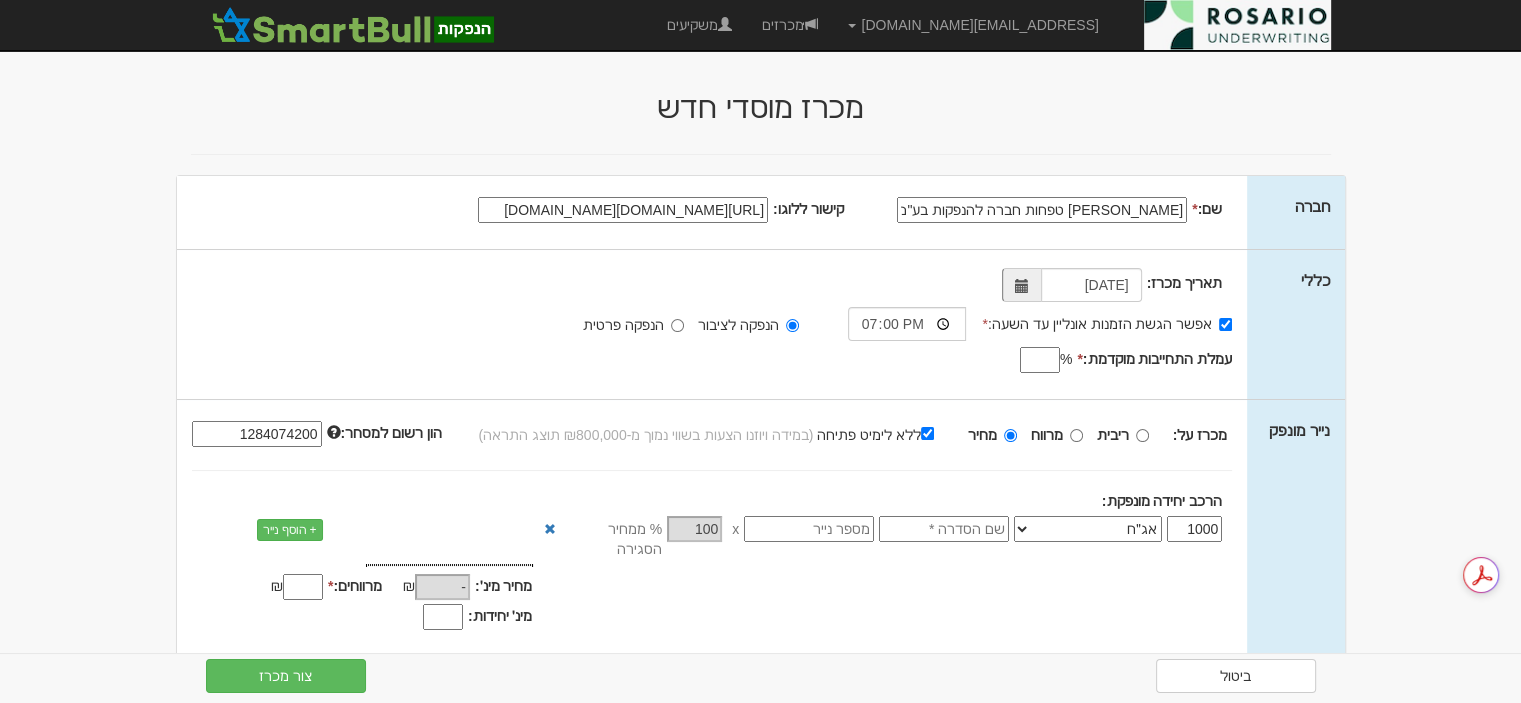 type on "1284074200" 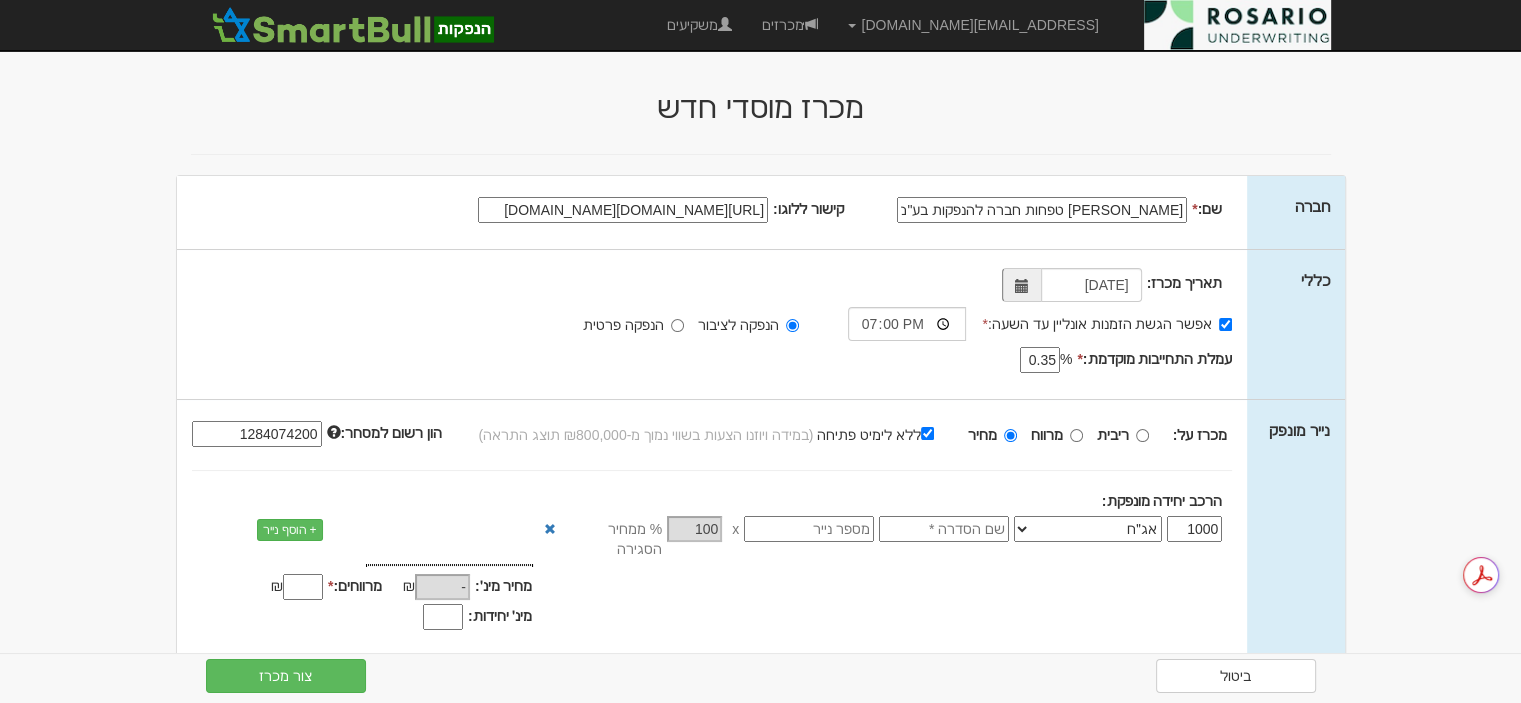 type on "0.35" 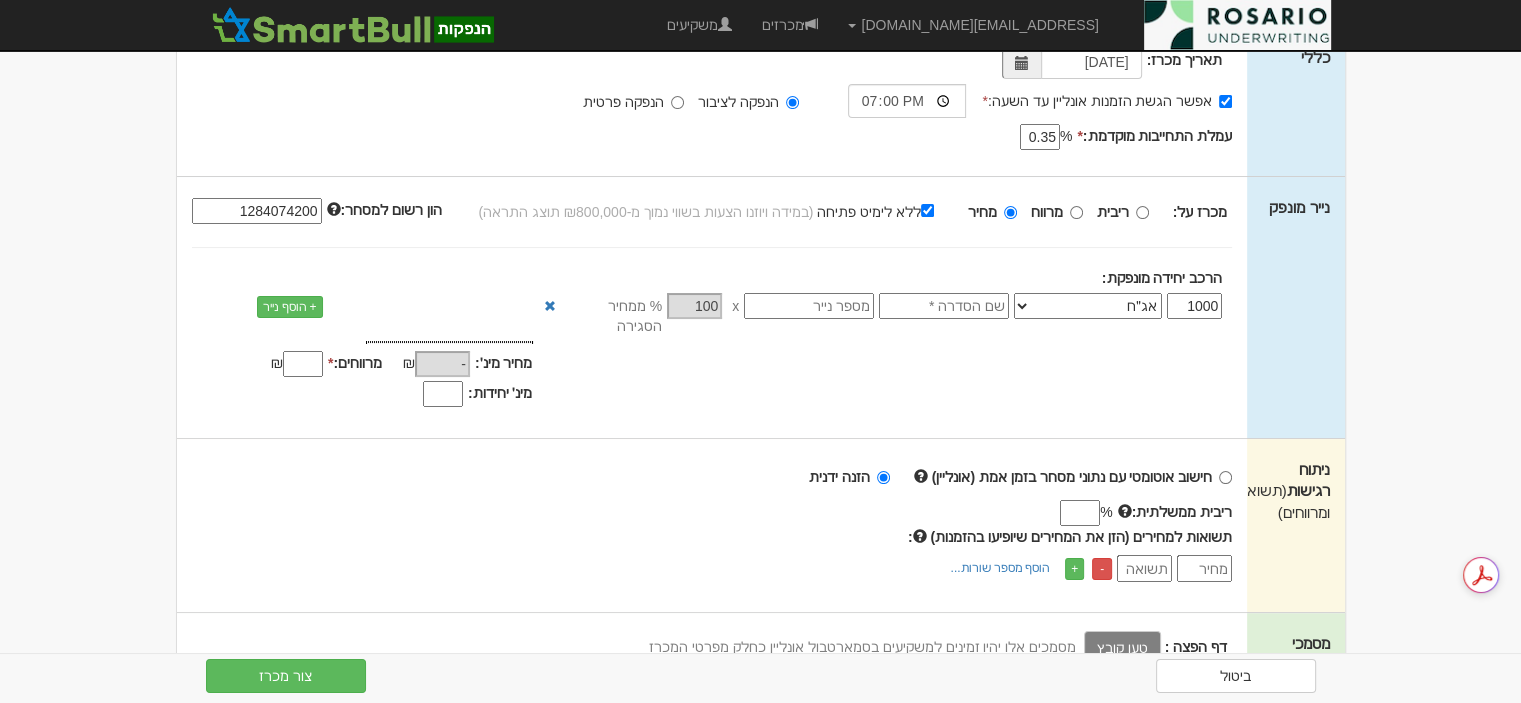 scroll, scrollTop: 224, scrollLeft: 0, axis: vertical 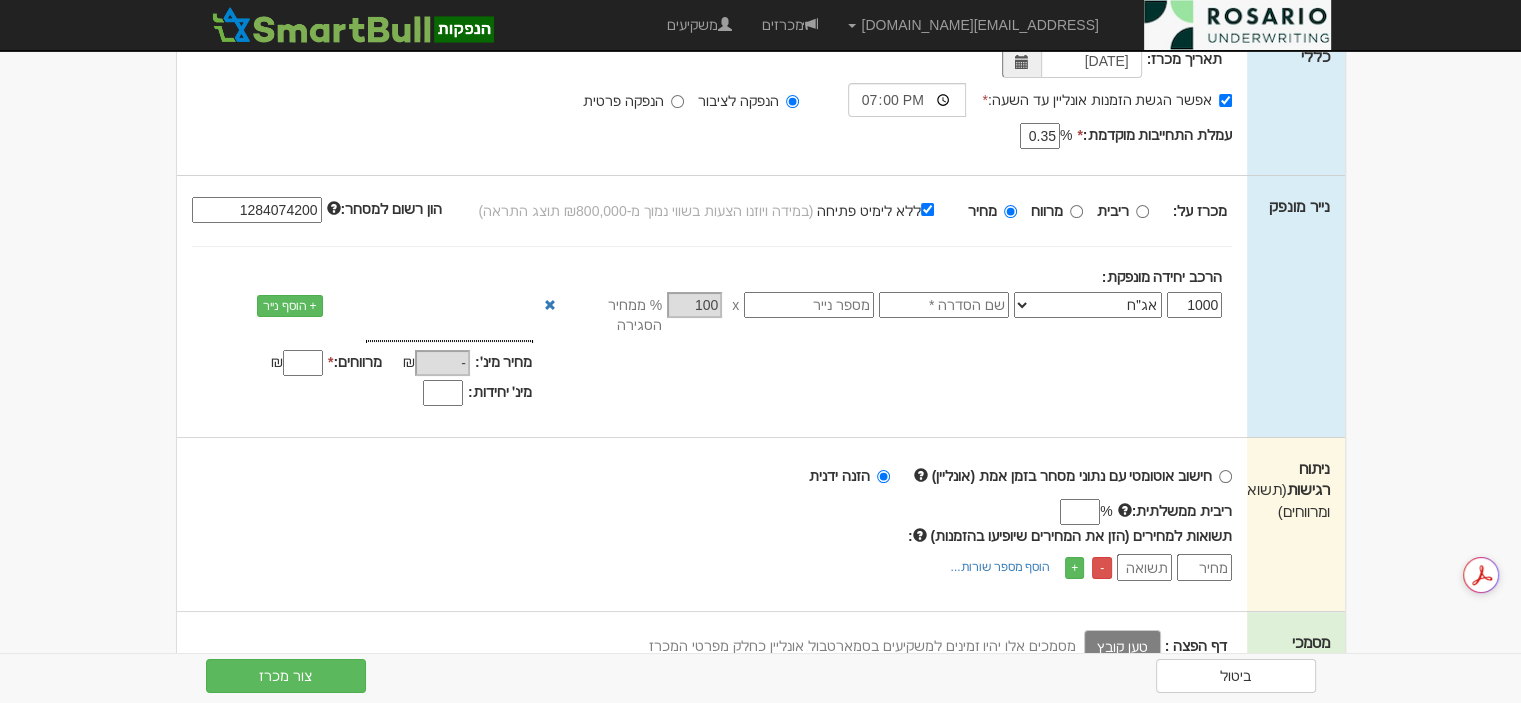 click at bounding box center [944, 305] 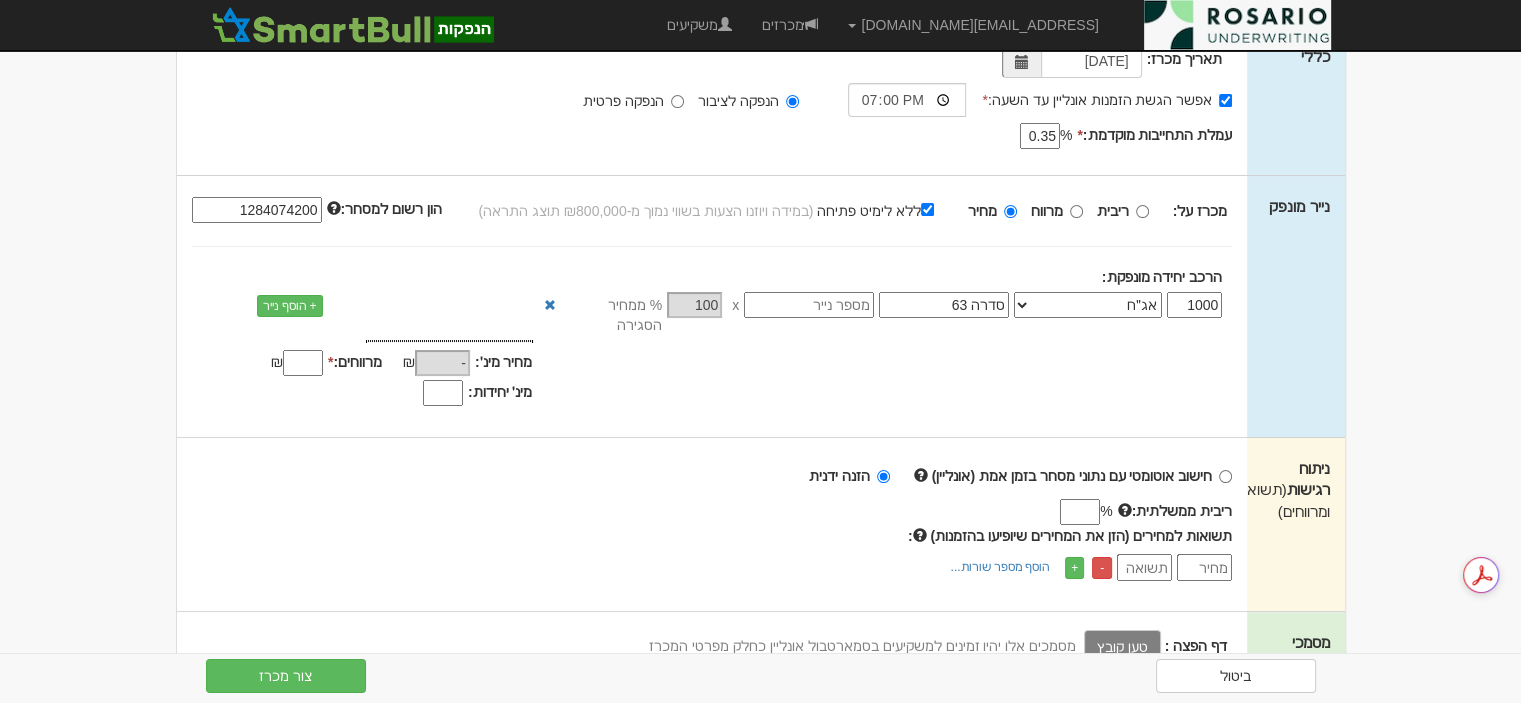 type on "סדרה 63" 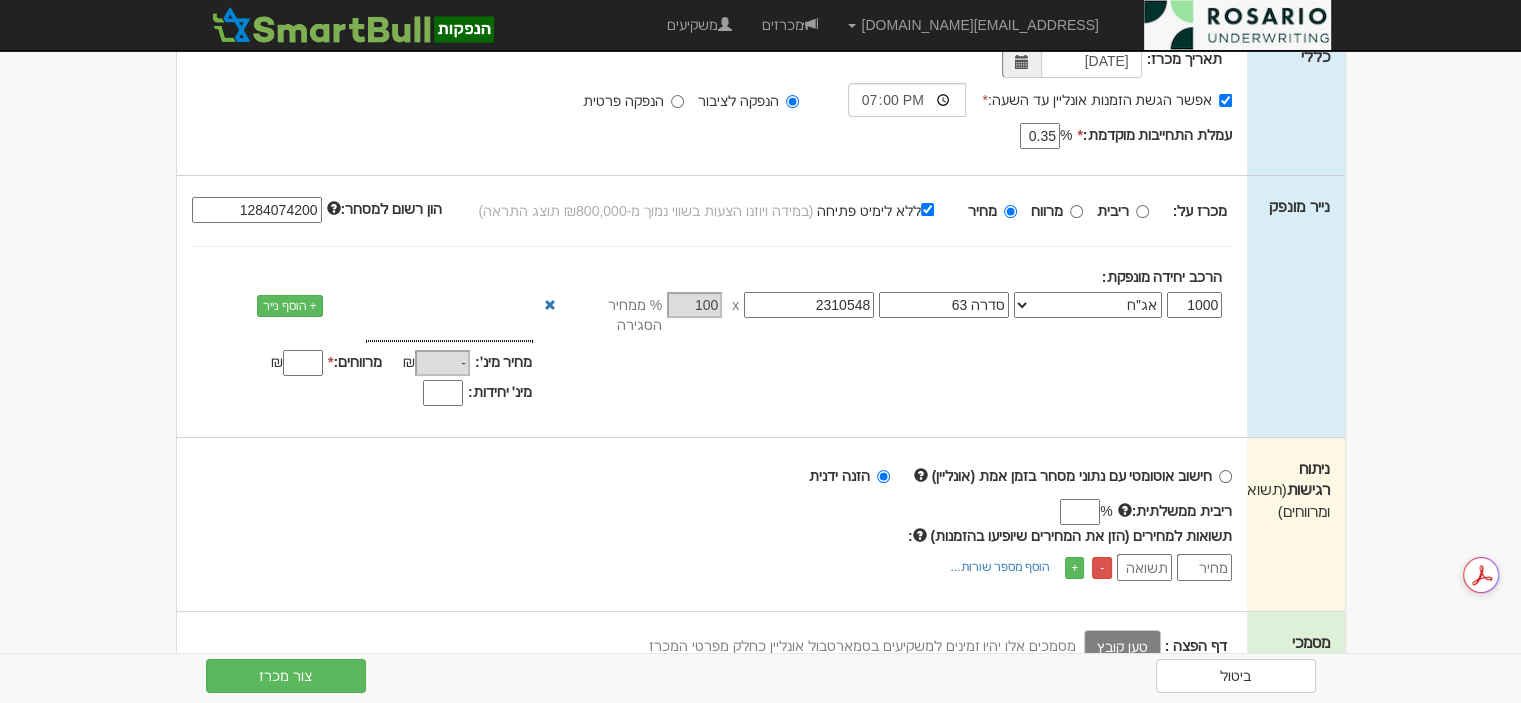 type on "2310548" 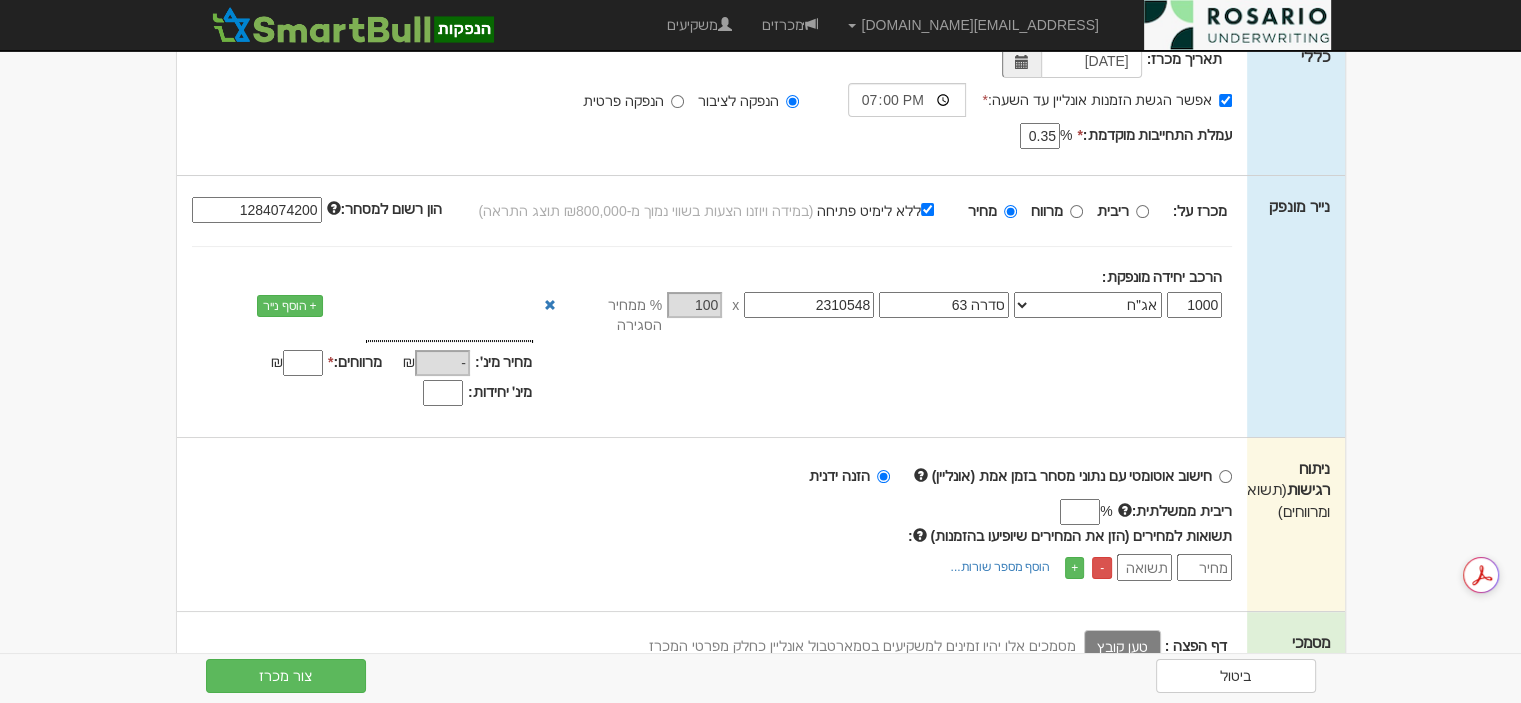click on "מרווחים:
*" at bounding box center (303, 363) 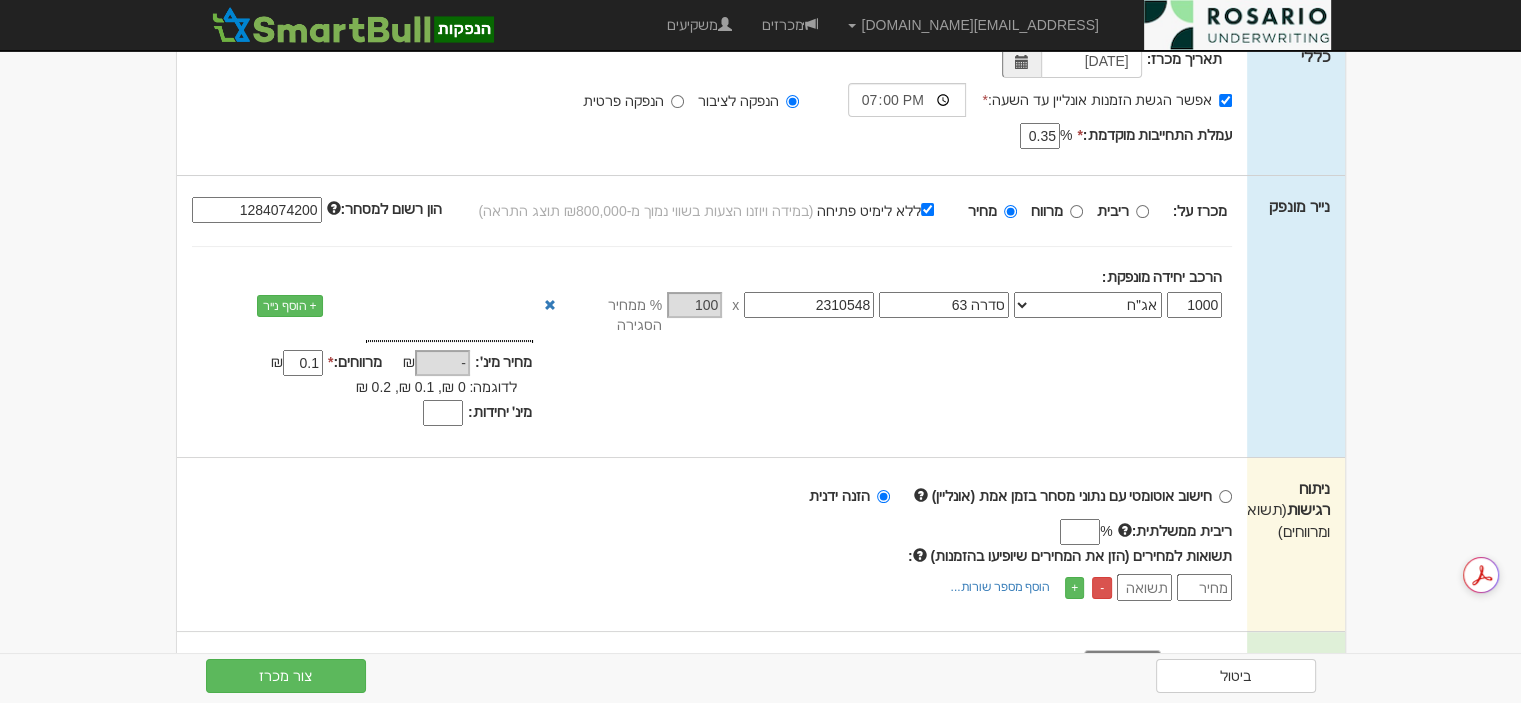 type on "0.1" 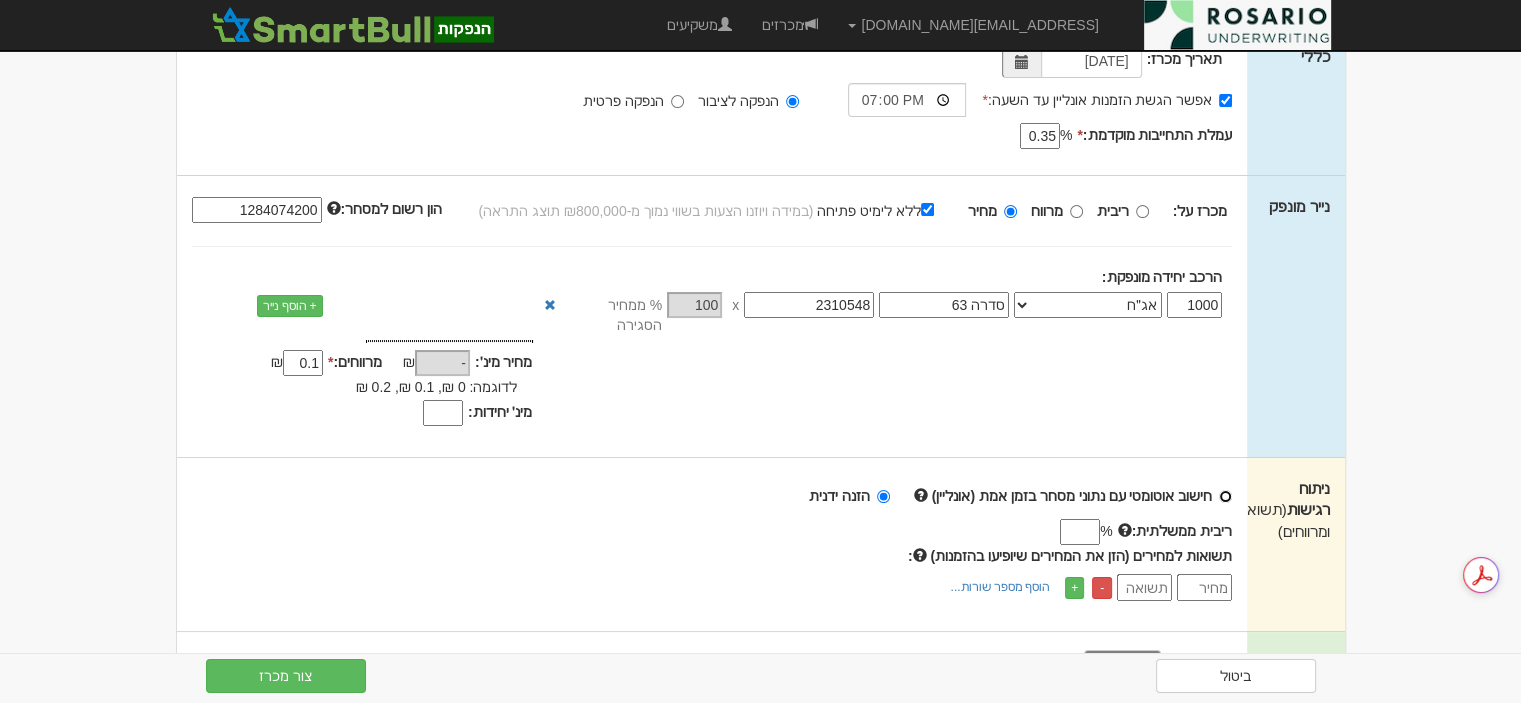 click on "חישוב אוטומטי עם נתוני מסחר בזמן אמת (אונליין)" at bounding box center [1225, 496] 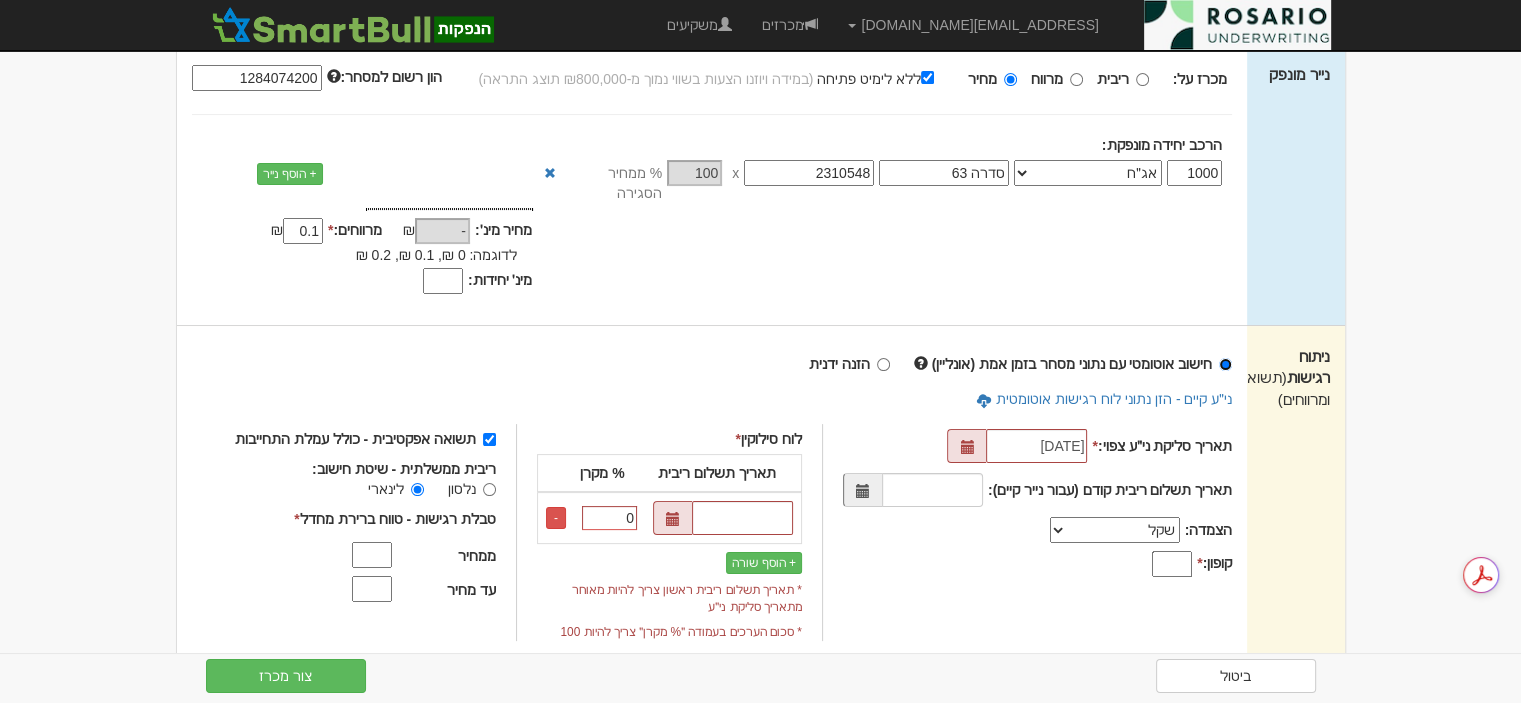 scroll, scrollTop: 375, scrollLeft: 0, axis: vertical 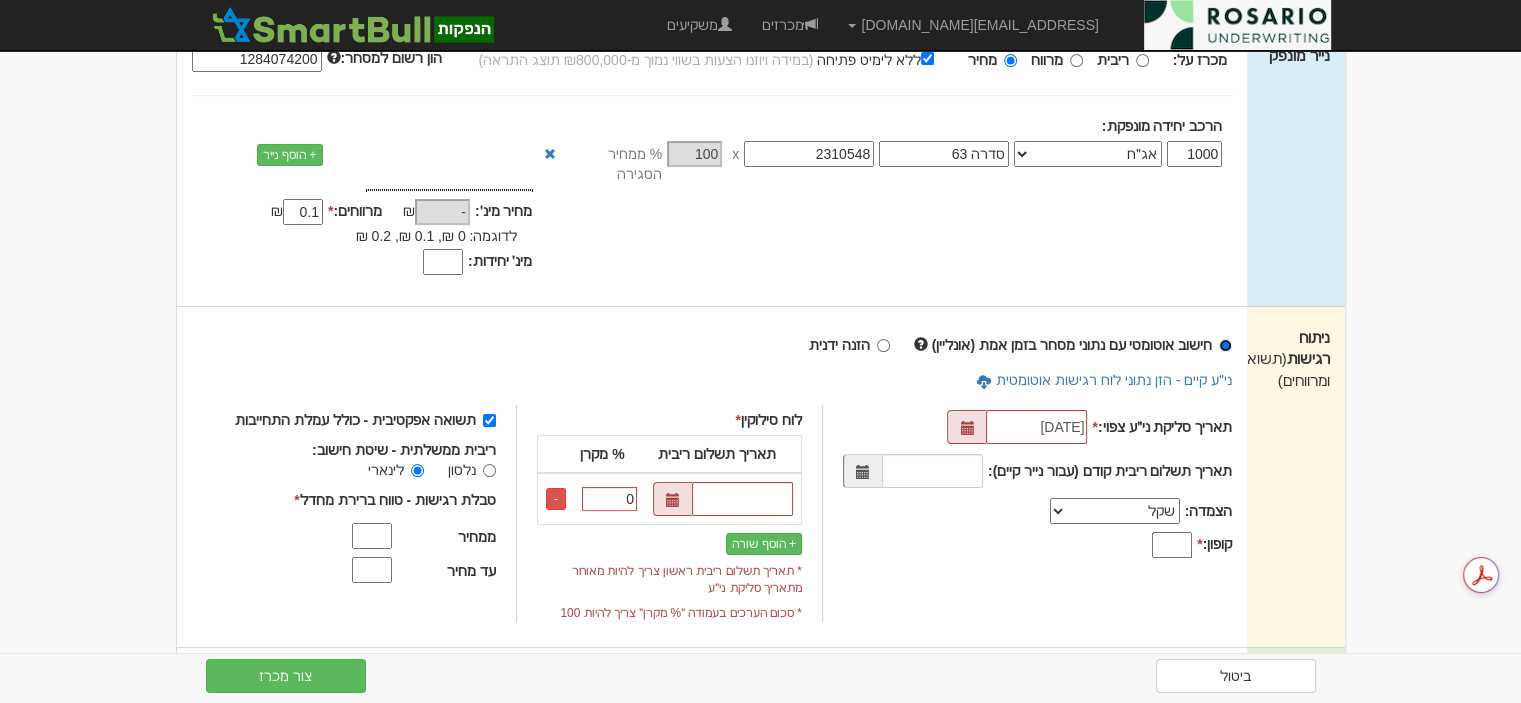click at bounding box center (967, 428) 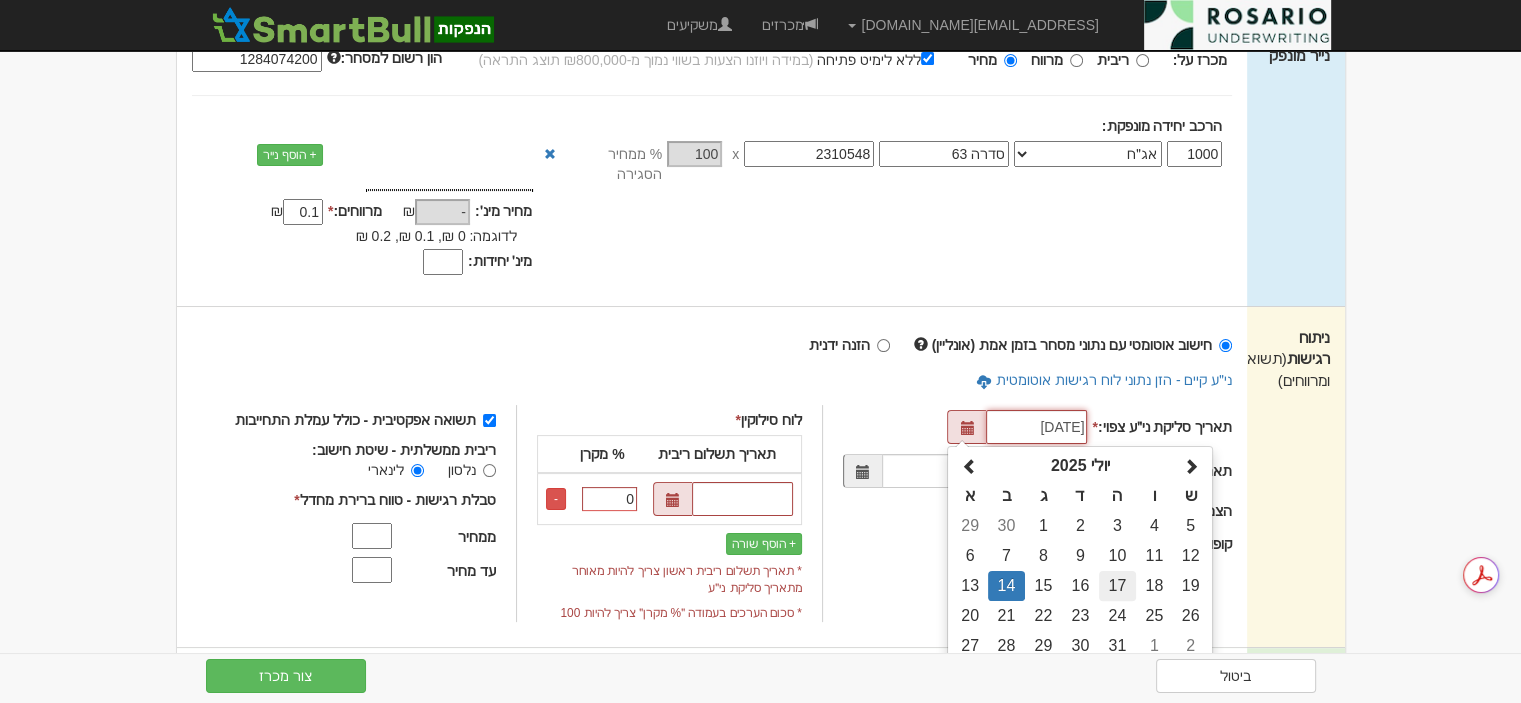 click on "17" at bounding box center (1117, 586) 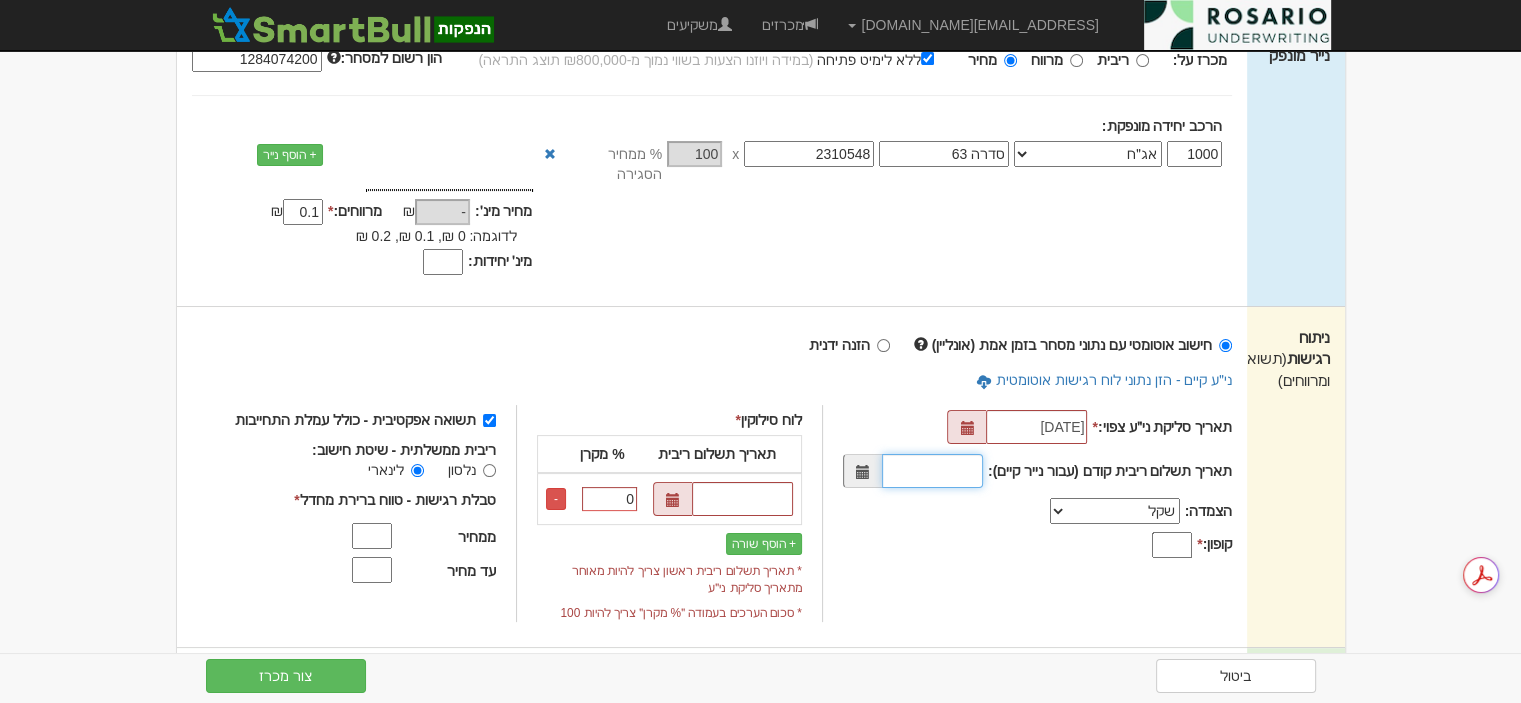 click on "תאריך תשלום ריבית קודם (עבור נייר קיים):" at bounding box center [932, 471] 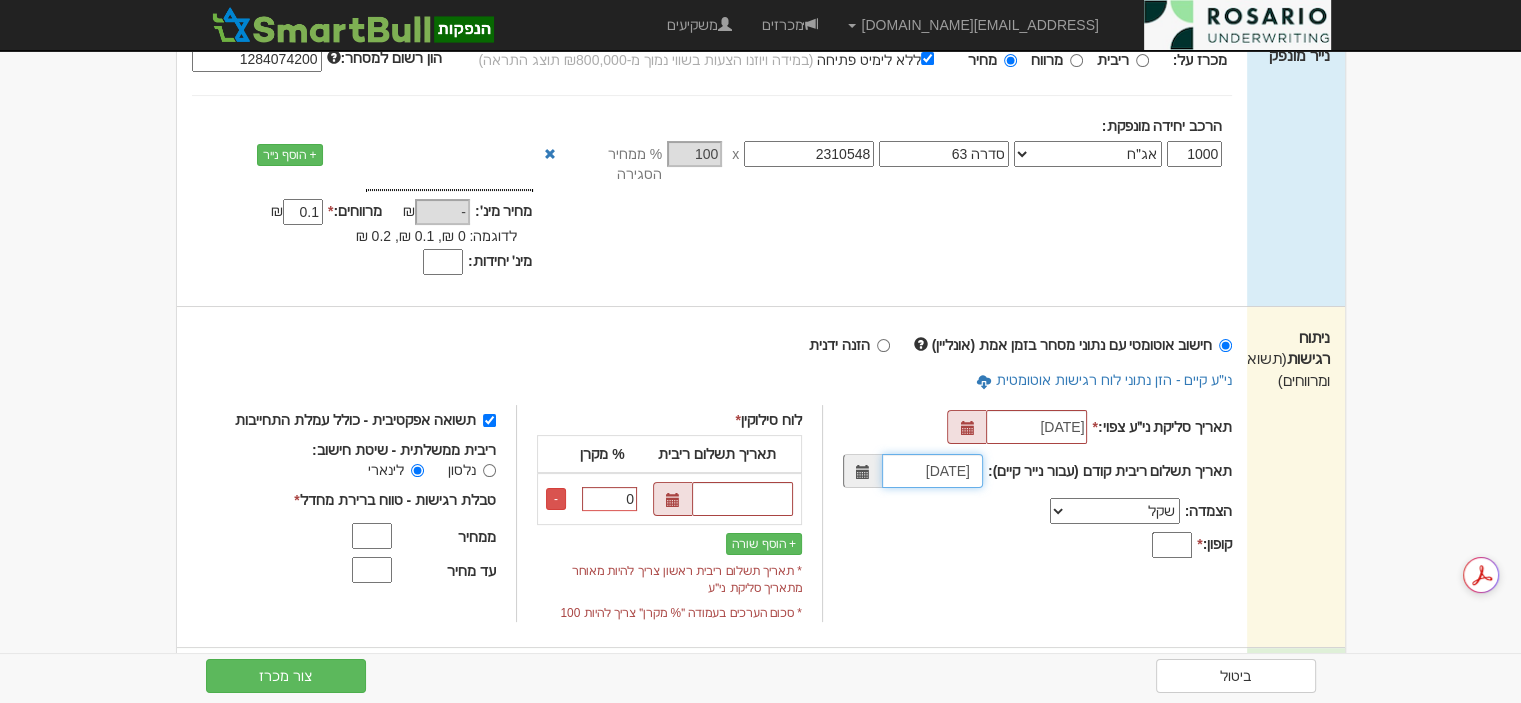 type on "14/04/2025" 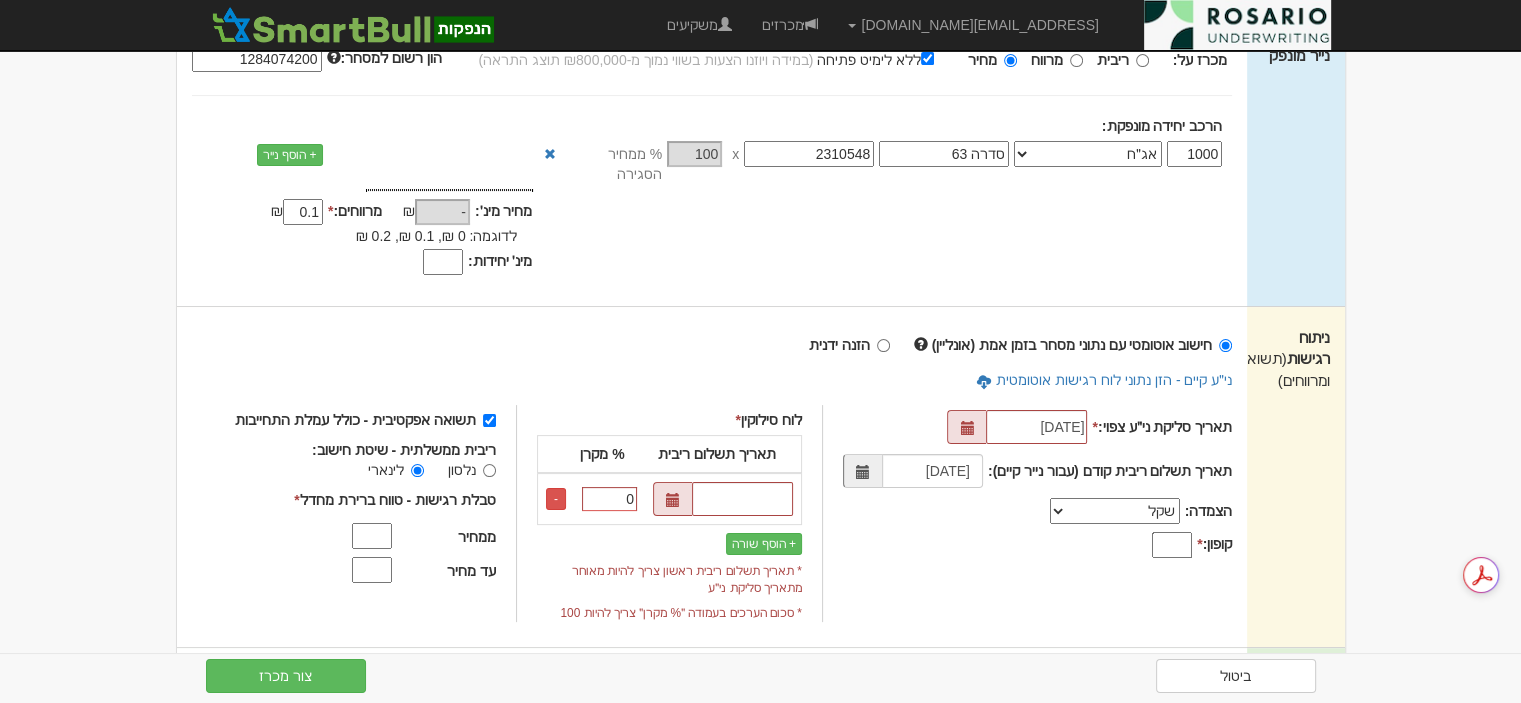 click on "קופון:  *" at bounding box center [1172, 545] 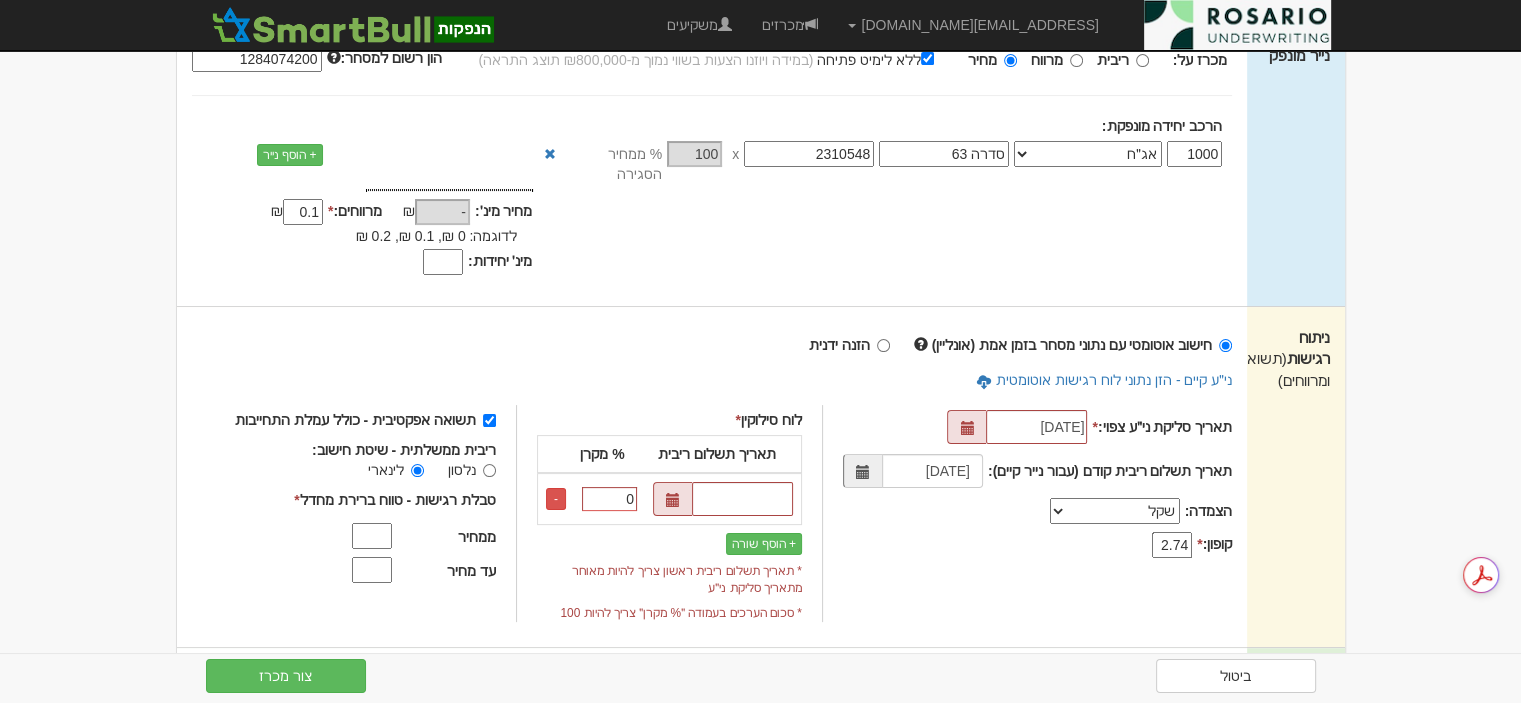 type on "2.74" 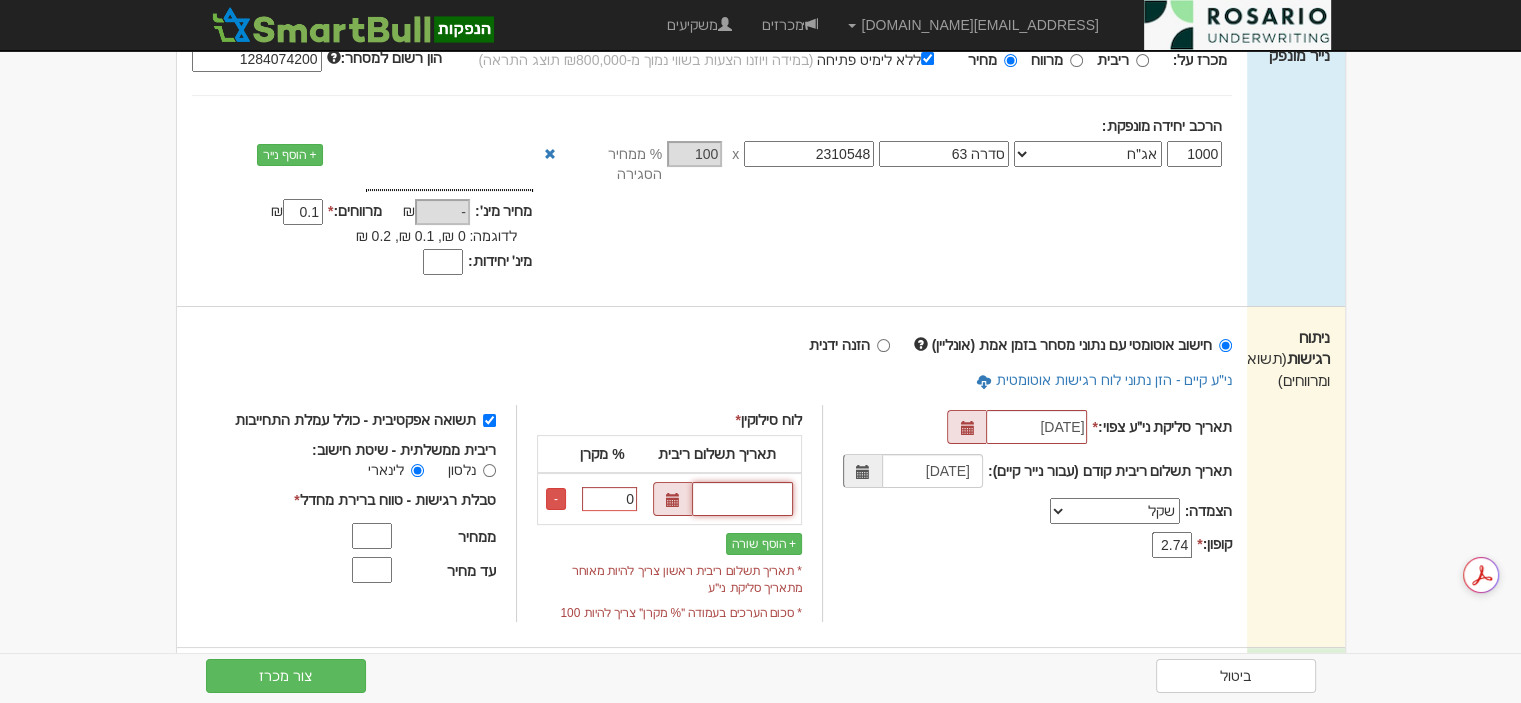 click at bounding box center (742, 499) 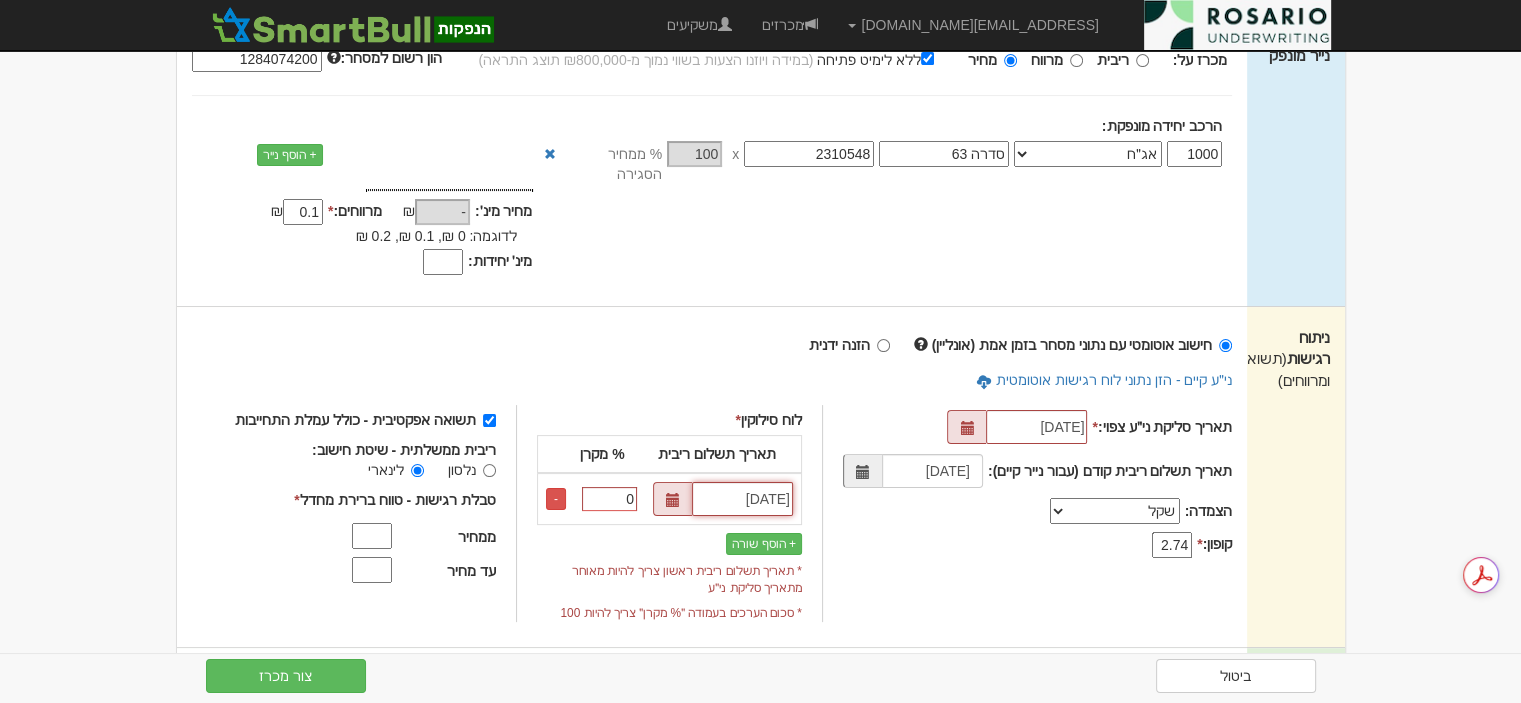 type on "12/04/2026" 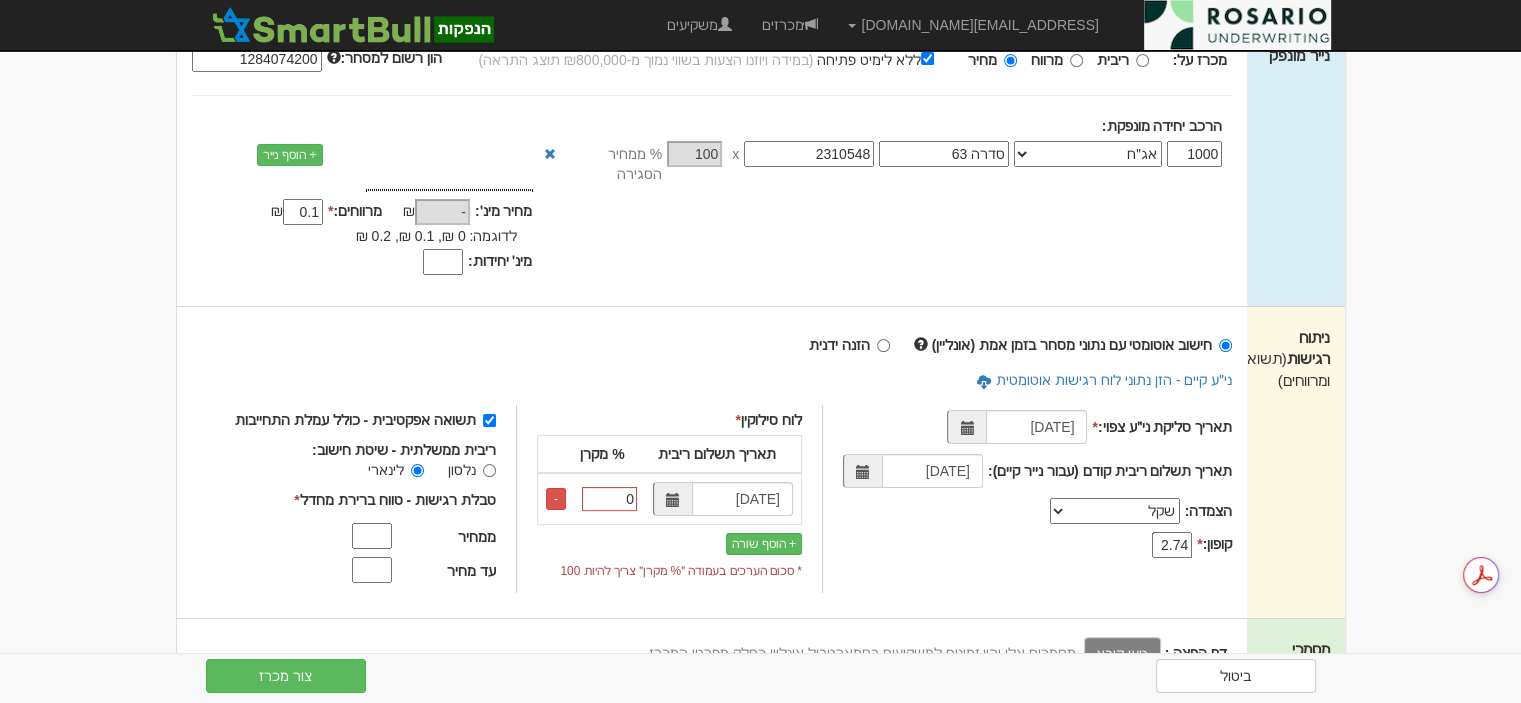 click on "0" at bounding box center (609, 499) 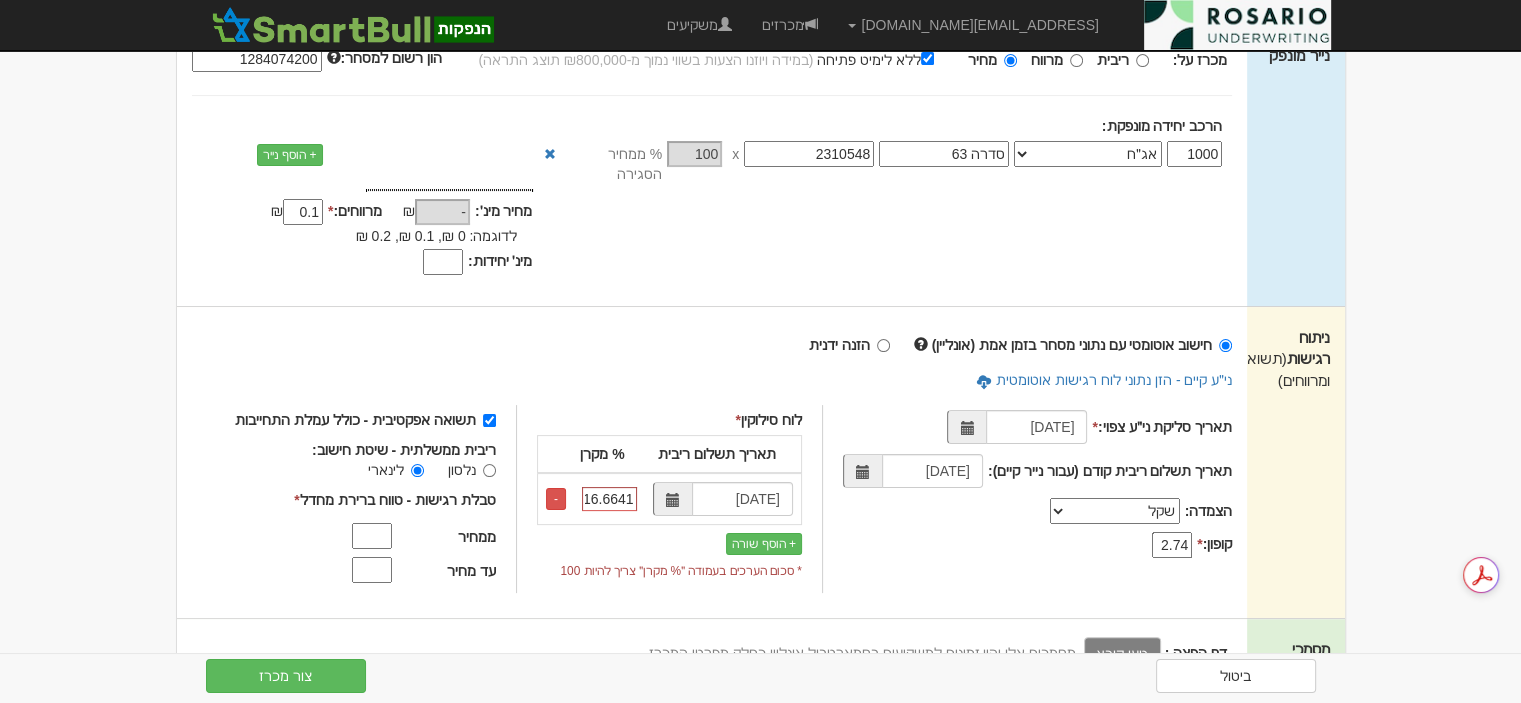 scroll, scrollTop: 0, scrollLeft: 9, axis: horizontal 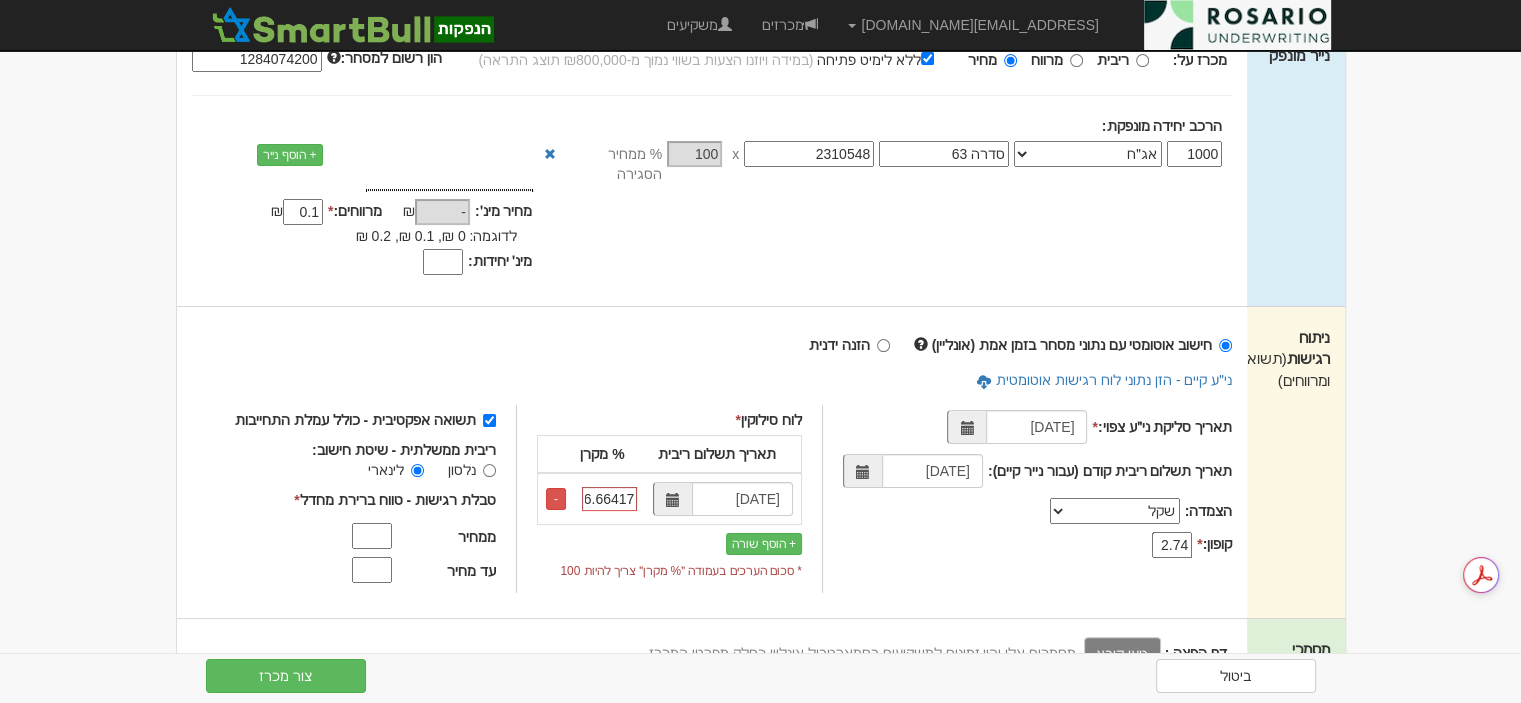 type on "16.664170" 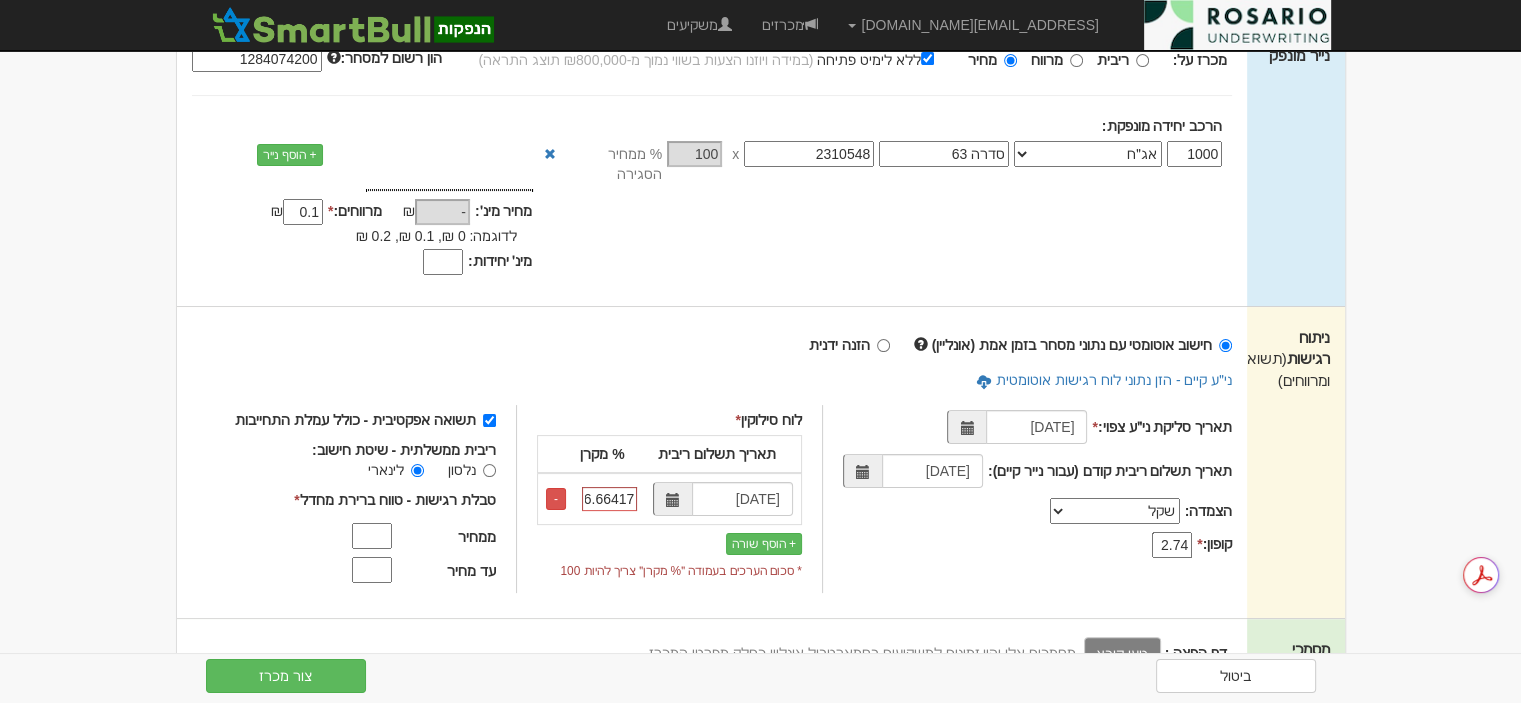 scroll, scrollTop: 0, scrollLeft: 0, axis: both 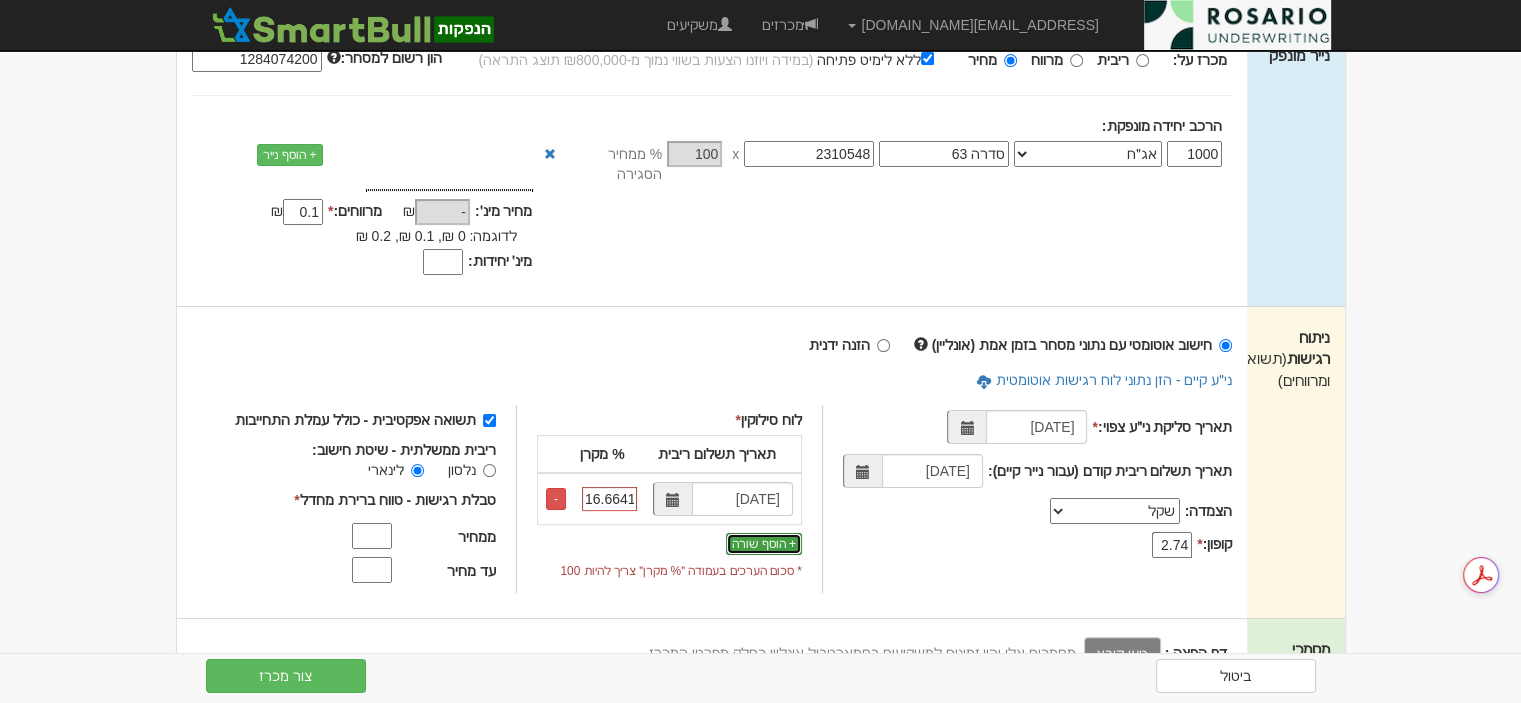 click on "+ הוסף שורה" at bounding box center [764, 544] 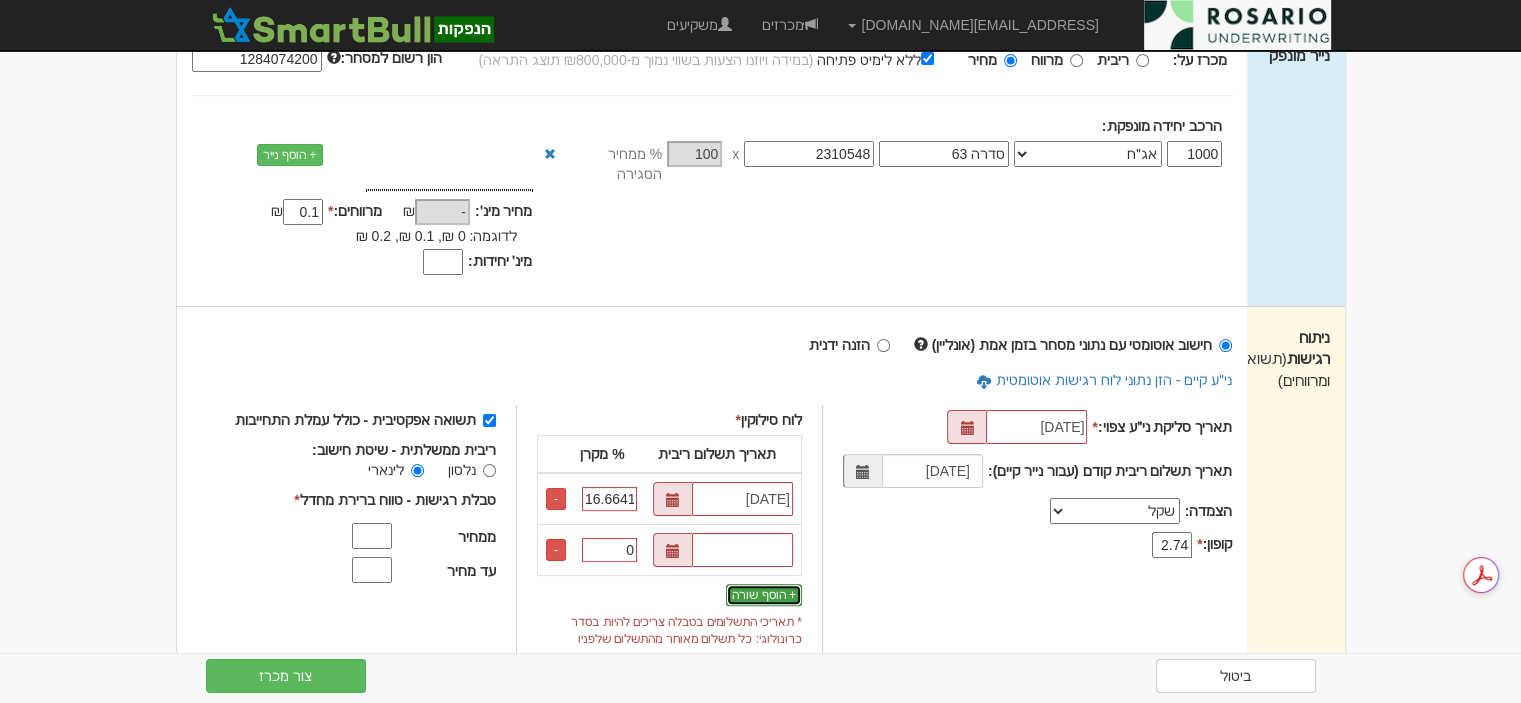 type 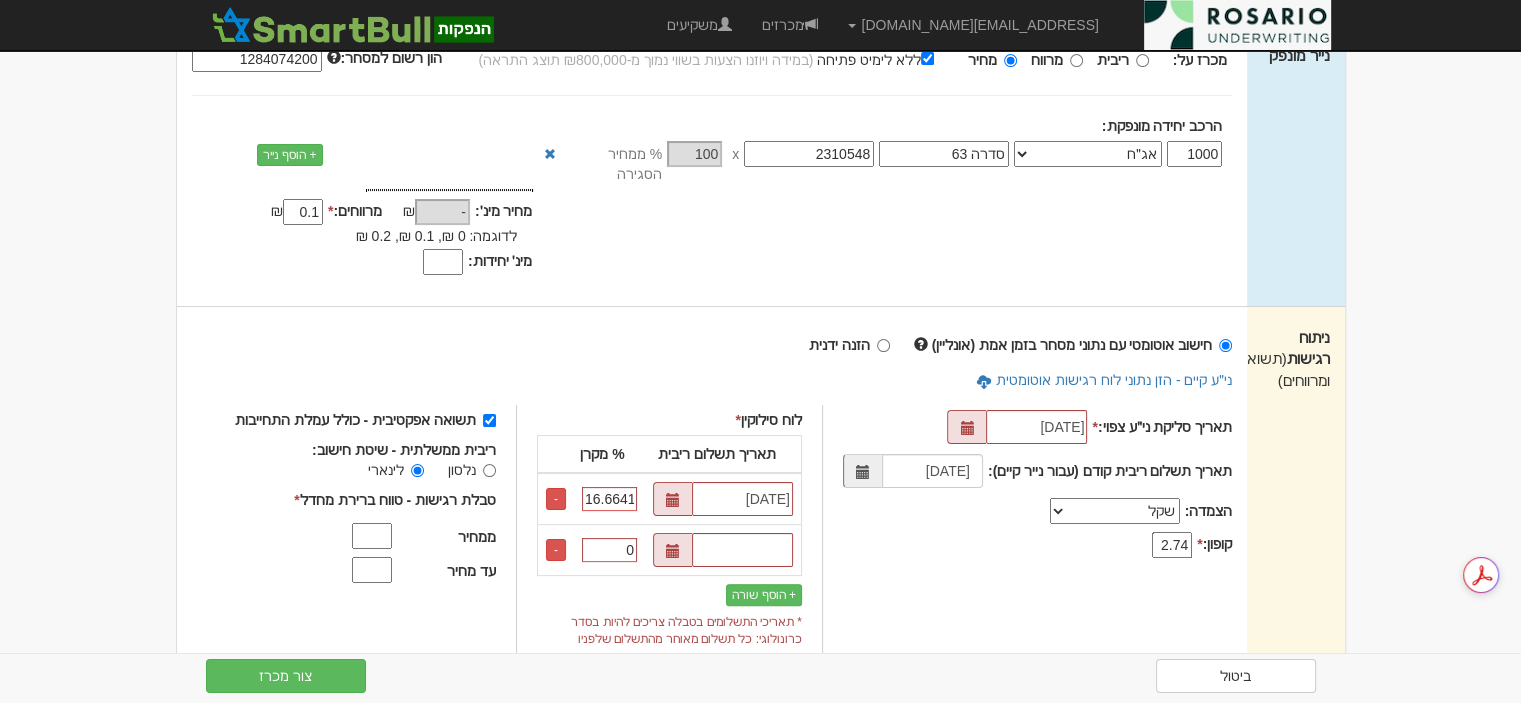 click on "0" at bounding box center [609, 550] 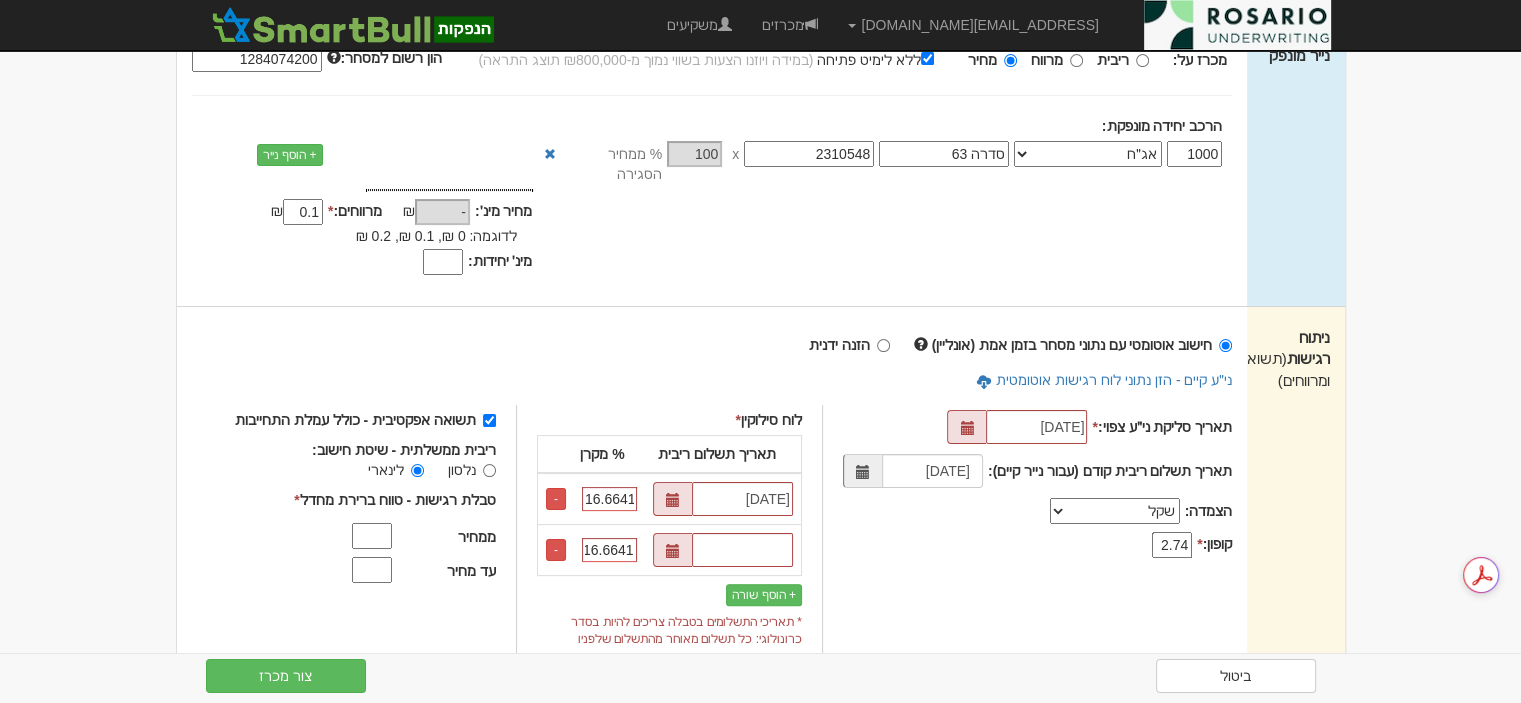 scroll, scrollTop: 0, scrollLeft: 9, axis: horizontal 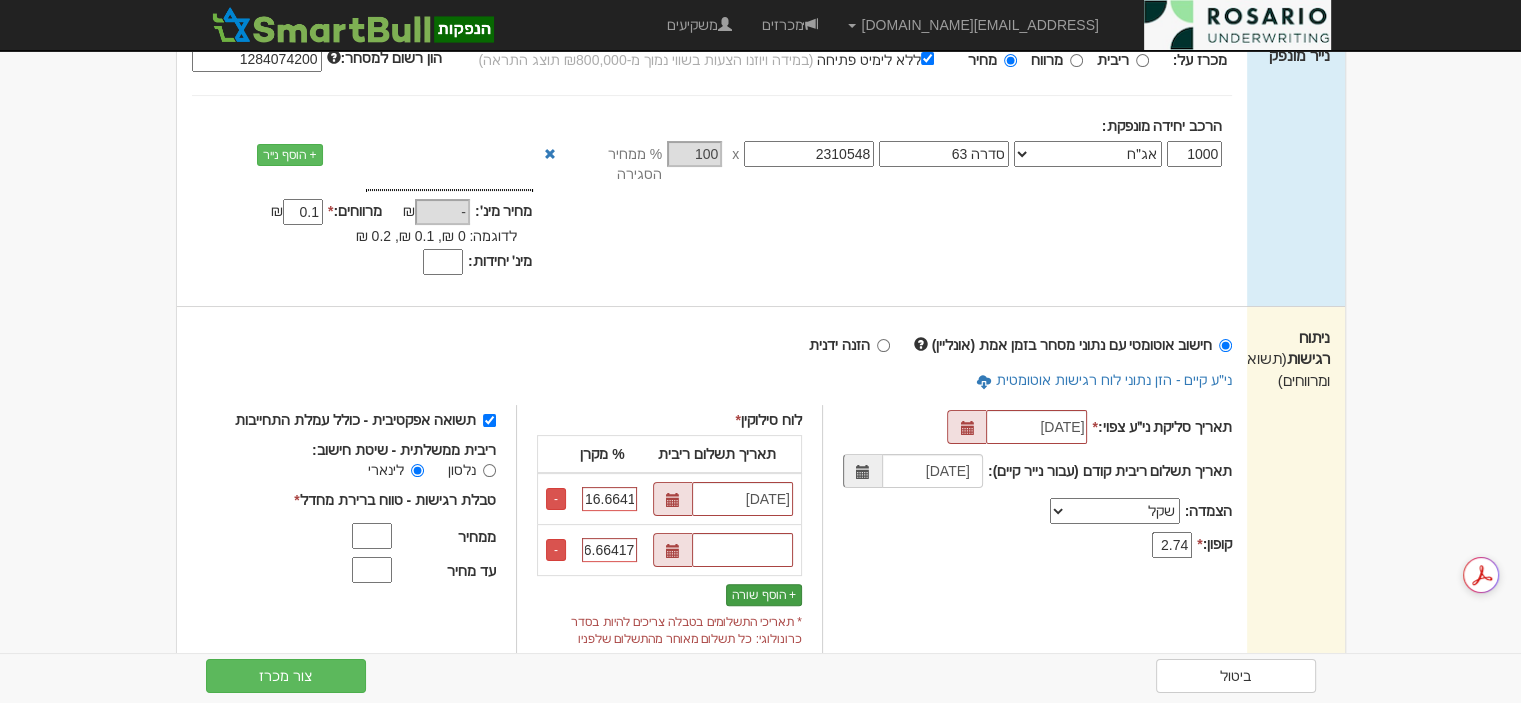 type on "16.664170" 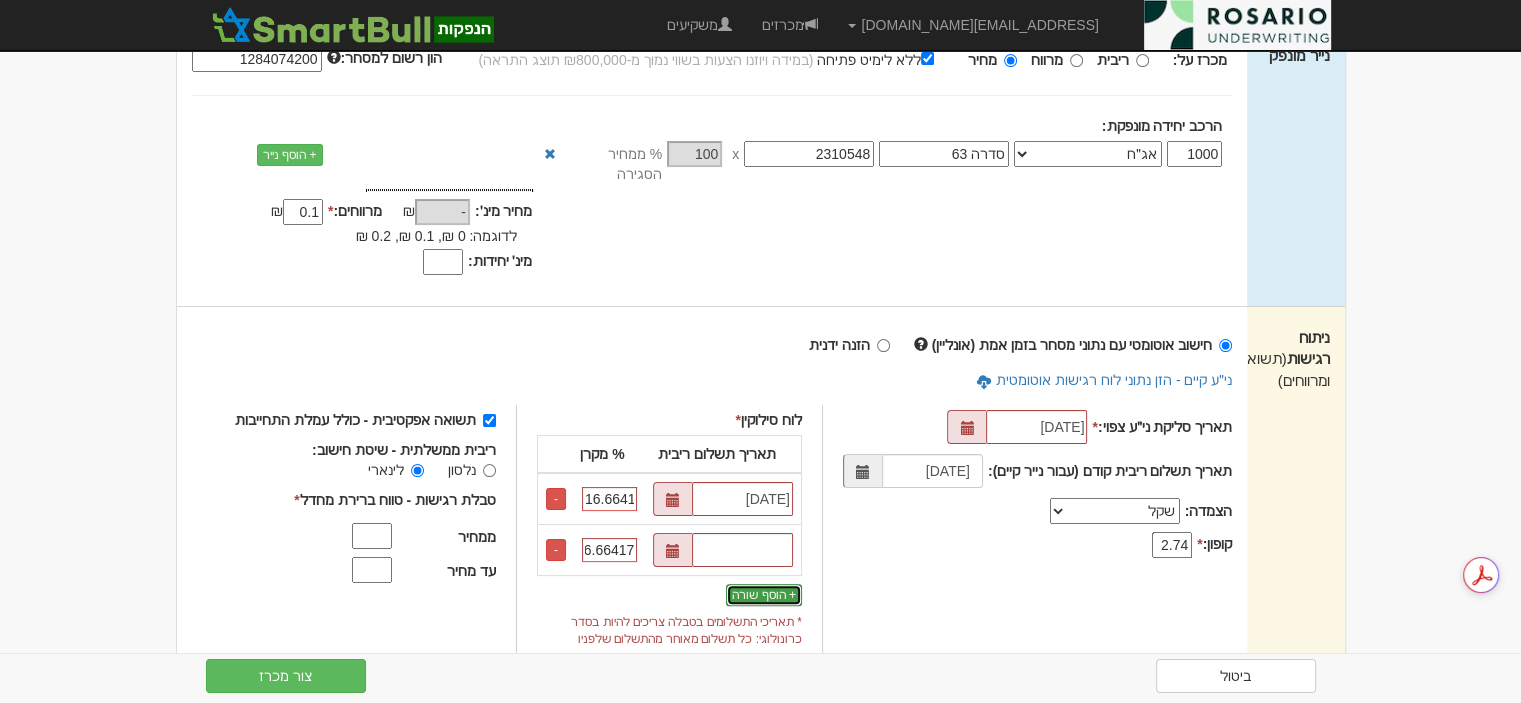 click on "+ הוסף שורה" at bounding box center [764, 595] 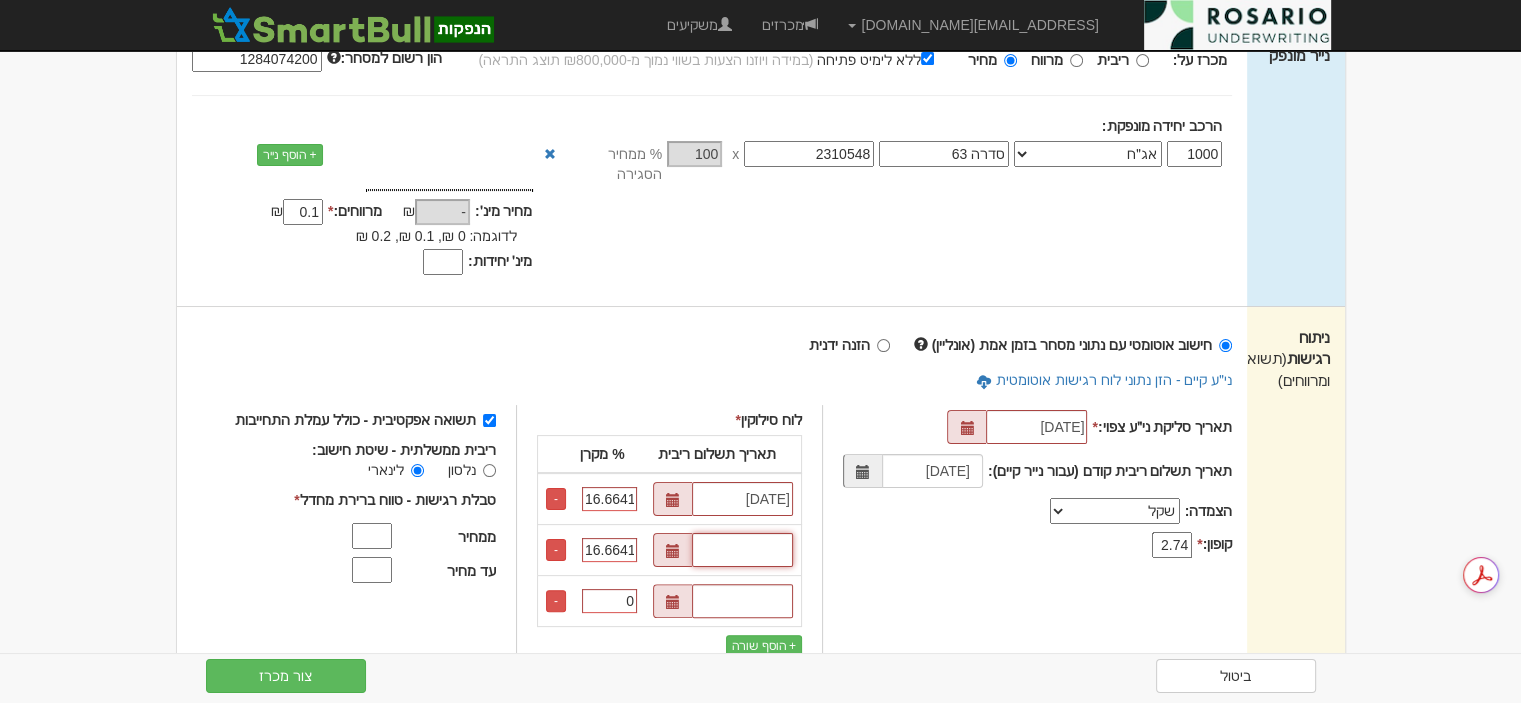 click at bounding box center (742, 550) 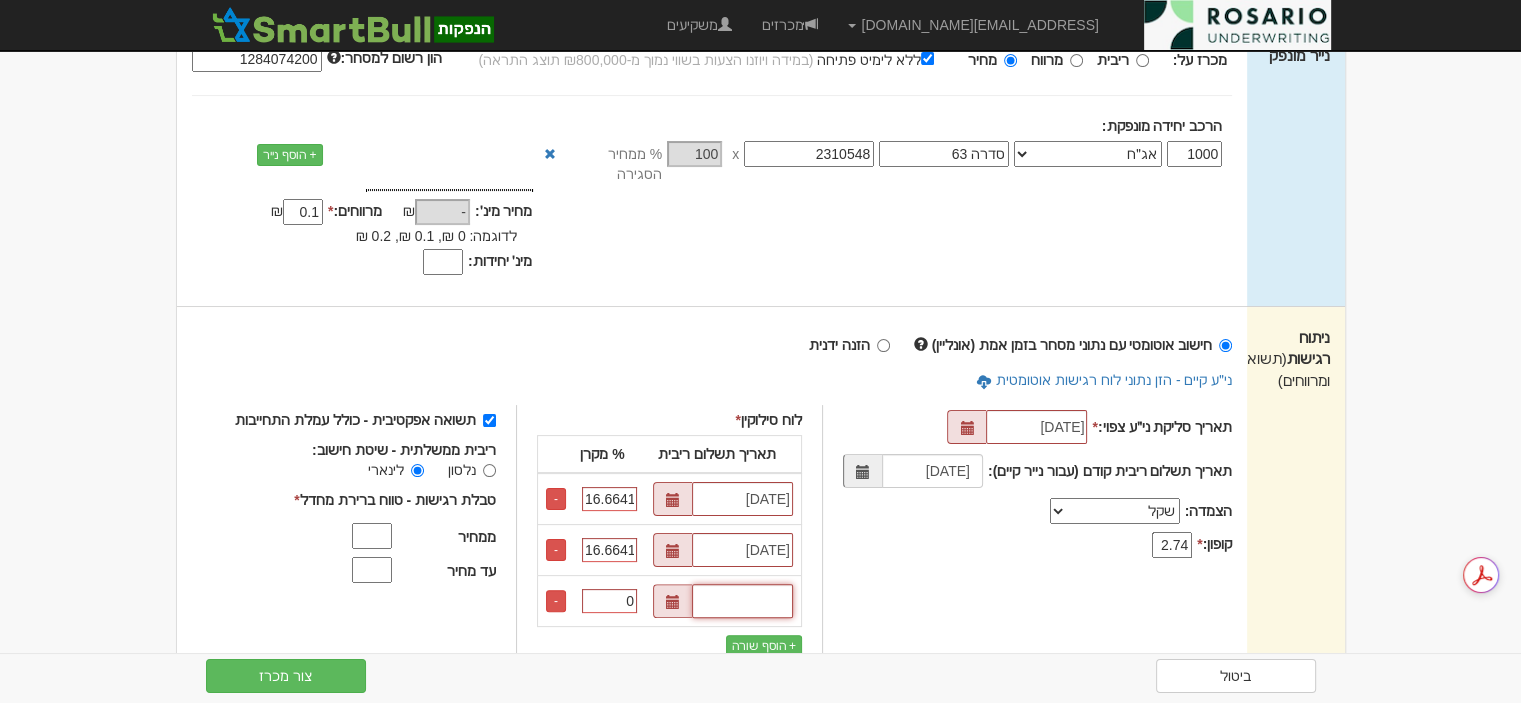 type on "12/04/2027" 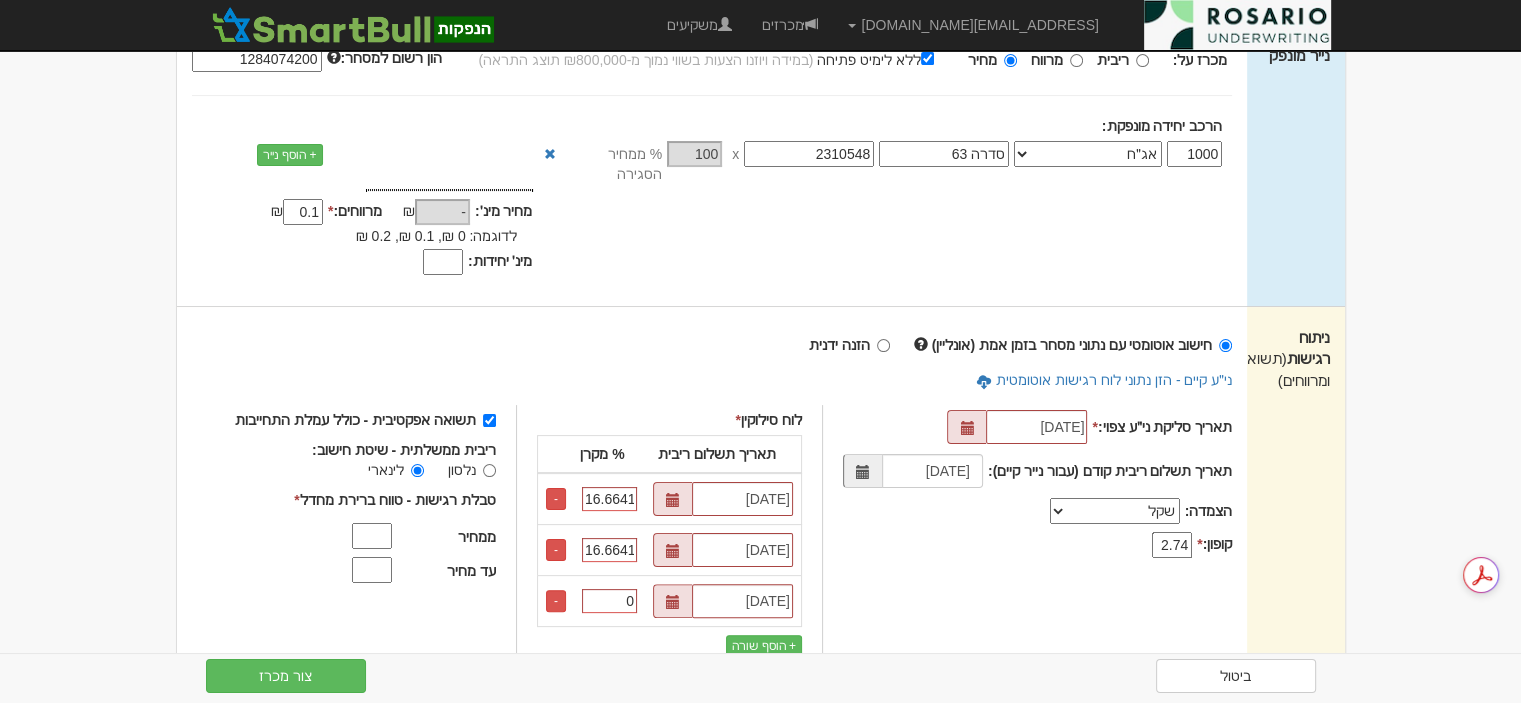 type on "12/04/2028" 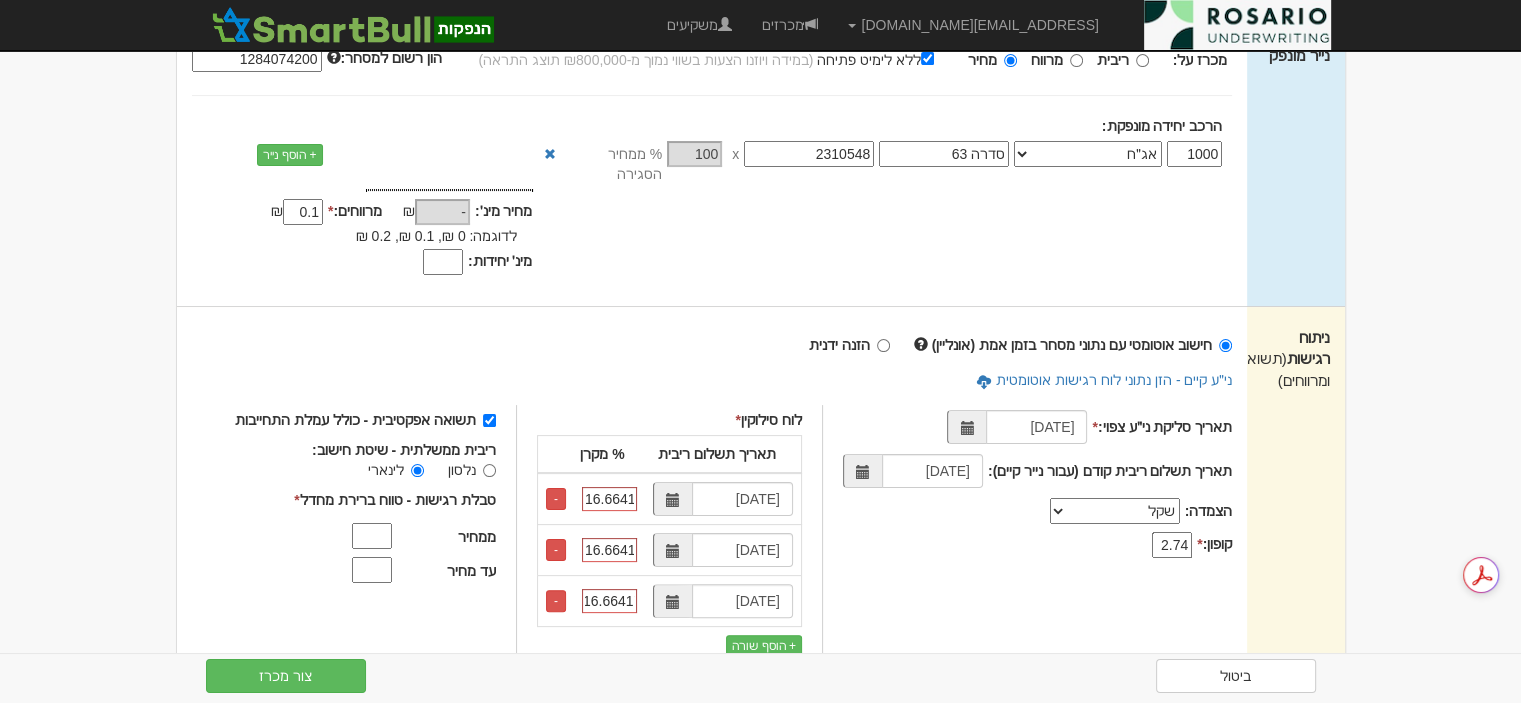 scroll, scrollTop: 0, scrollLeft: 9, axis: horizontal 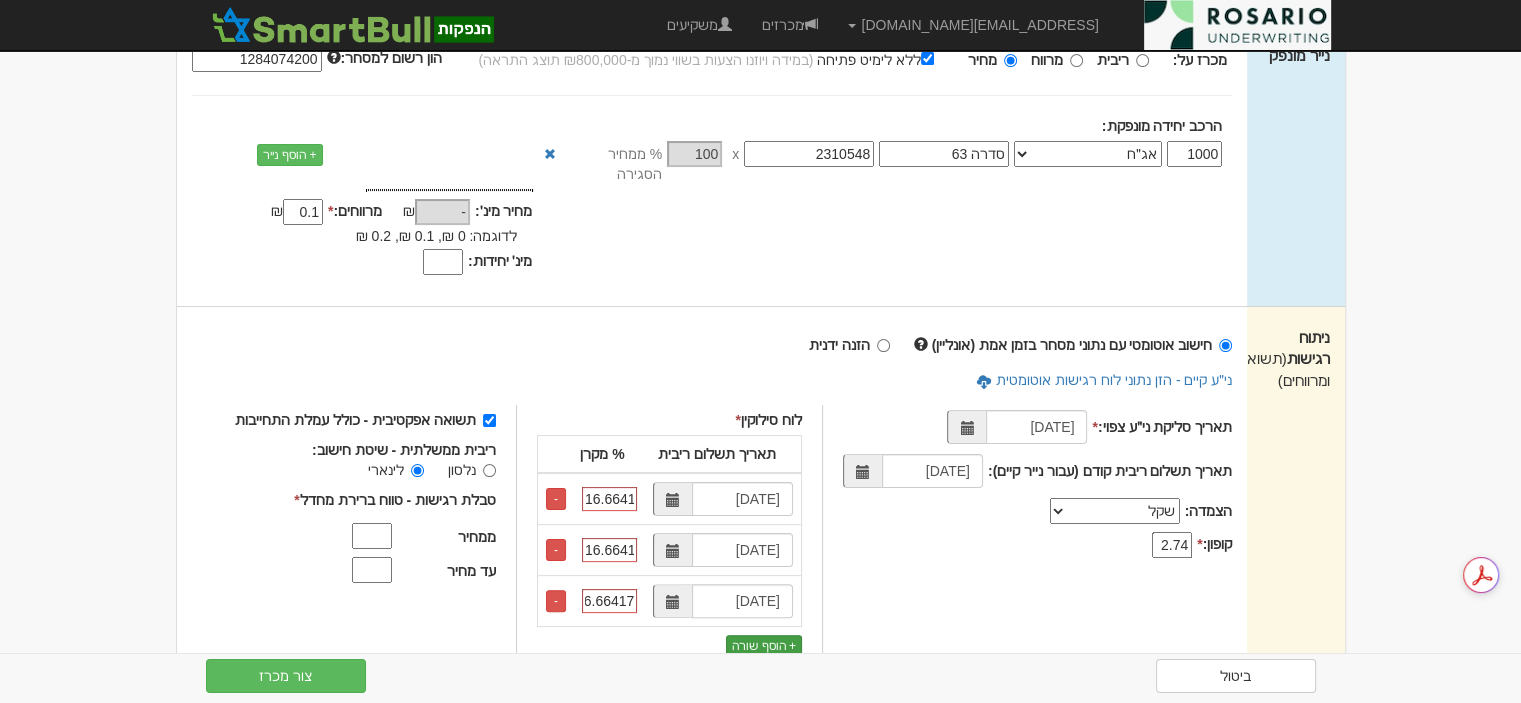 type on "16.664170" 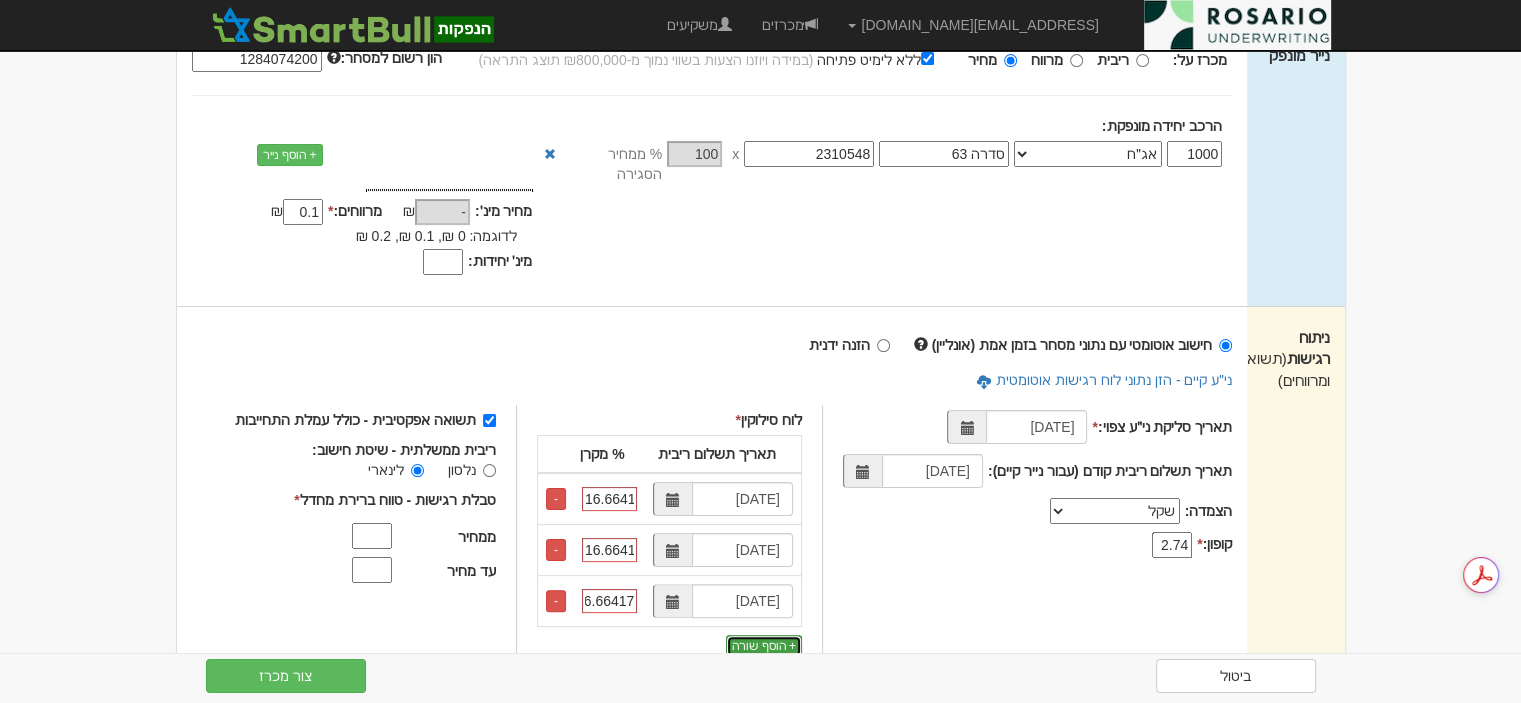 click on "+ הוסף שורה" at bounding box center [764, 646] 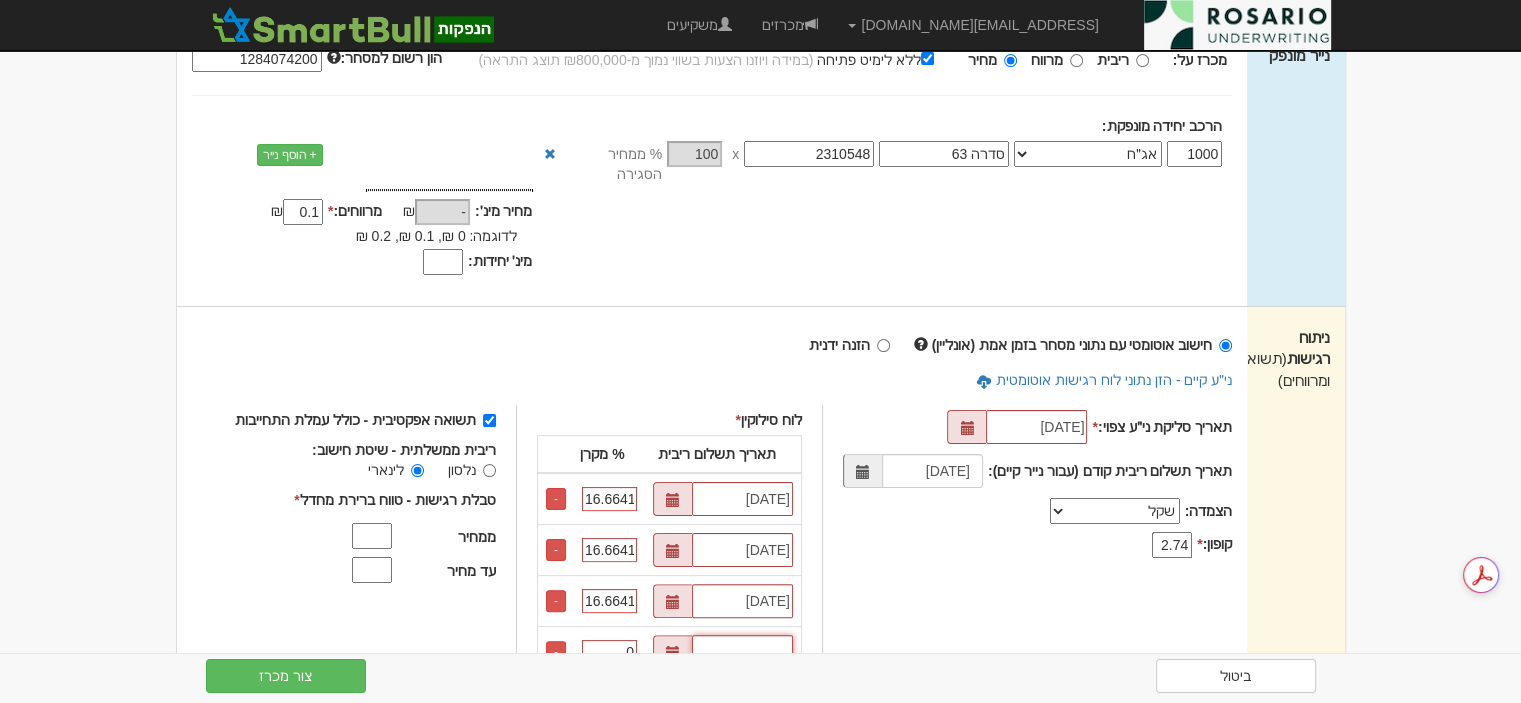 click at bounding box center [742, 652] 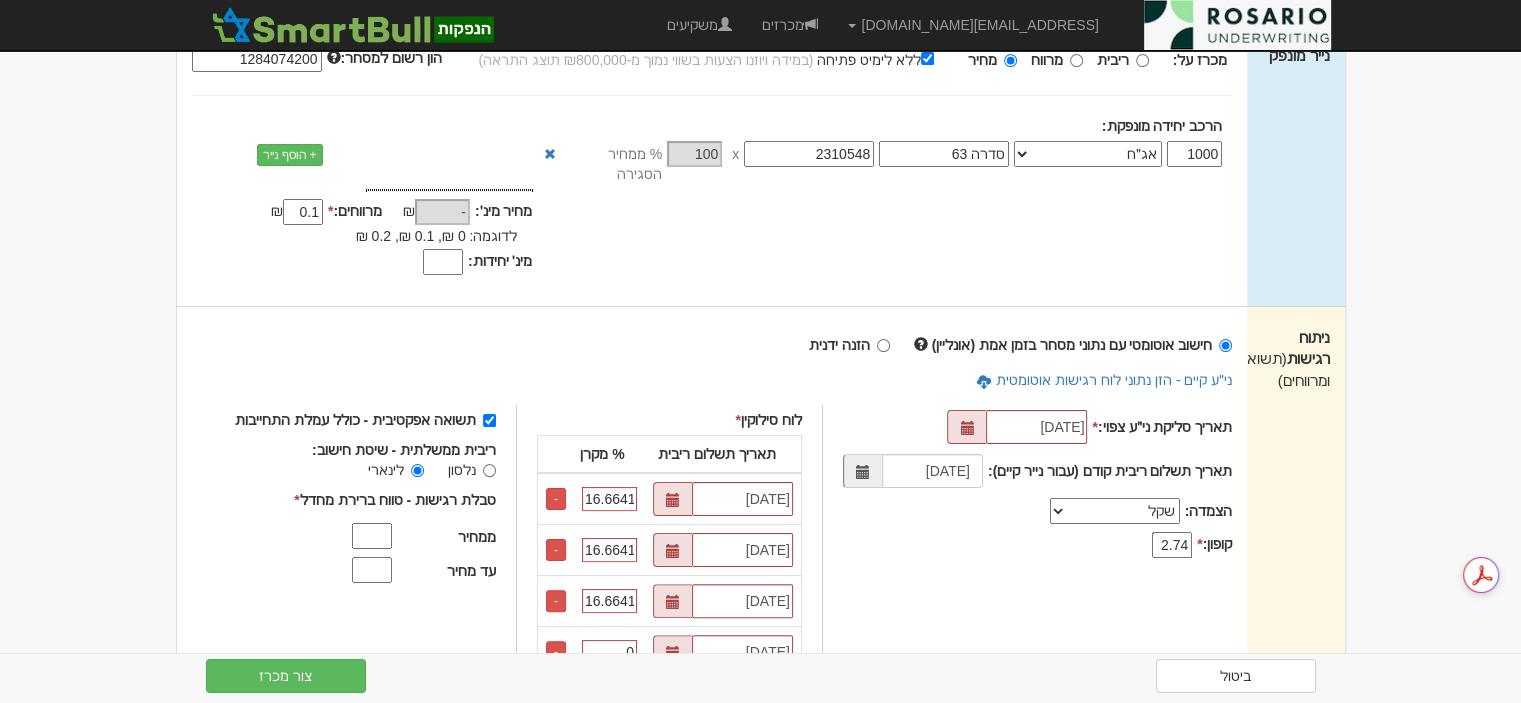 type on "12/04/2029" 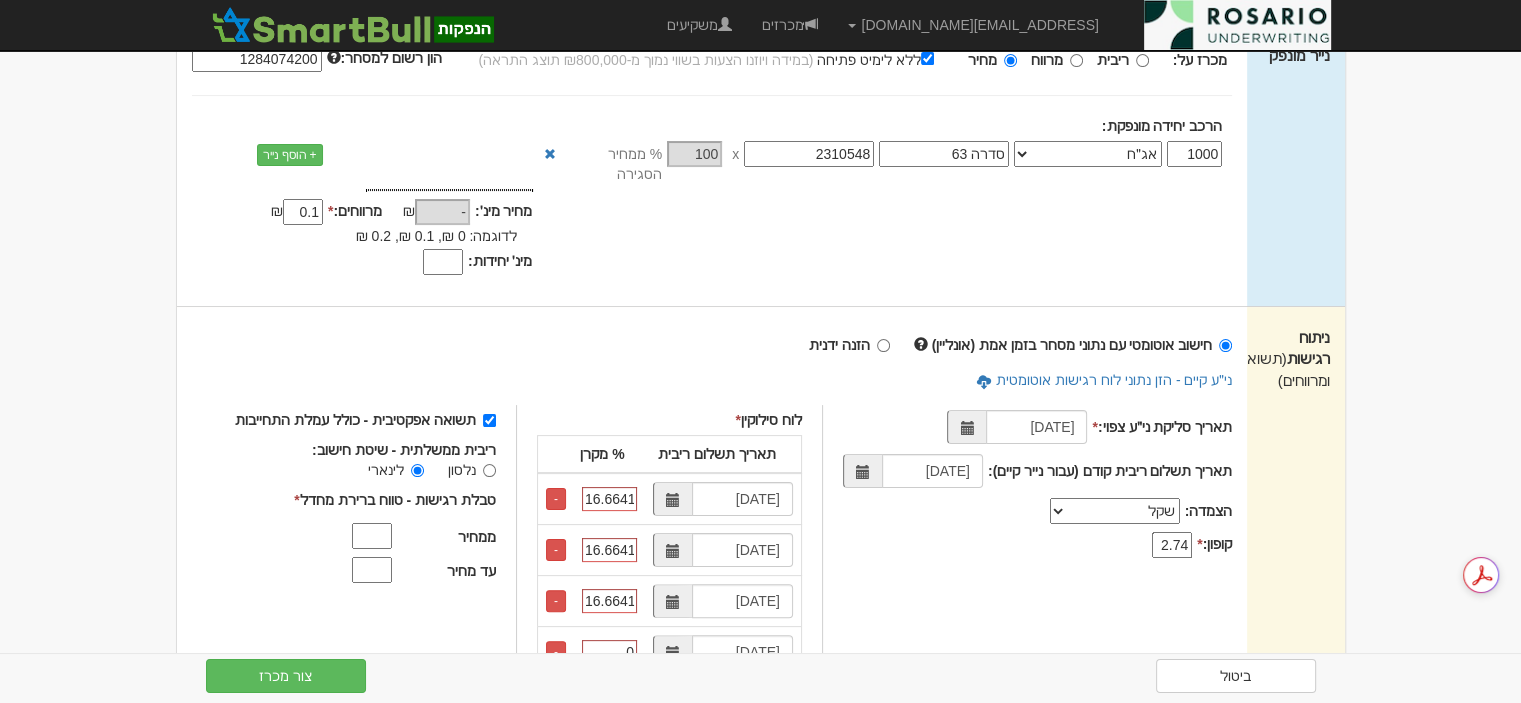 click on "0" at bounding box center [609, 652] 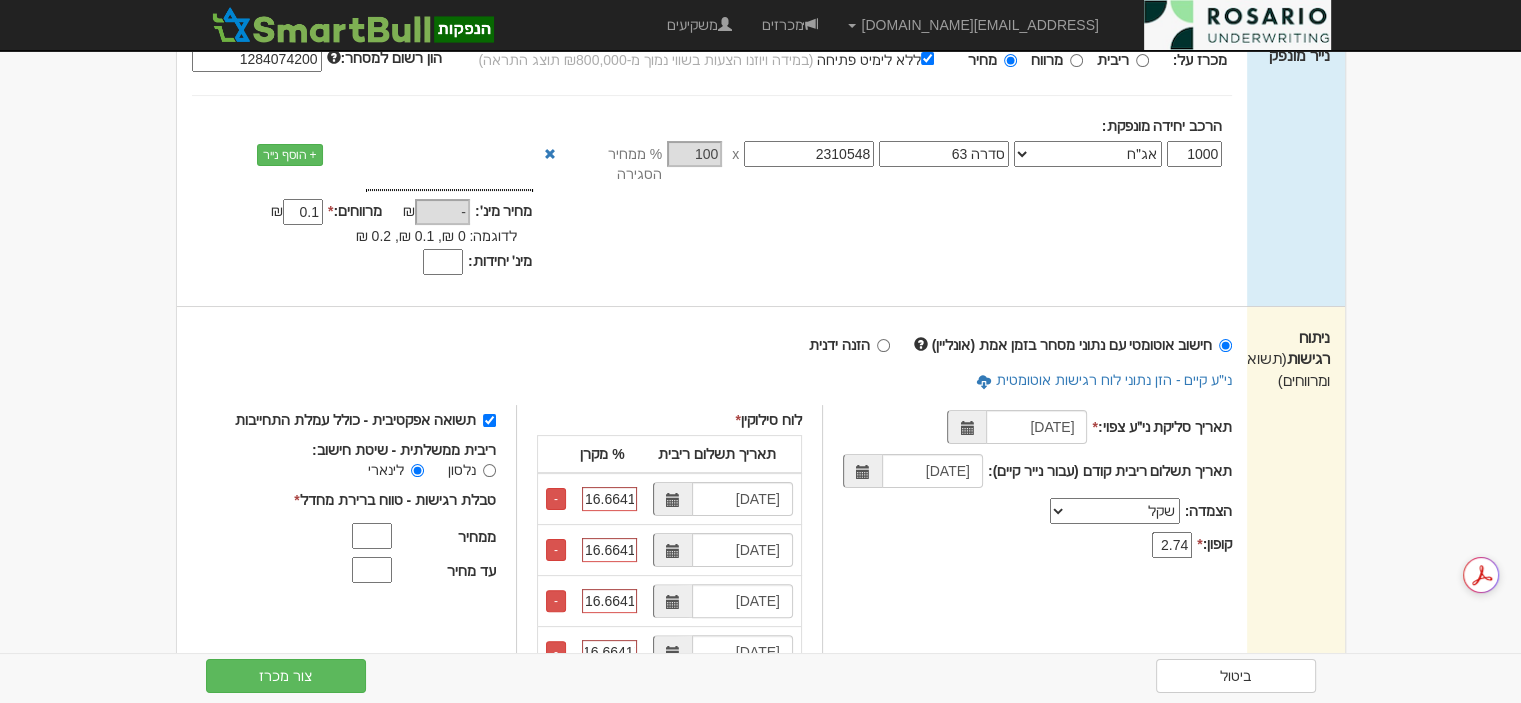 scroll, scrollTop: 0, scrollLeft: 9, axis: horizontal 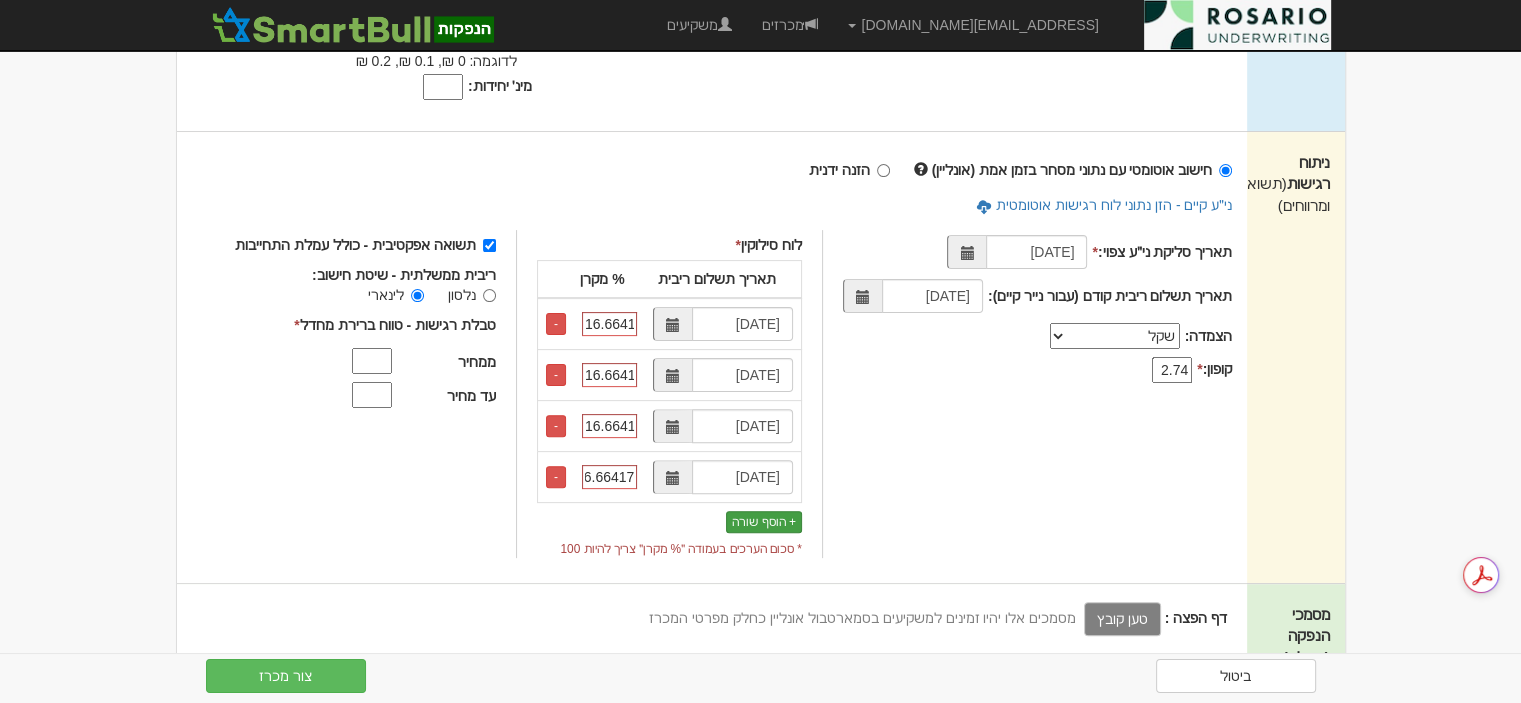 type on "16.664170" 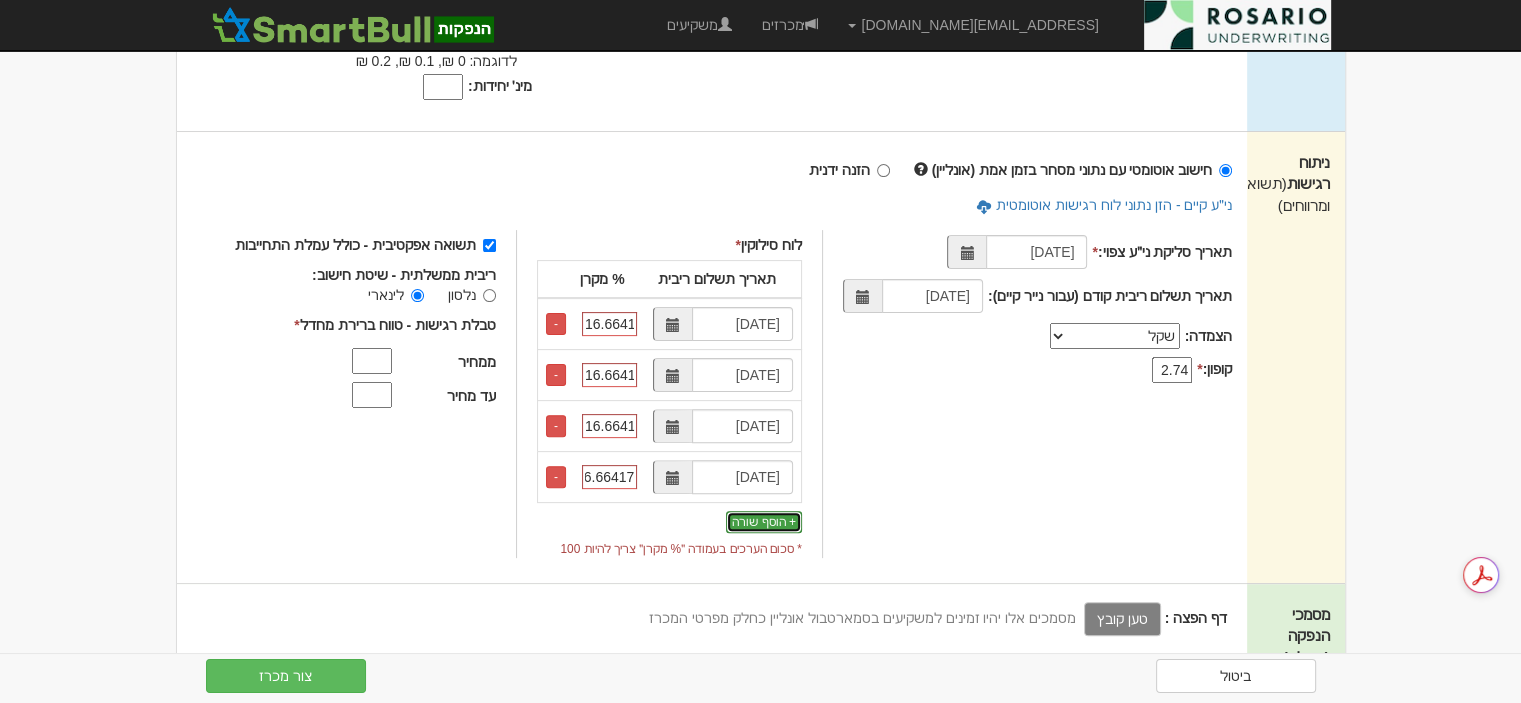 click on "+ הוסף שורה" at bounding box center [764, 522] 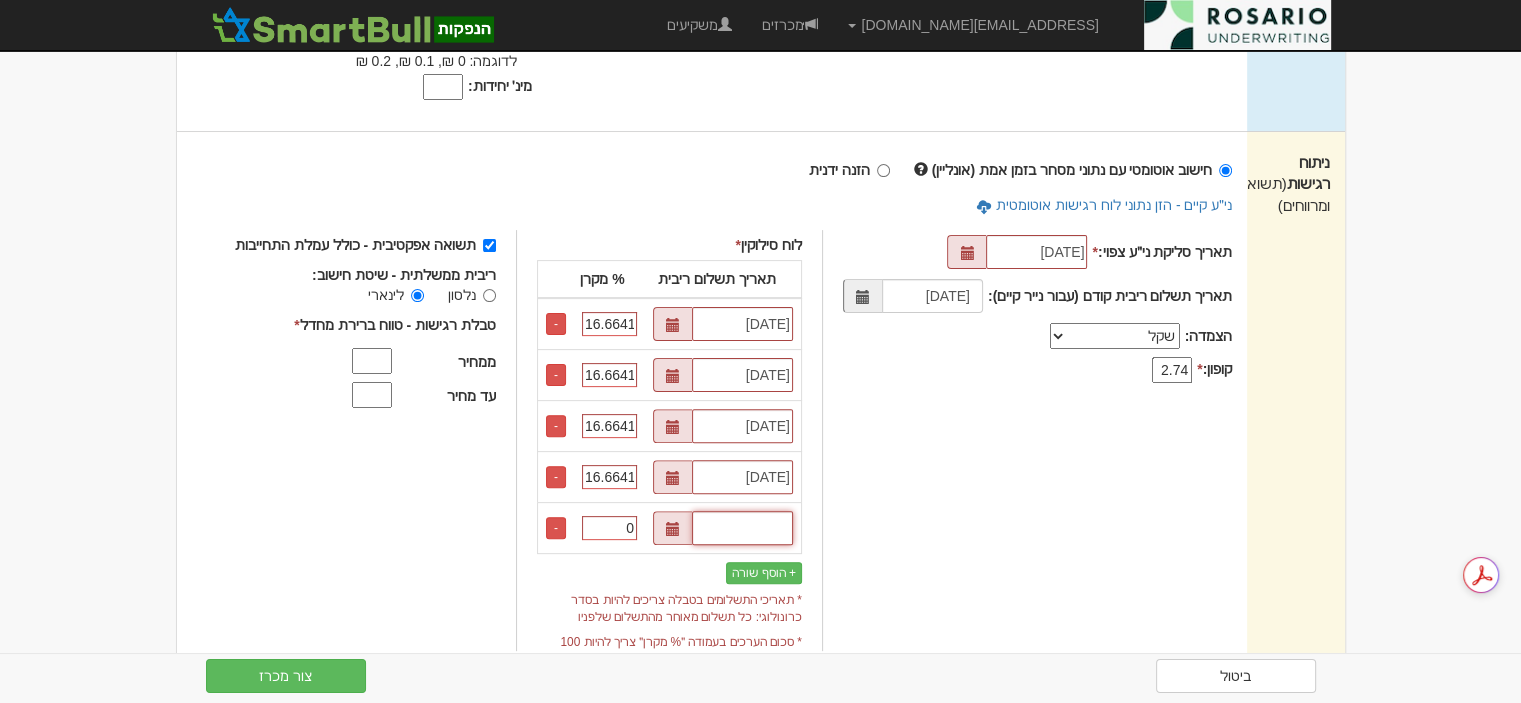 click at bounding box center [742, 528] 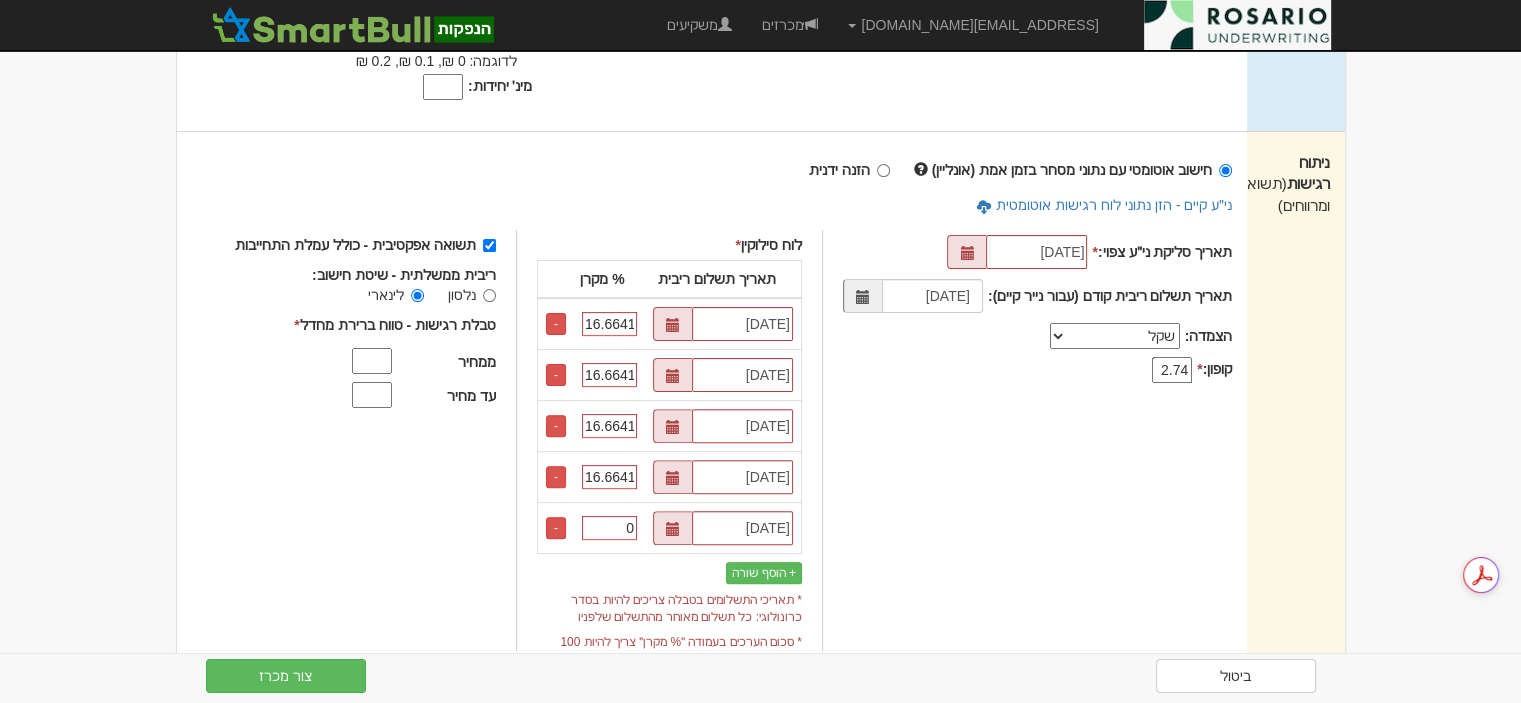 type on "12/04/2030" 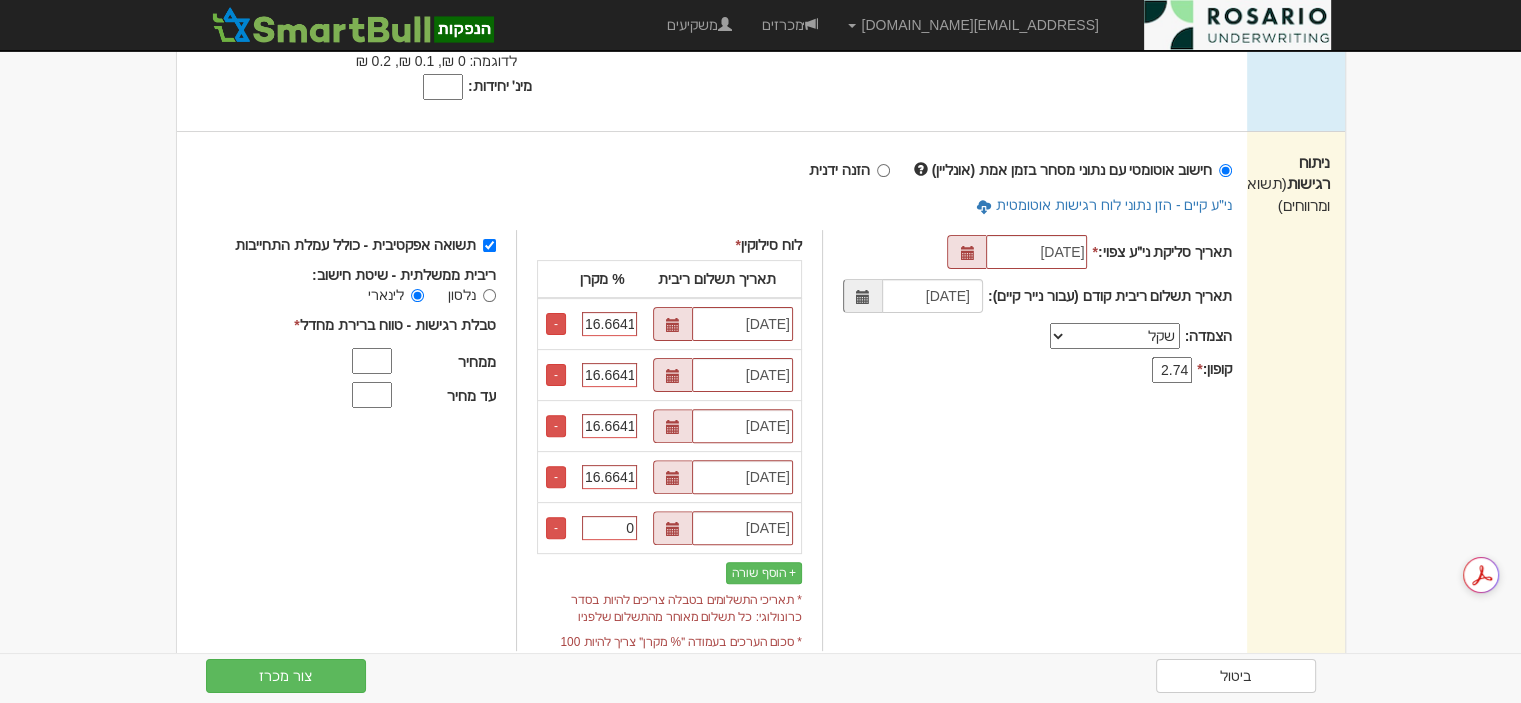 click on "0" at bounding box center (609, 528) 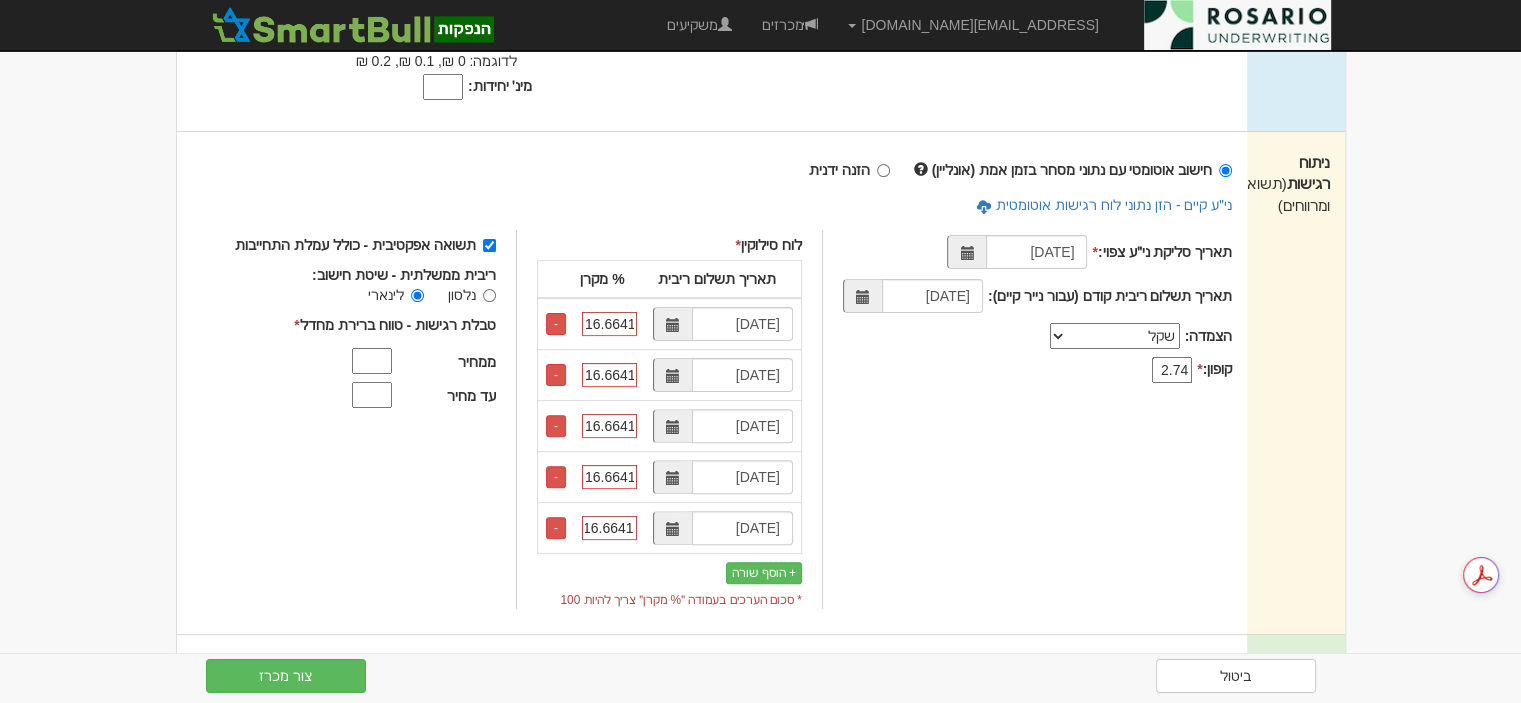 scroll, scrollTop: 0, scrollLeft: 9, axis: horizontal 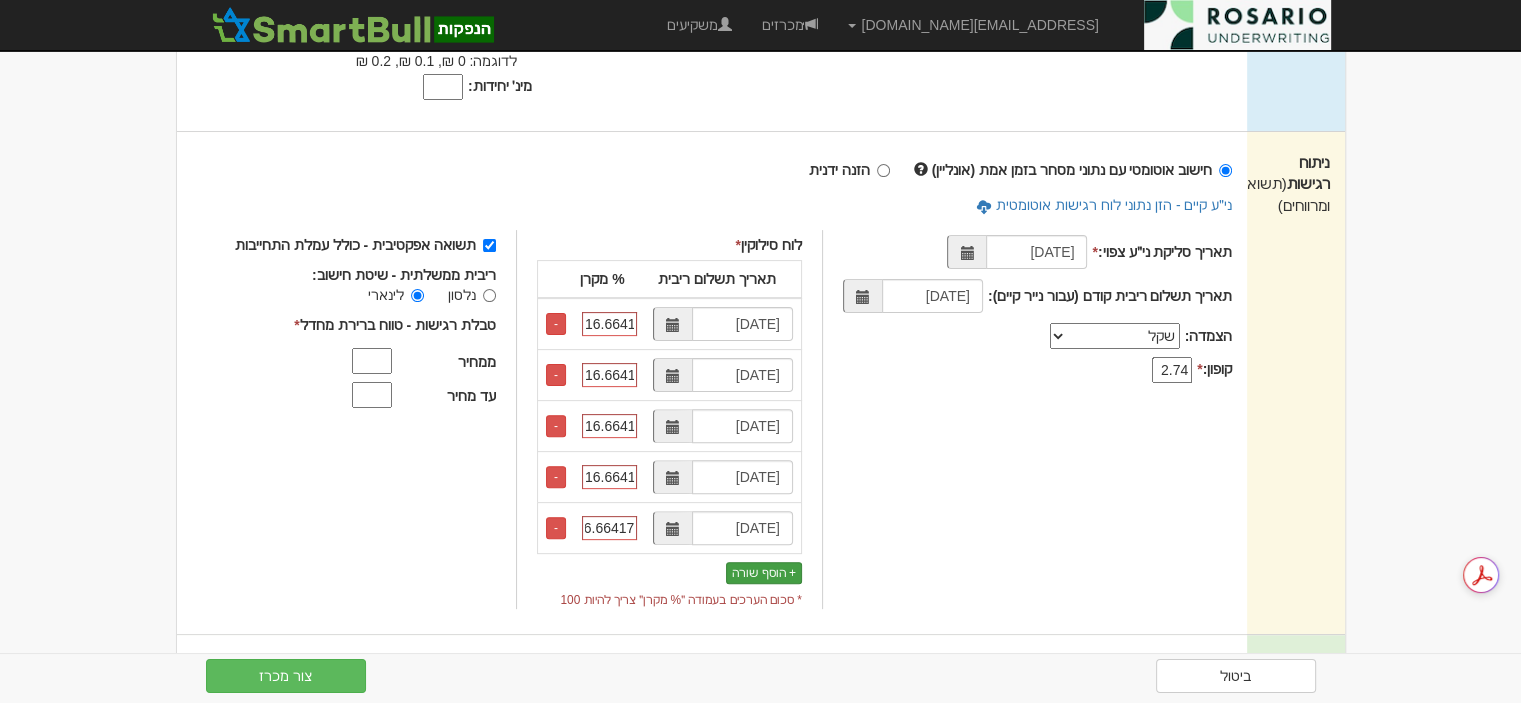 type on "16.664170" 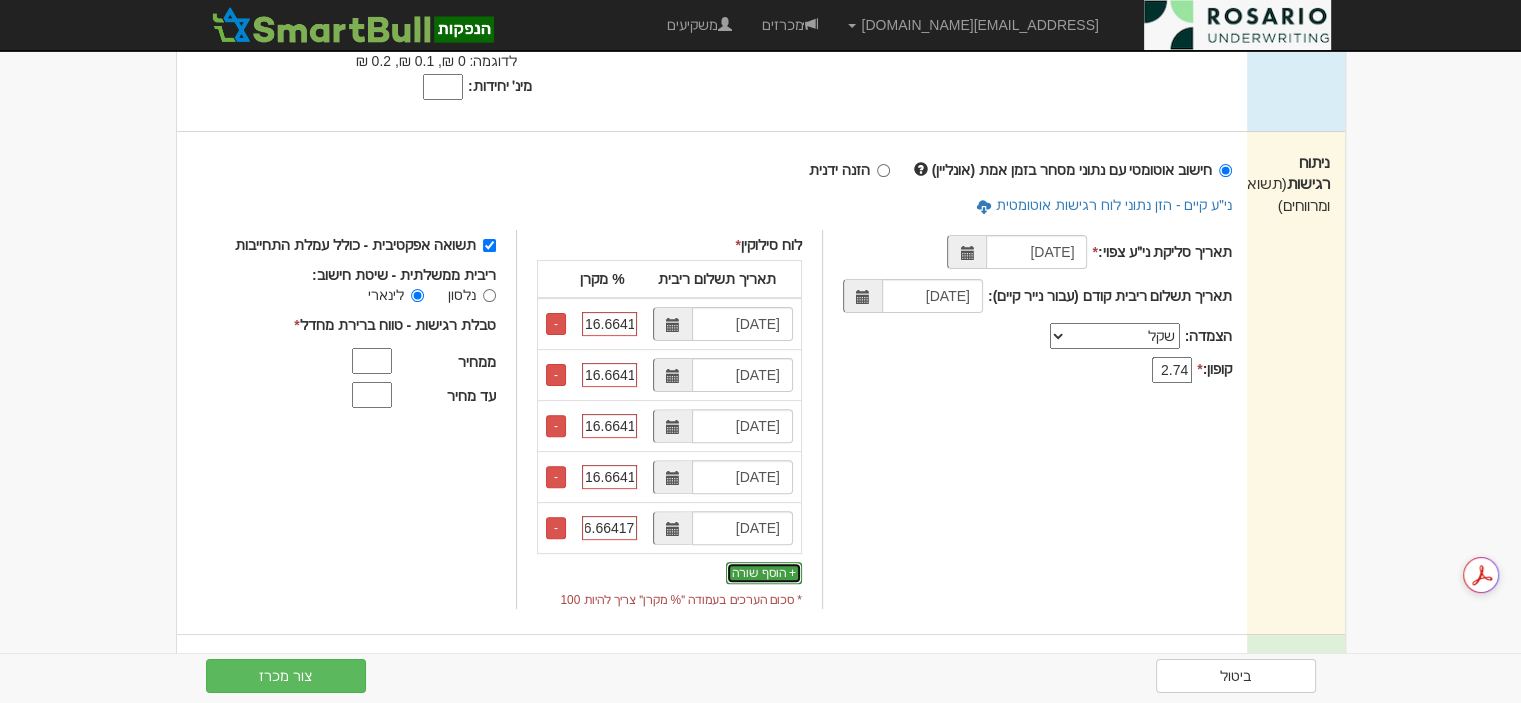 click on "+ הוסף שורה" at bounding box center [764, 573] 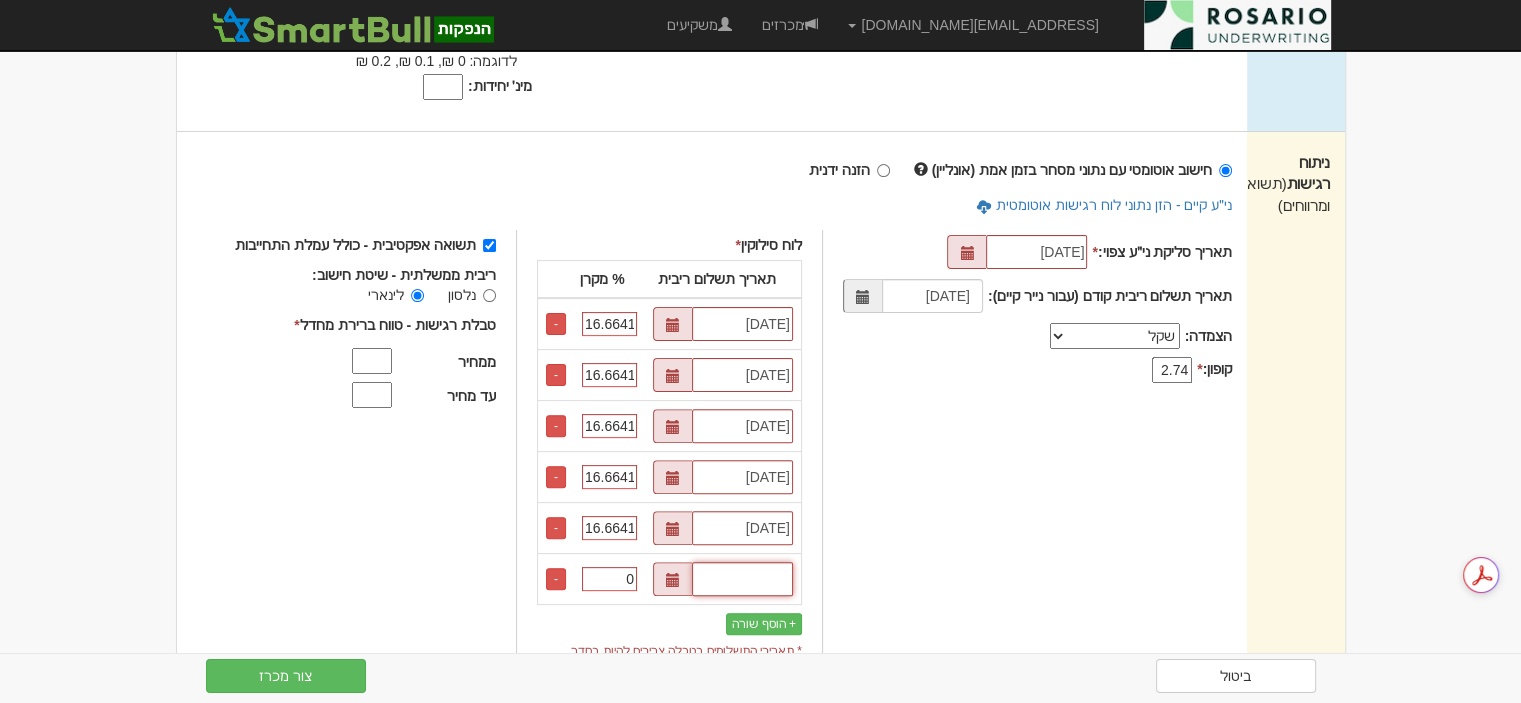 click at bounding box center [742, 579] 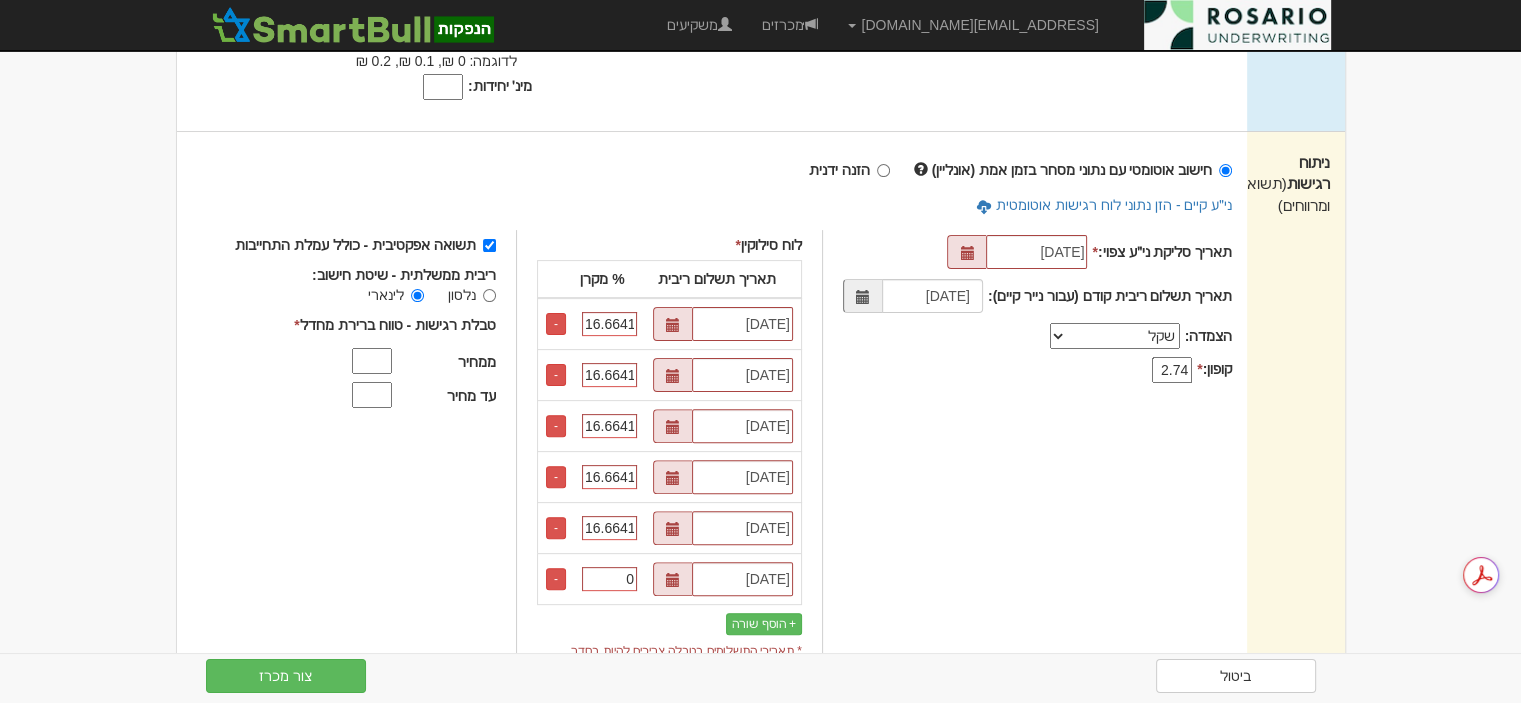 type on "13/04/2031" 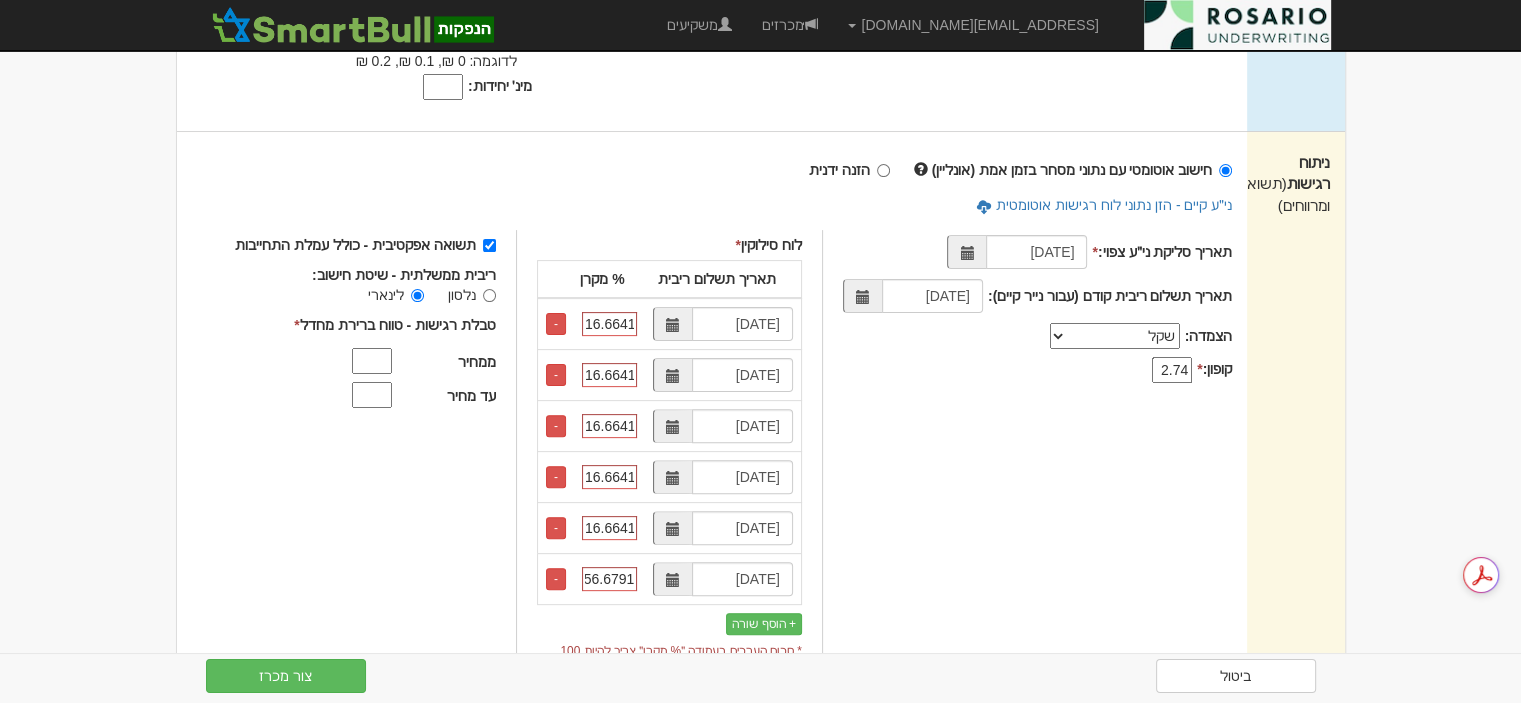 scroll, scrollTop: 0, scrollLeft: 17, axis: horizontal 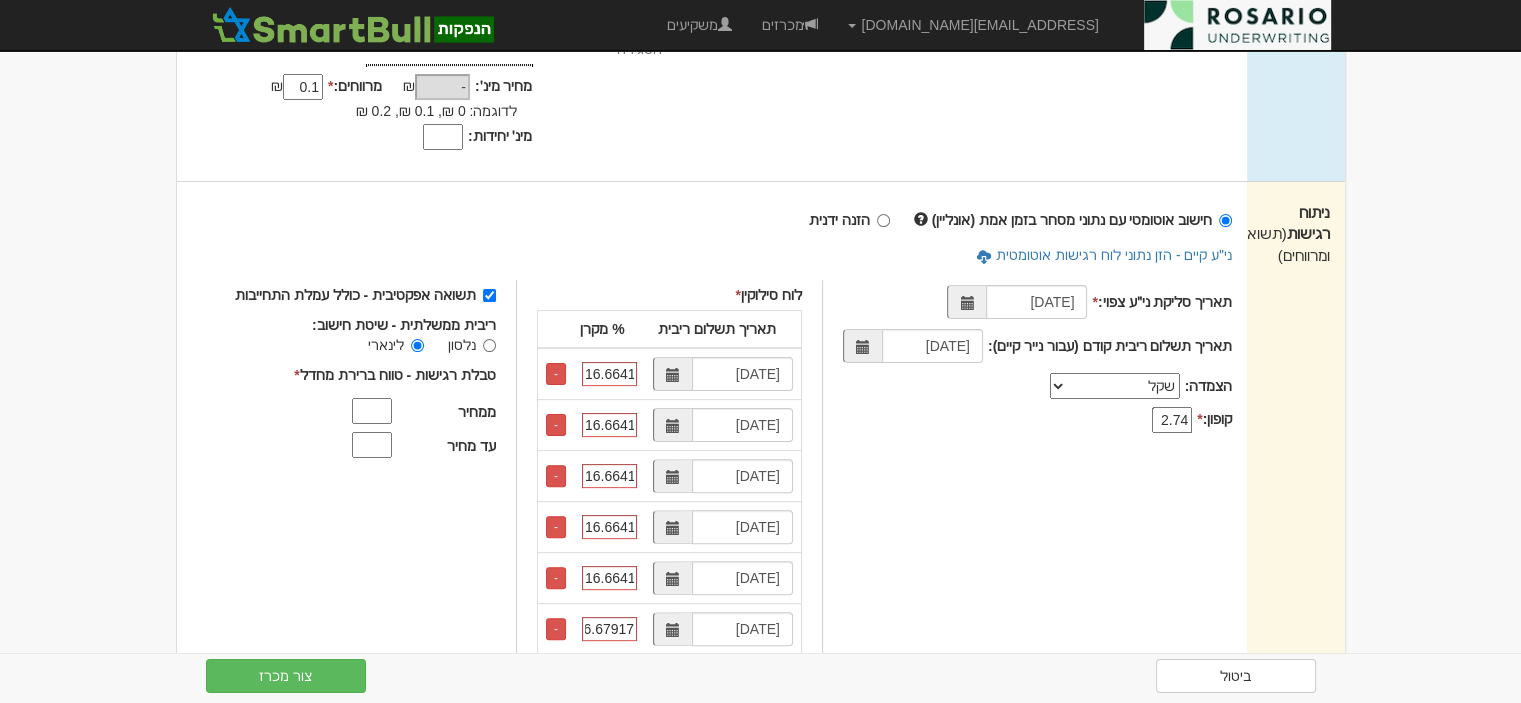 type on "156.679170" 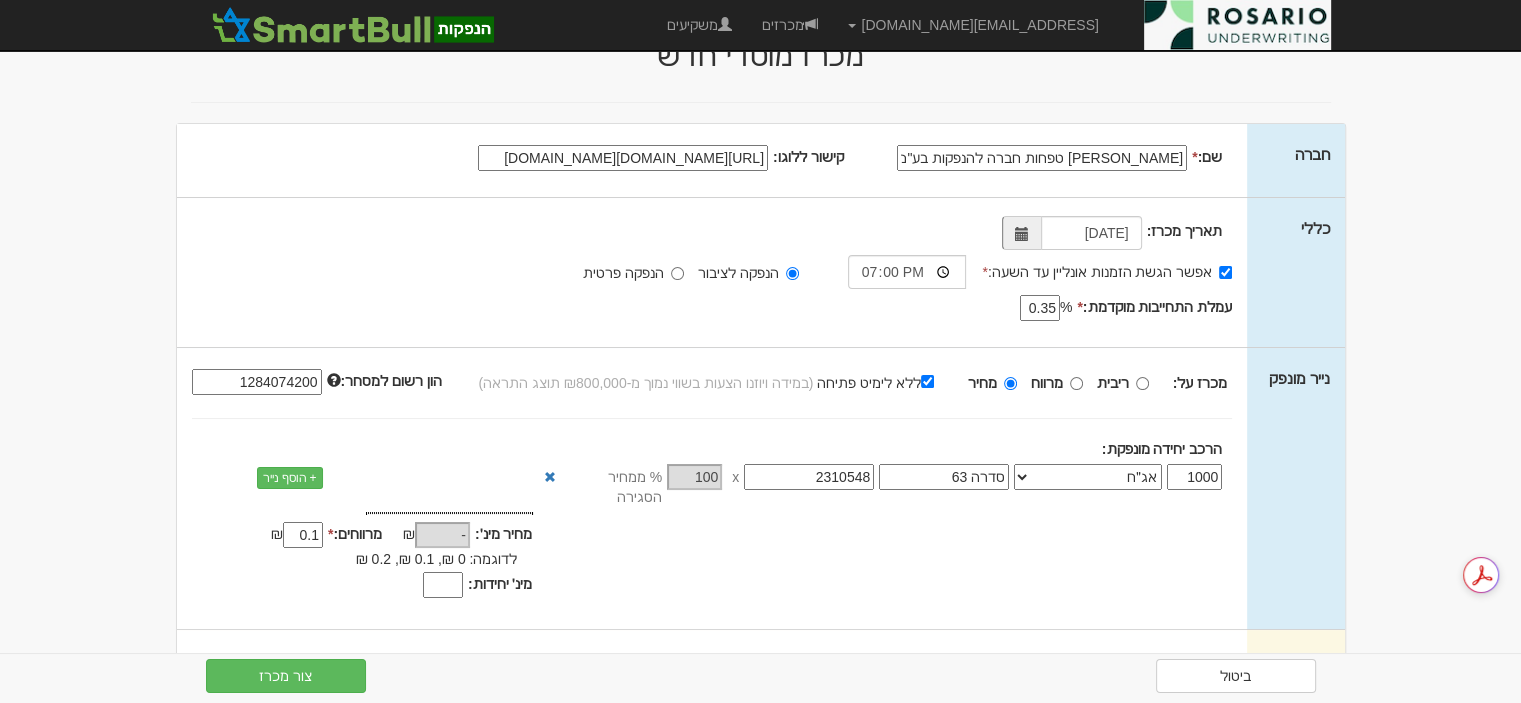 scroll, scrollTop: 24, scrollLeft: 0, axis: vertical 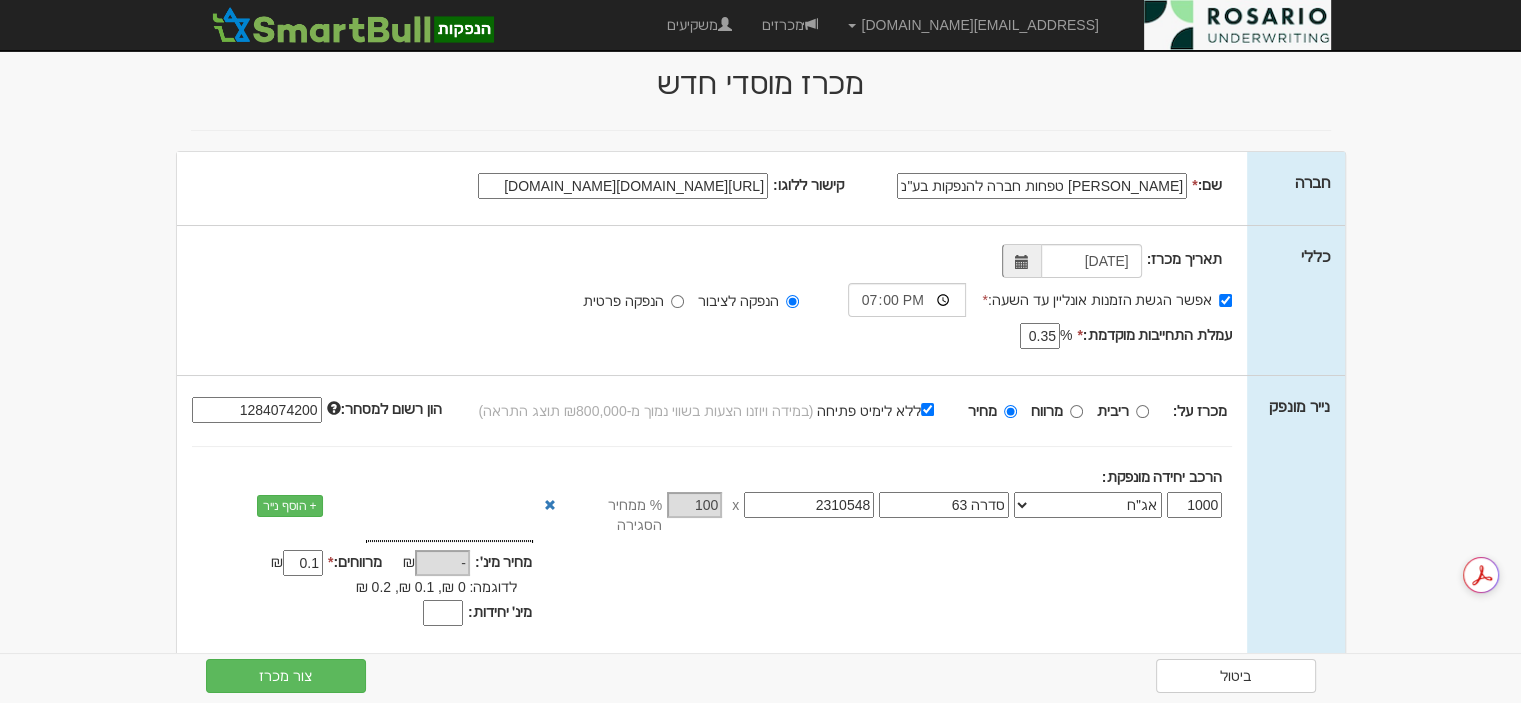 drag, startPoint x: 432, startPoint y: 596, endPoint x: 452, endPoint y: 595, distance: 20.024984 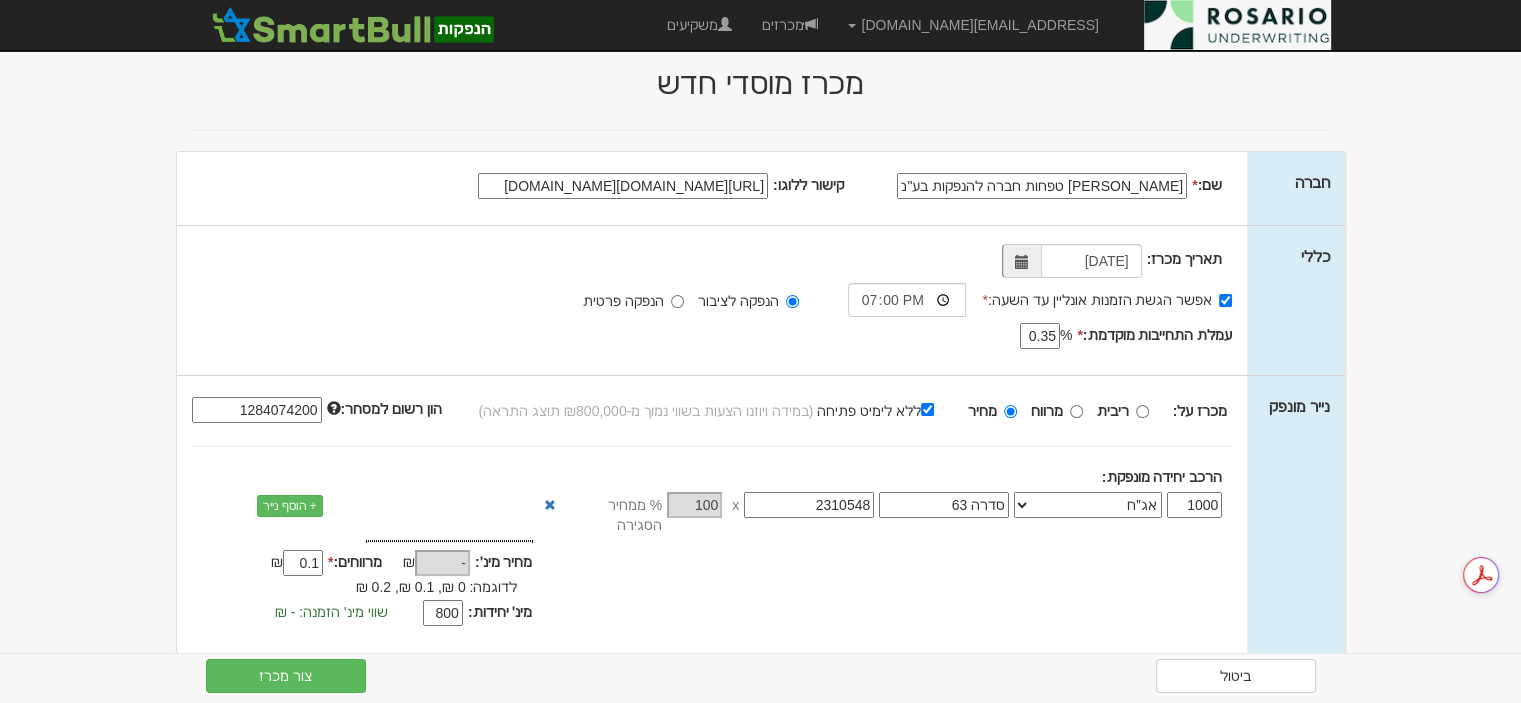 type on "800" 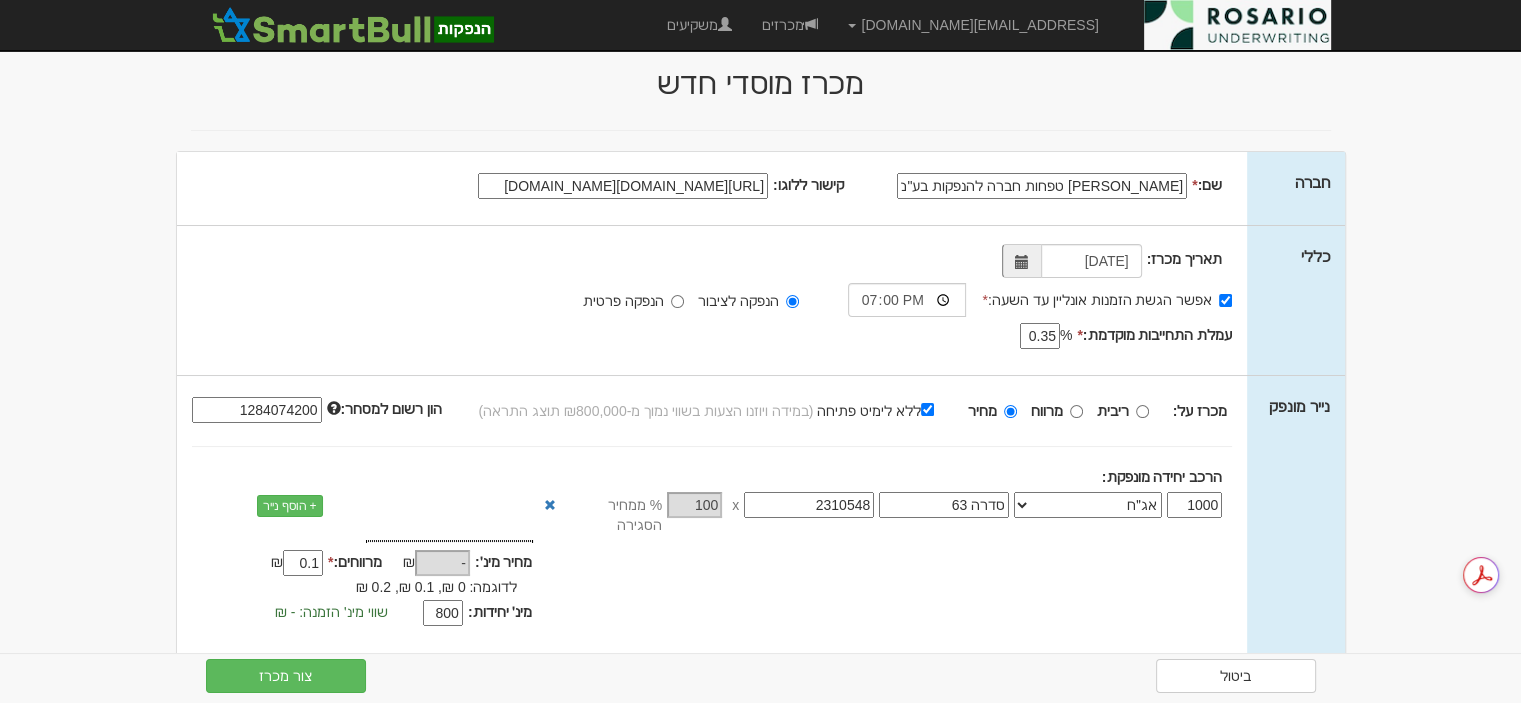 click on "+ הוסף שורה" at bounding box center [764, 1150] 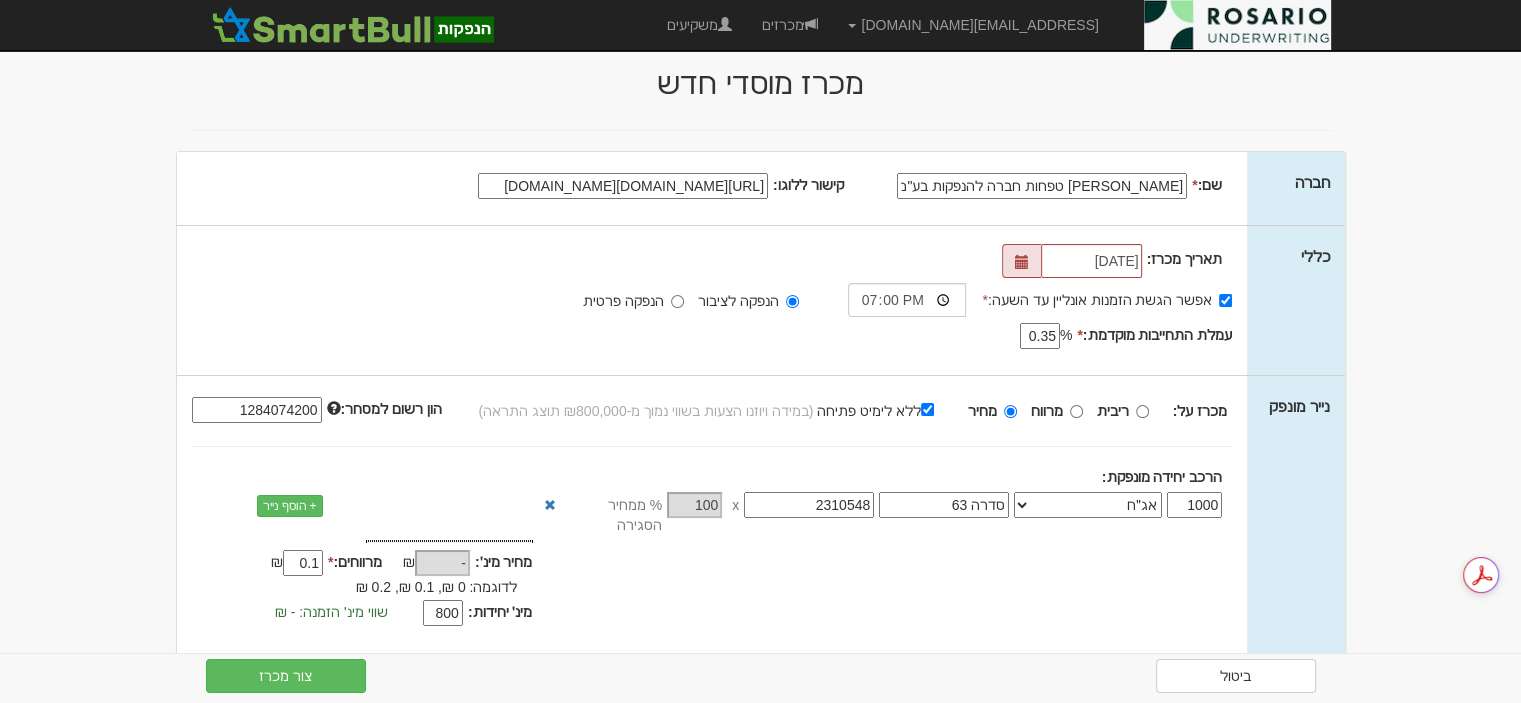 drag, startPoint x: 433, startPoint y: 594, endPoint x: 456, endPoint y: 588, distance: 23.769728 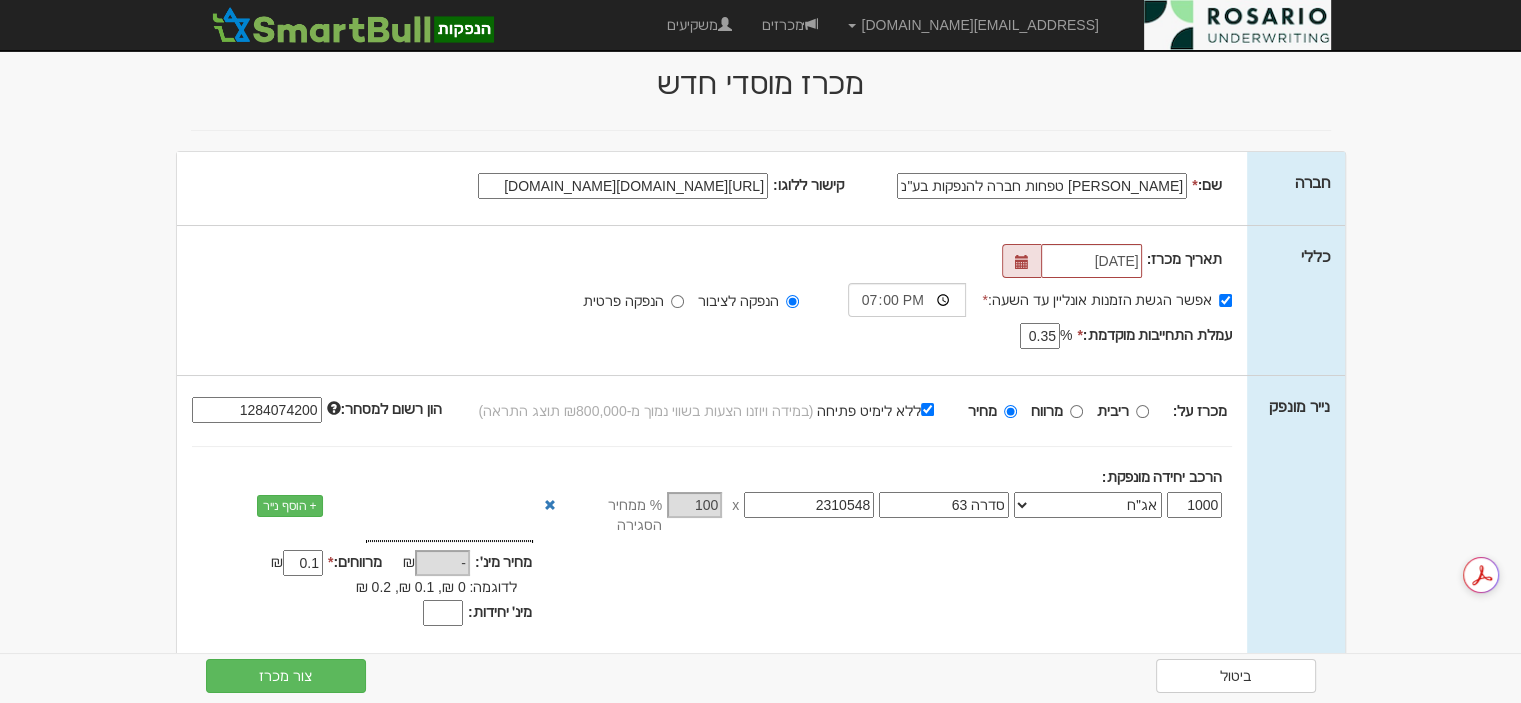 click at bounding box center [1022, 262] 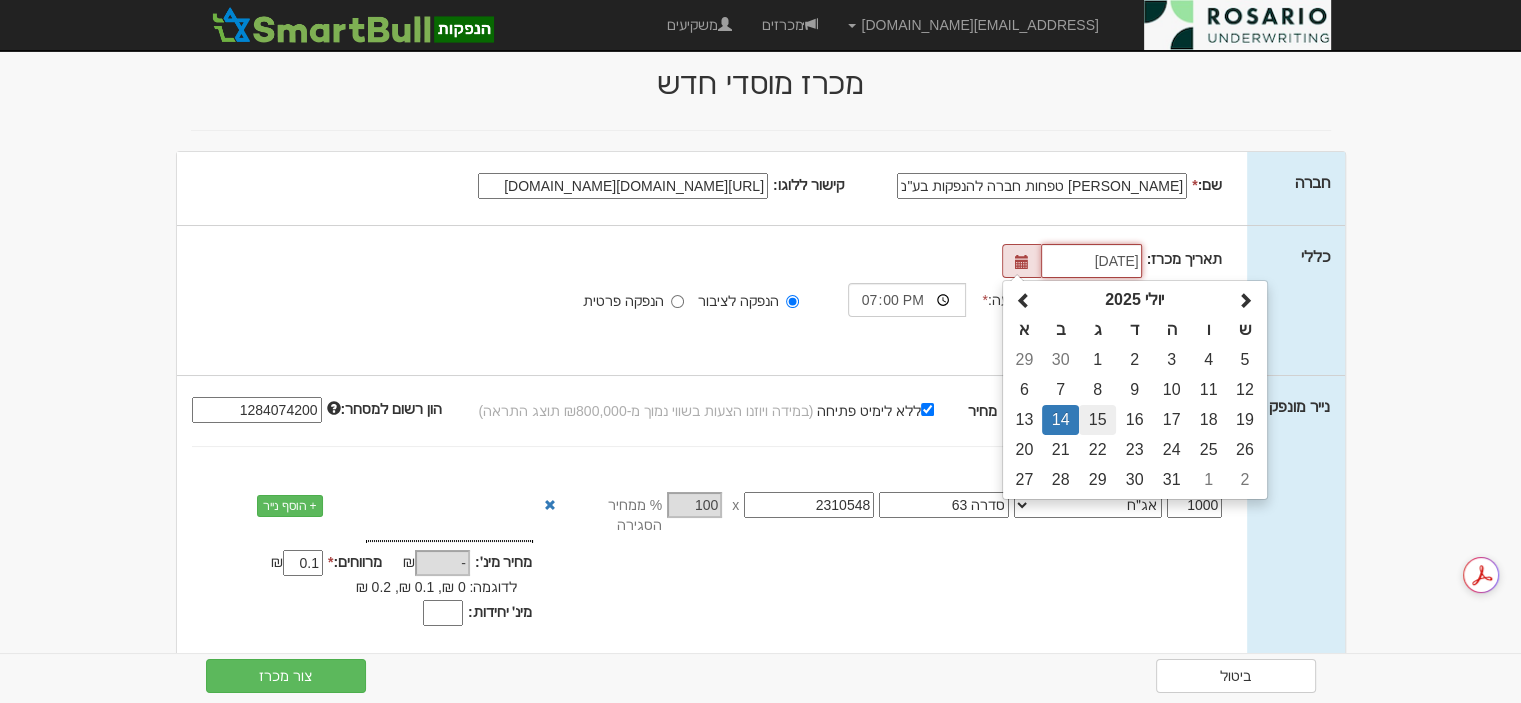 click on "15" at bounding box center (1097, 420) 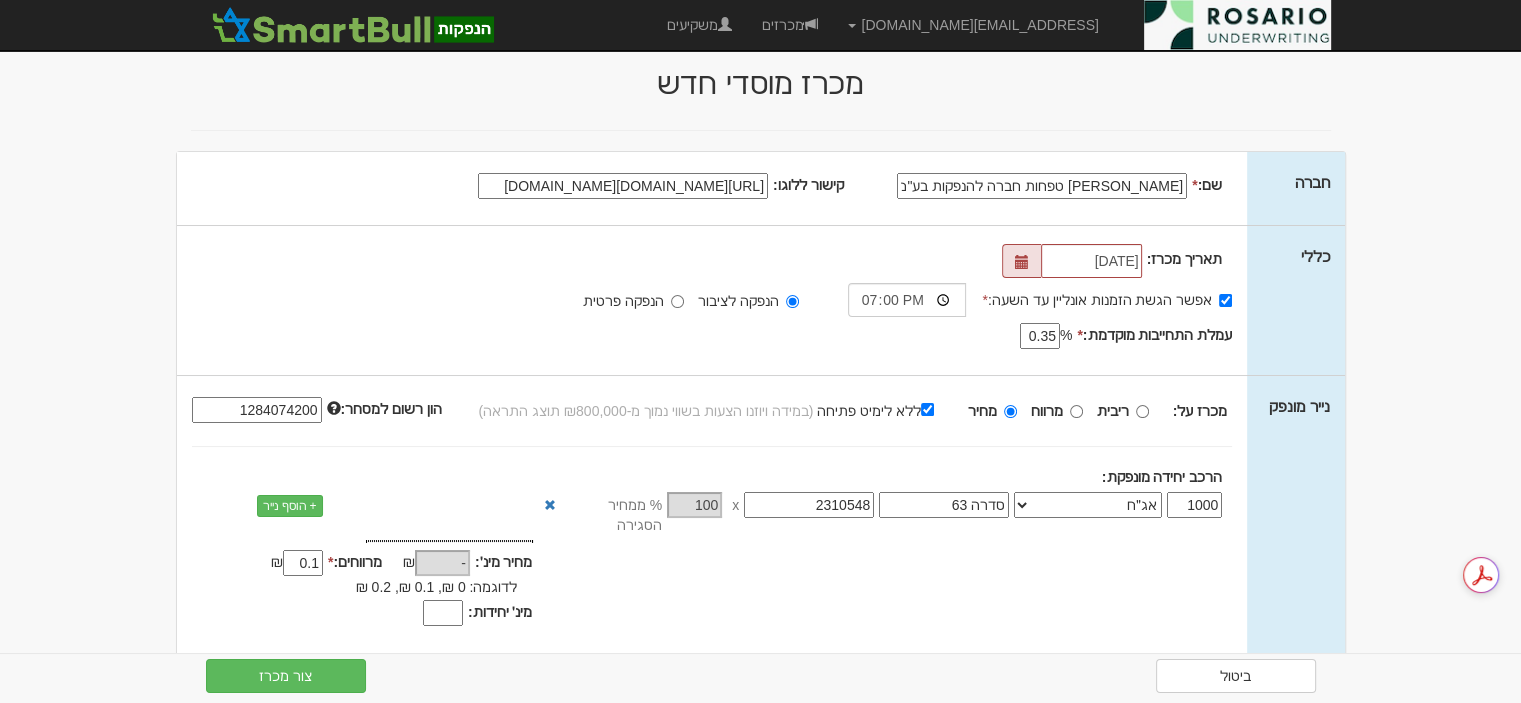 click on "תאריך מכרז:
15/07/2025
אפשר הגשת הזמנות אונליין עד
השעה:  *
19:00
* % 0.35" at bounding box center [712, 300] 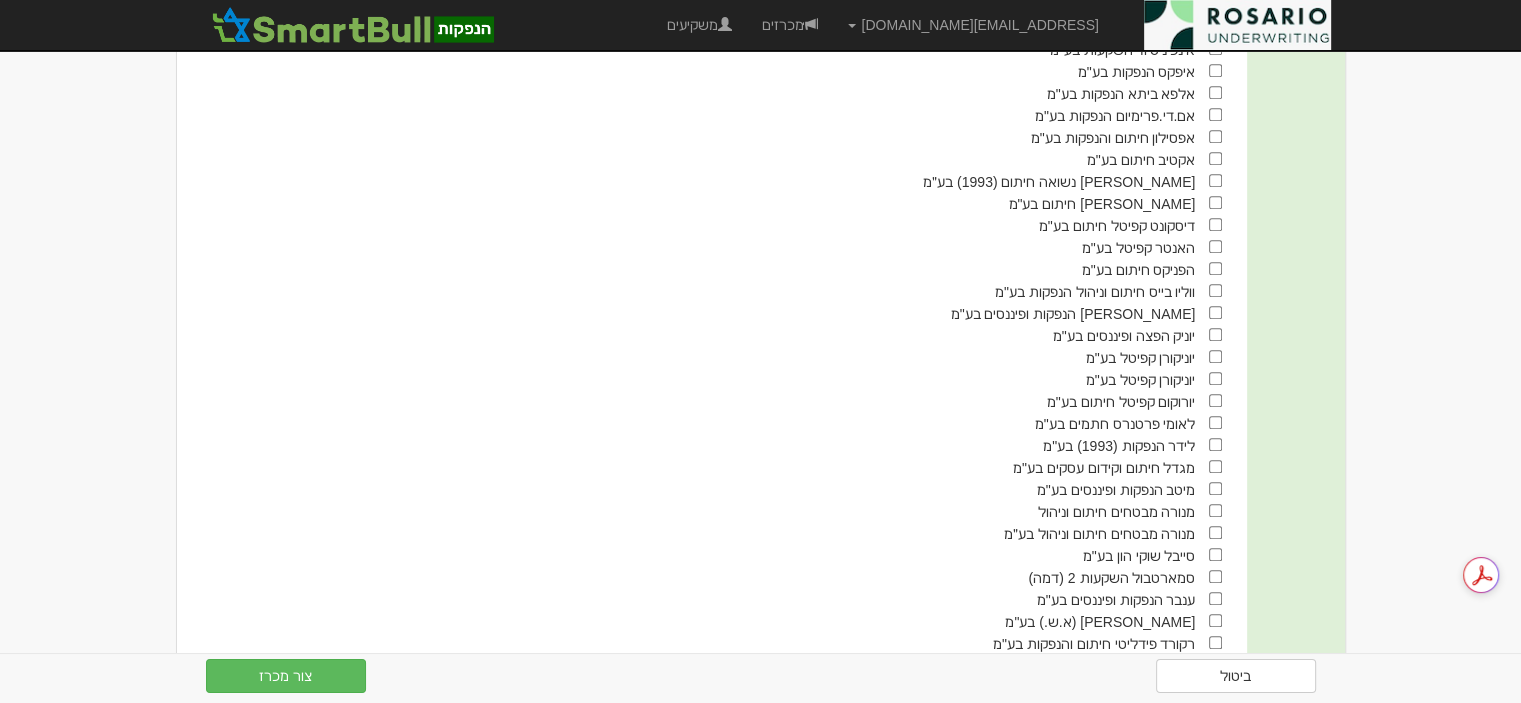 scroll, scrollTop: 1634, scrollLeft: 0, axis: vertical 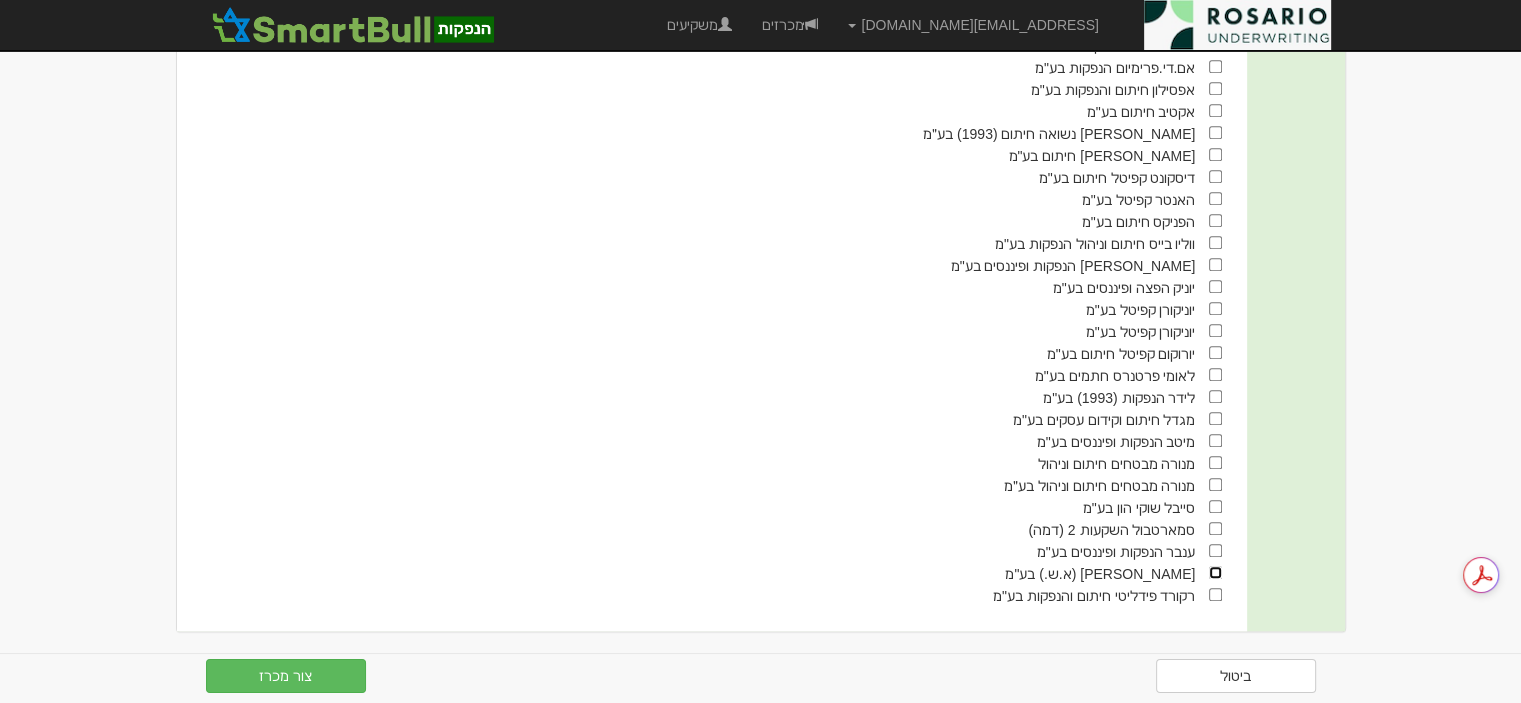 click at bounding box center (1215, 572) 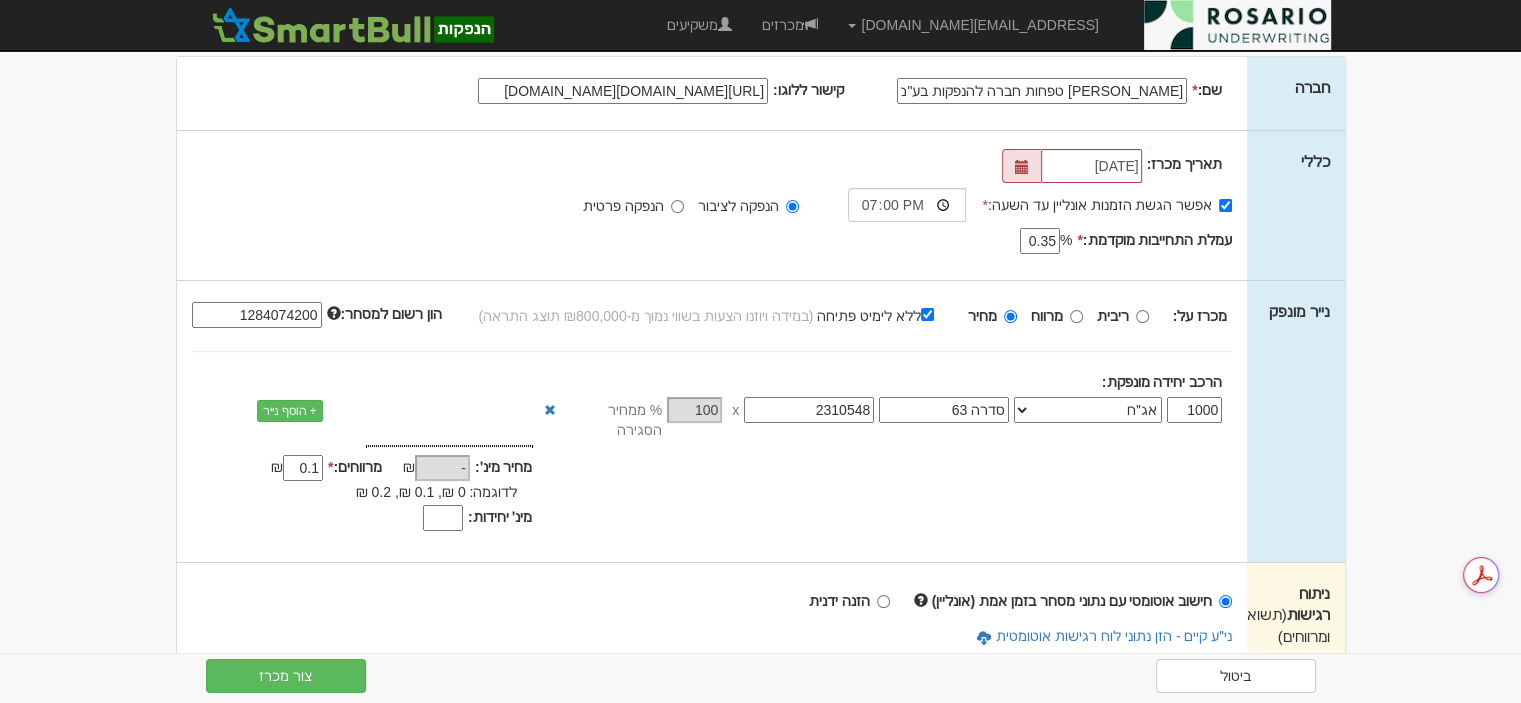 scroll, scrollTop: 0, scrollLeft: 0, axis: both 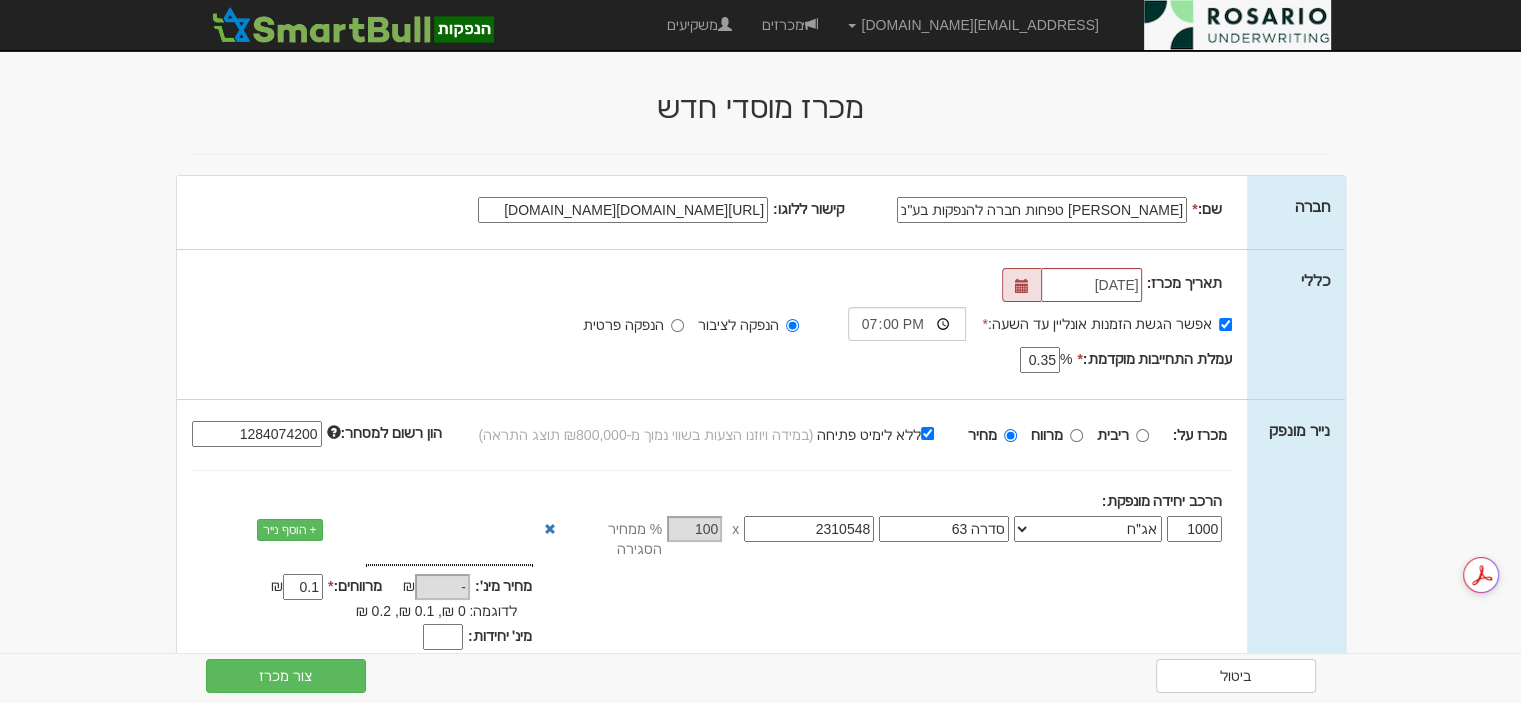 drag, startPoint x: 968, startPoint y: 212, endPoint x: 1262, endPoint y: 193, distance: 294.6133 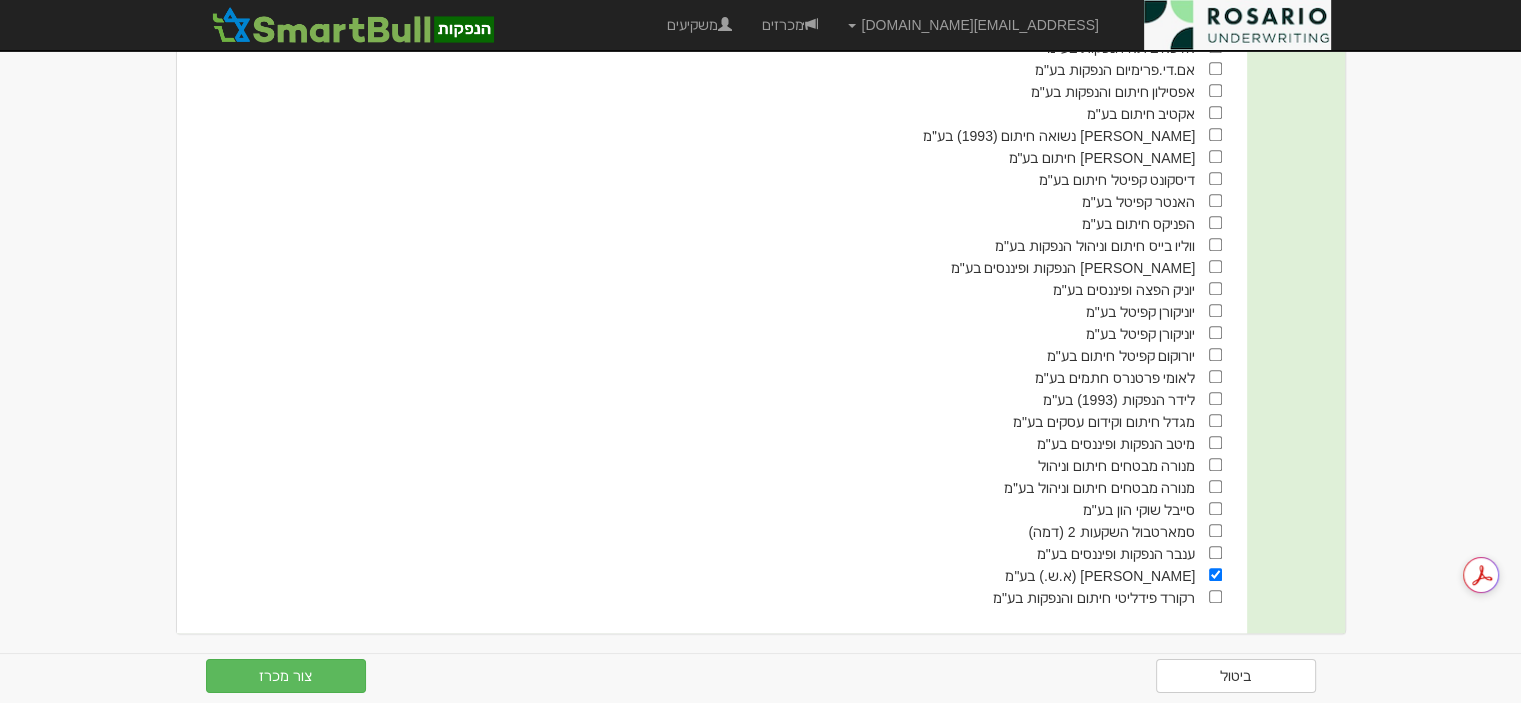 scroll, scrollTop: 1634, scrollLeft: 0, axis: vertical 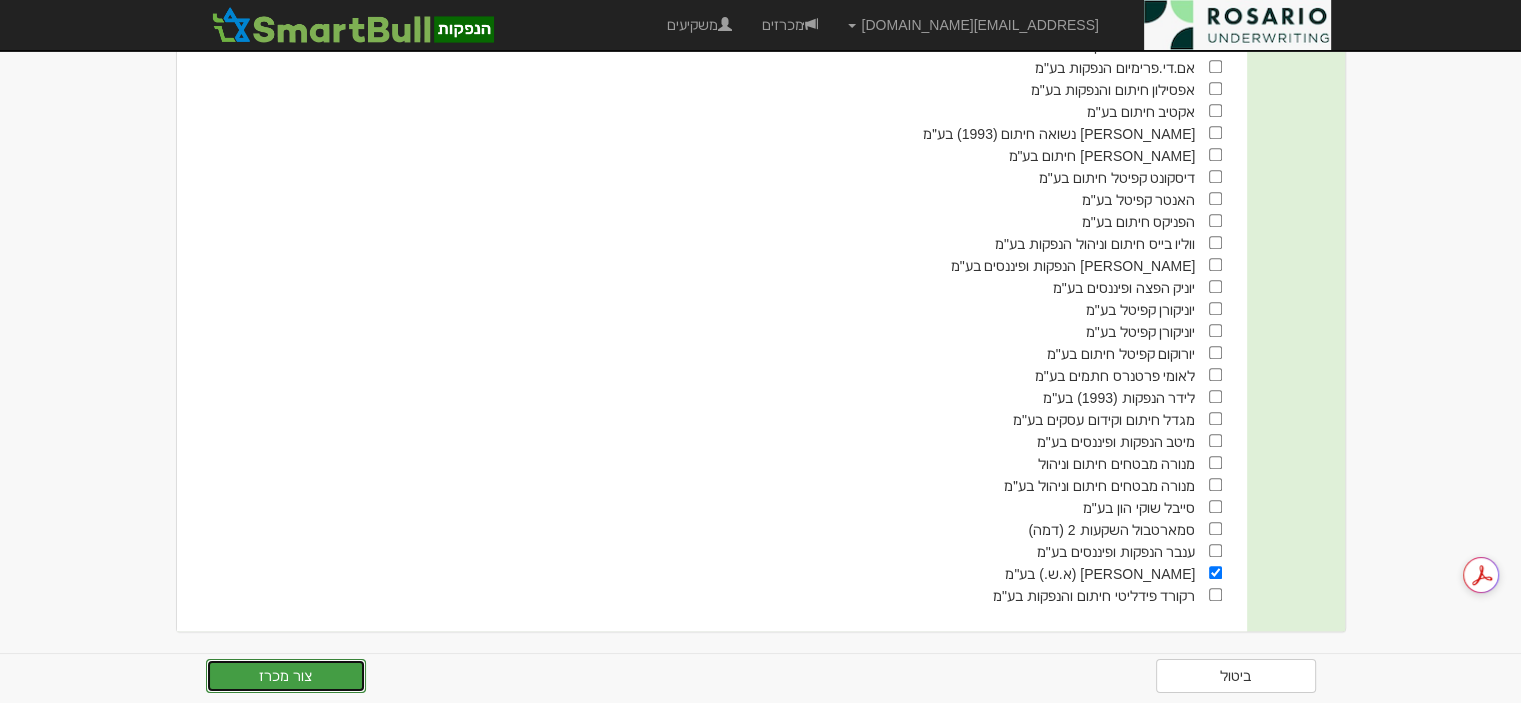 click on "צור מכרז" at bounding box center (286, 676) 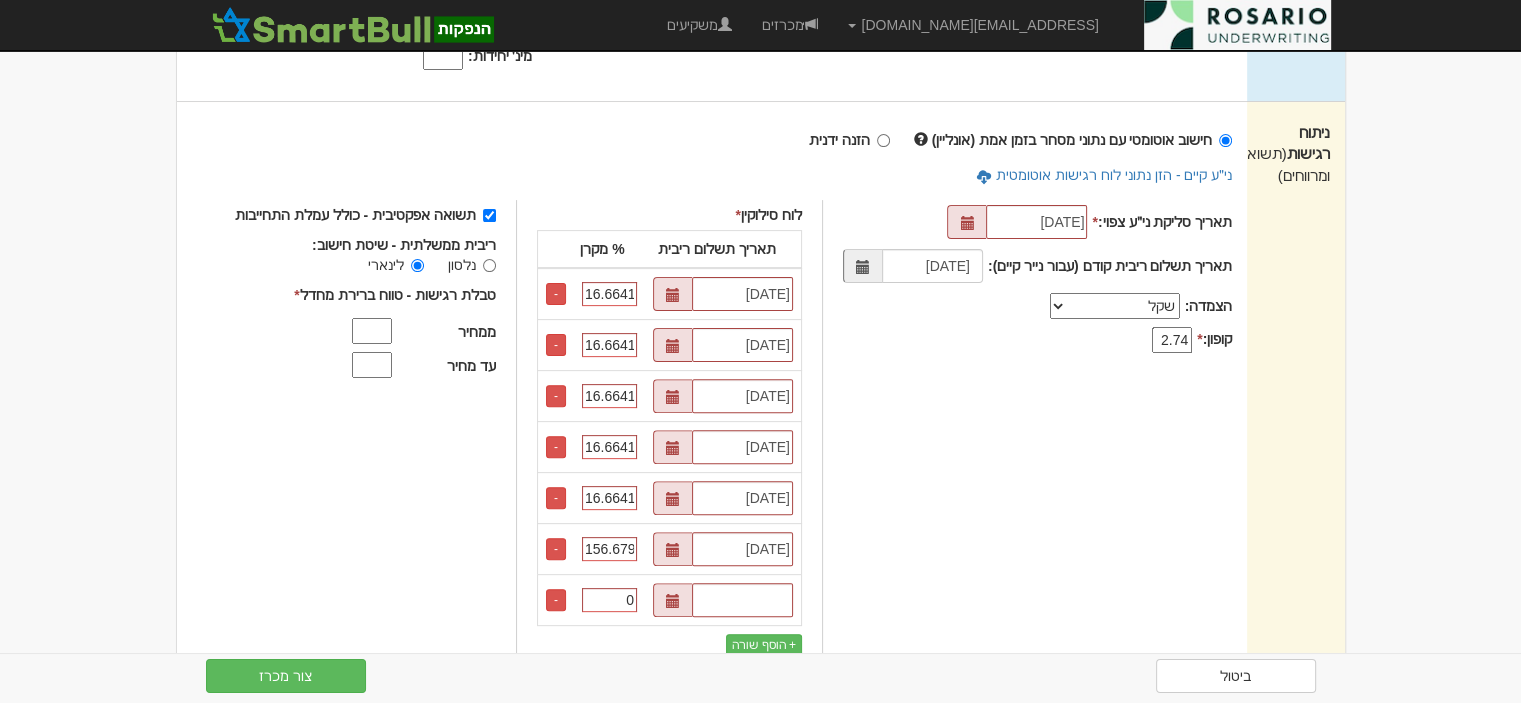 scroll, scrollTop: 579, scrollLeft: 0, axis: vertical 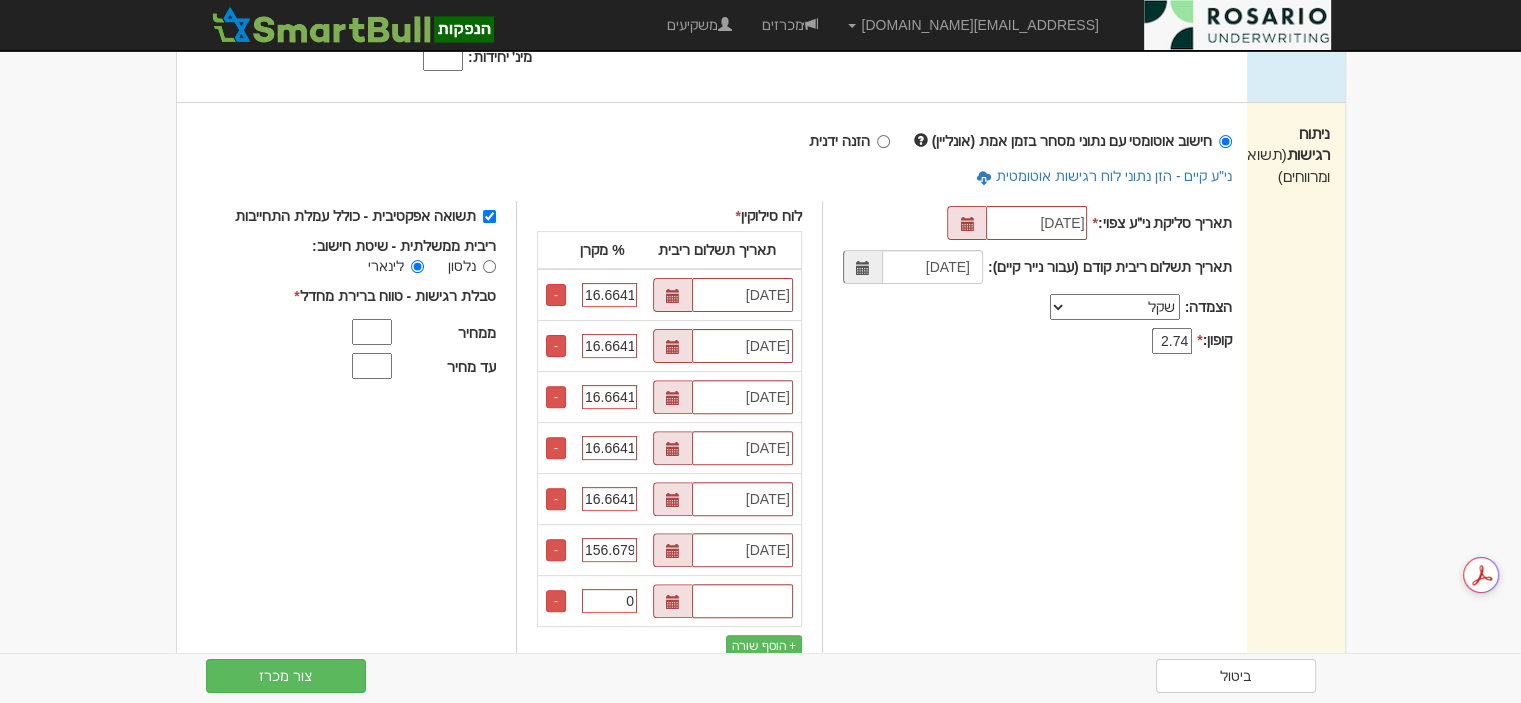 drag, startPoint x: 591, startPoint y: 525, endPoint x: 609, endPoint y: 525, distance: 18 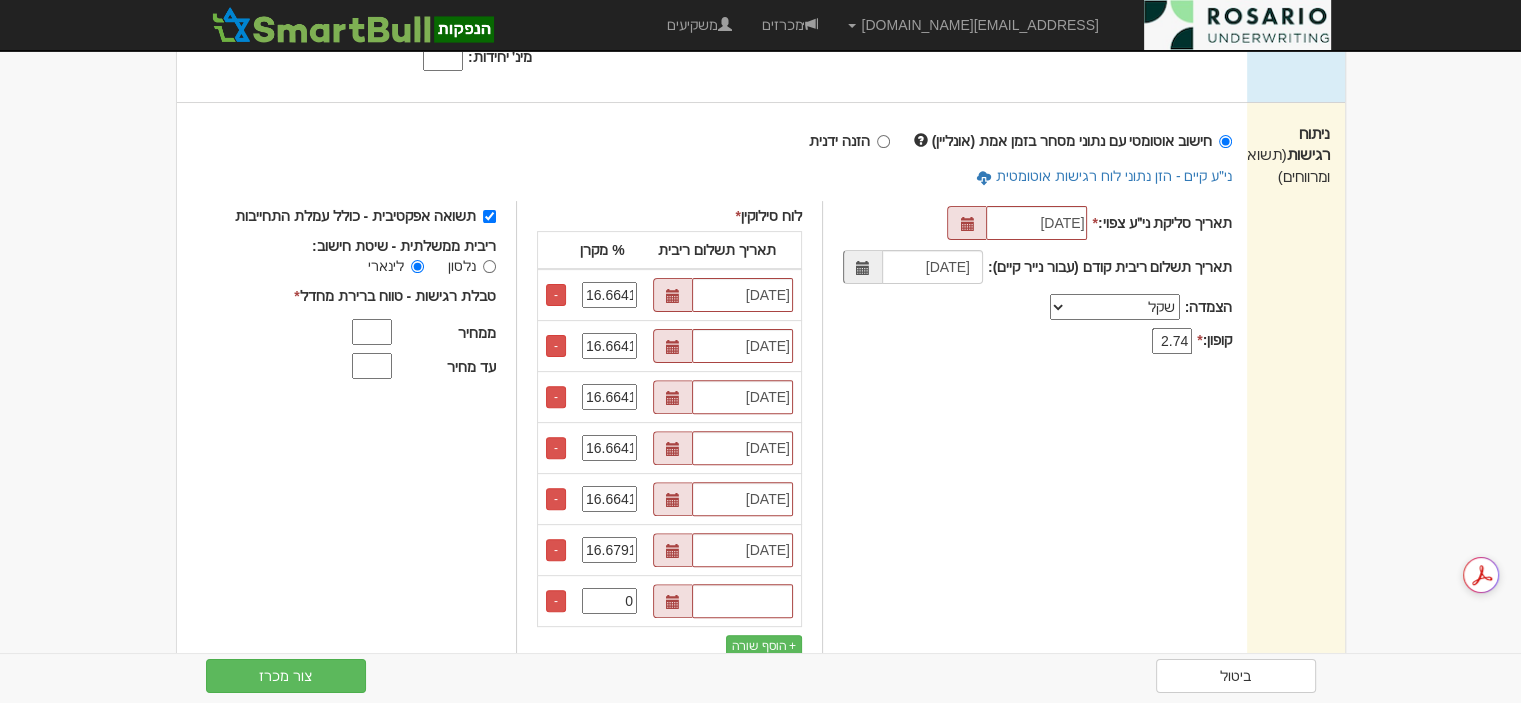 type on "16.679170" 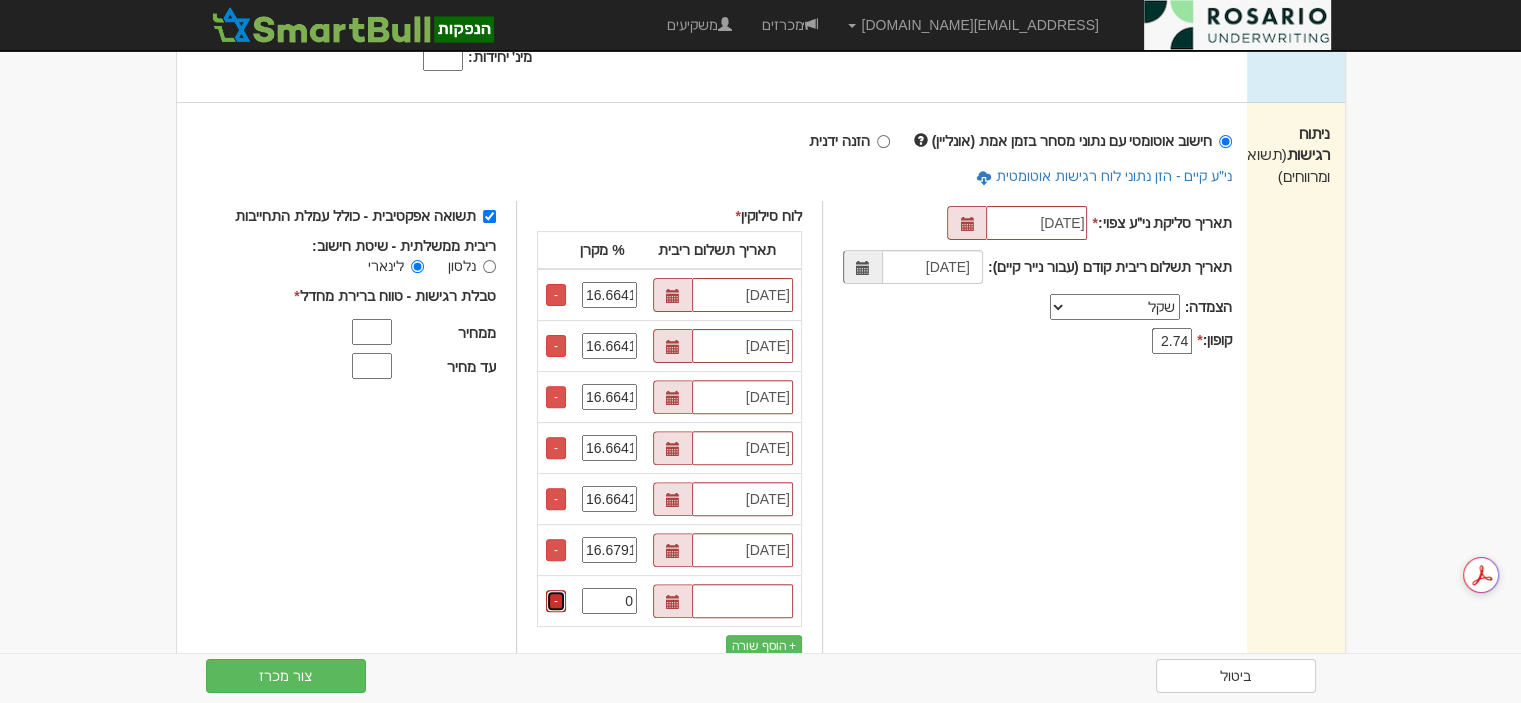 click on "-" at bounding box center (556, 601) 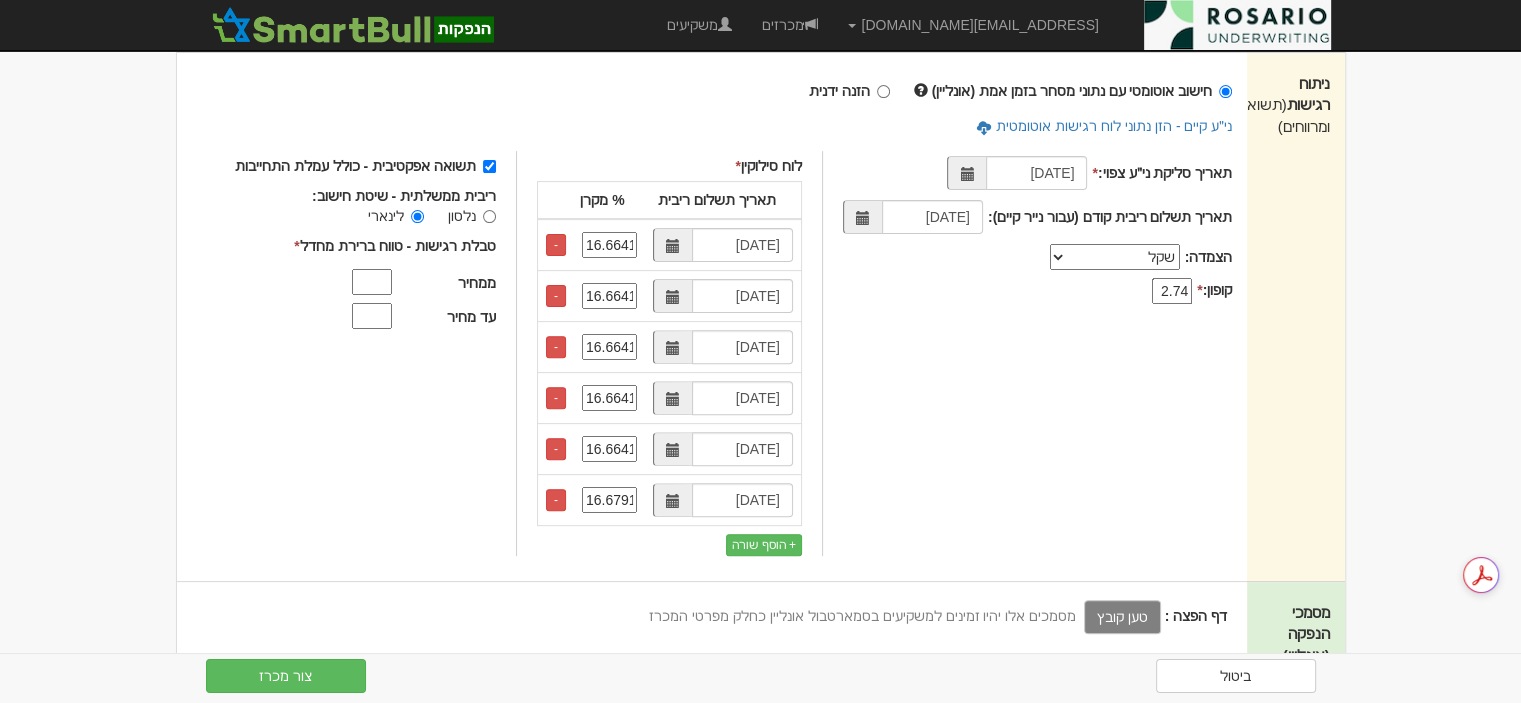 scroll, scrollTop: 704, scrollLeft: 0, axis: vertical 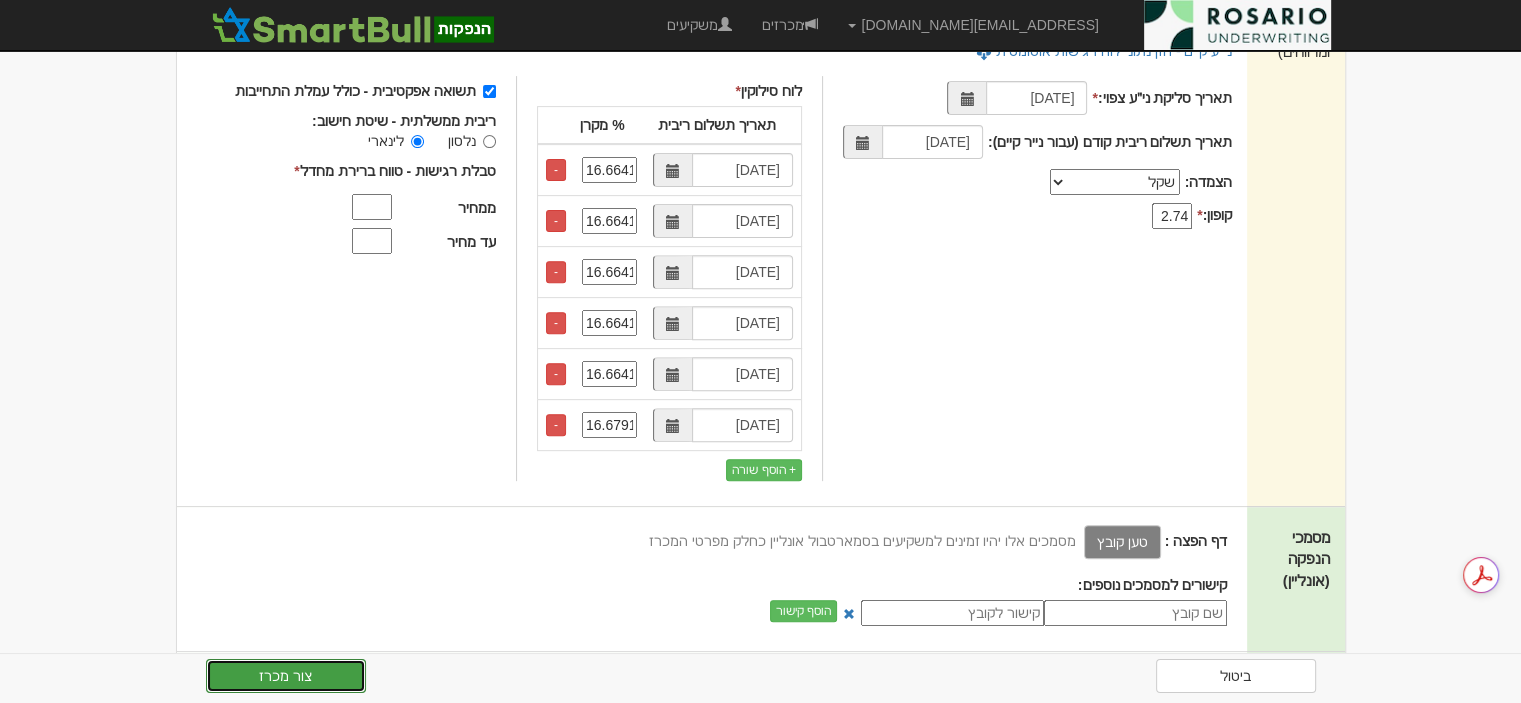 click on "צור מכרז" at bounding box center (286, 676) 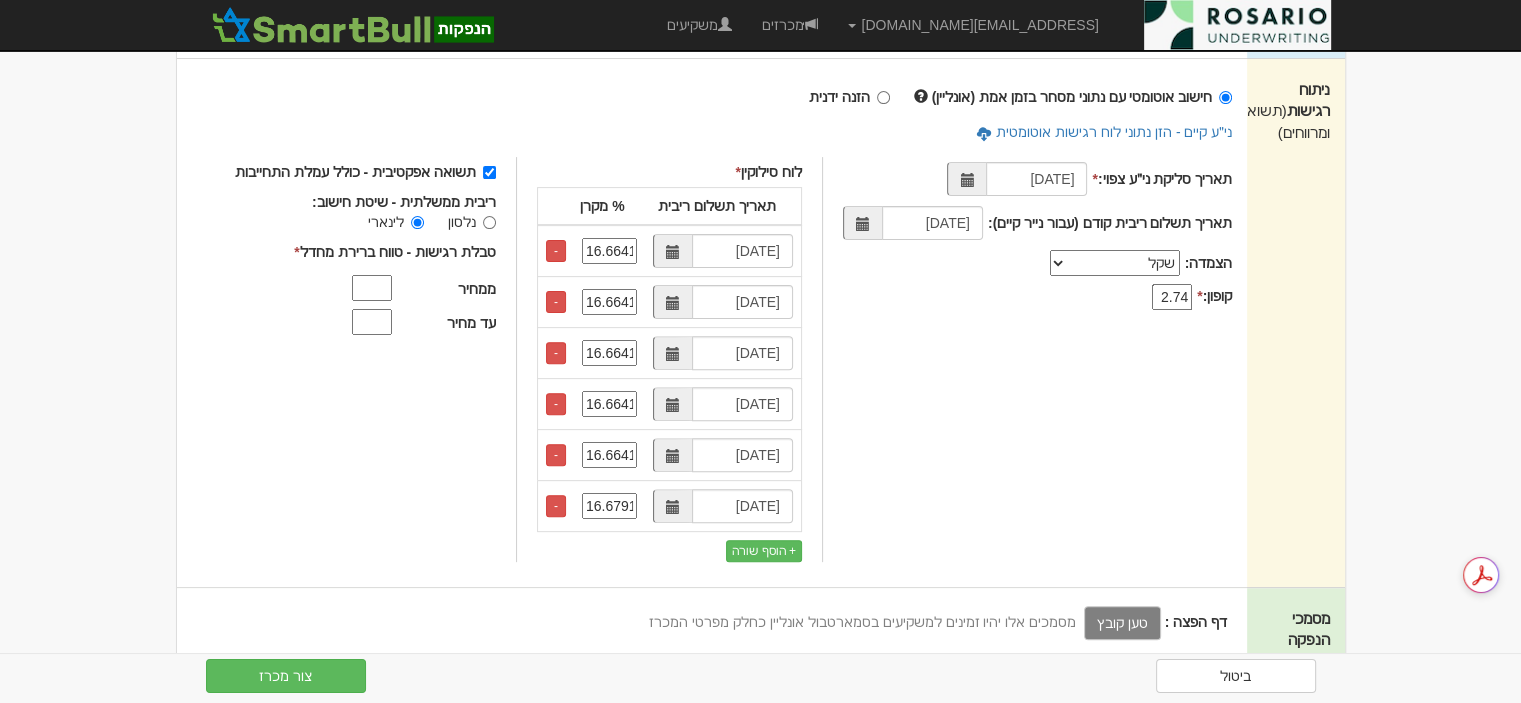 scroll, scrollTop: 504, scrollLeft: 0, axis: vertical 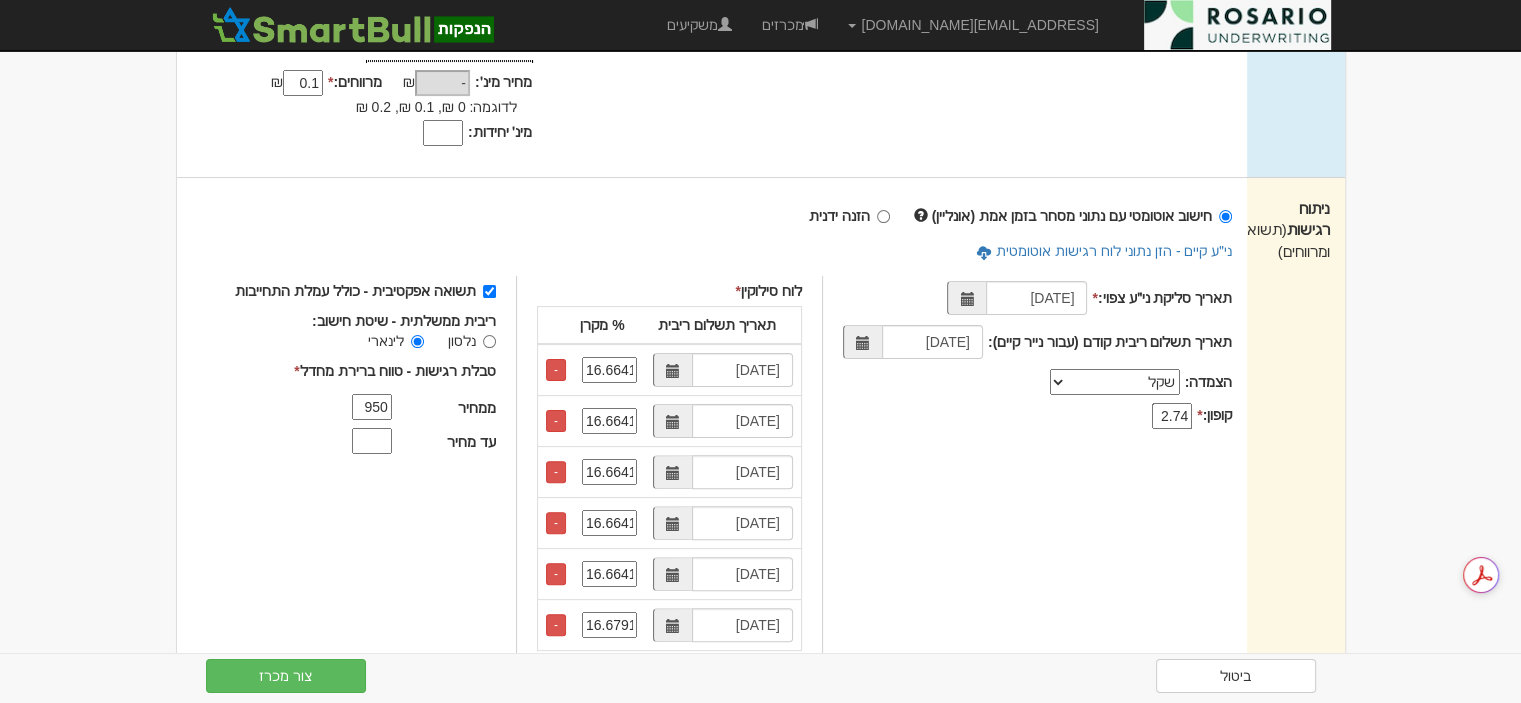 type on "950" 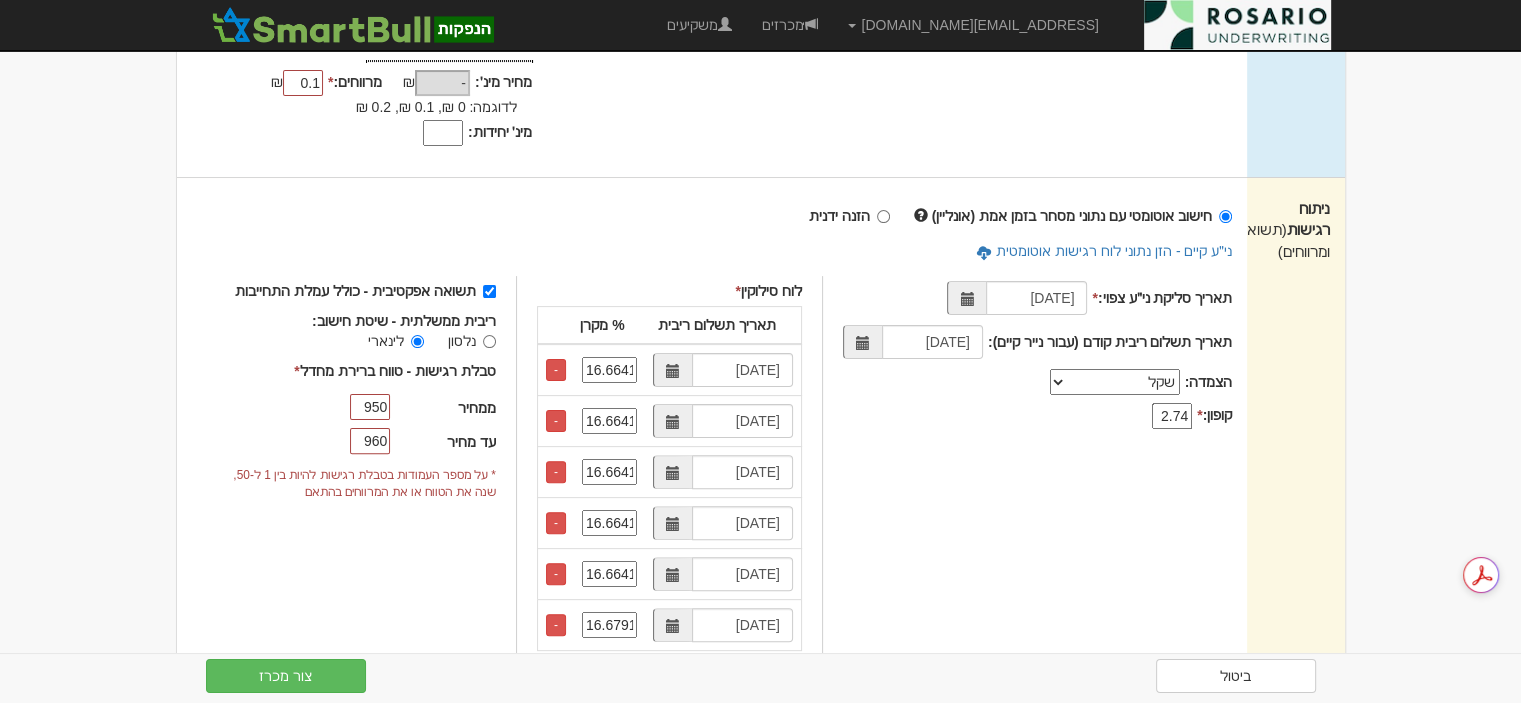 type on "960" 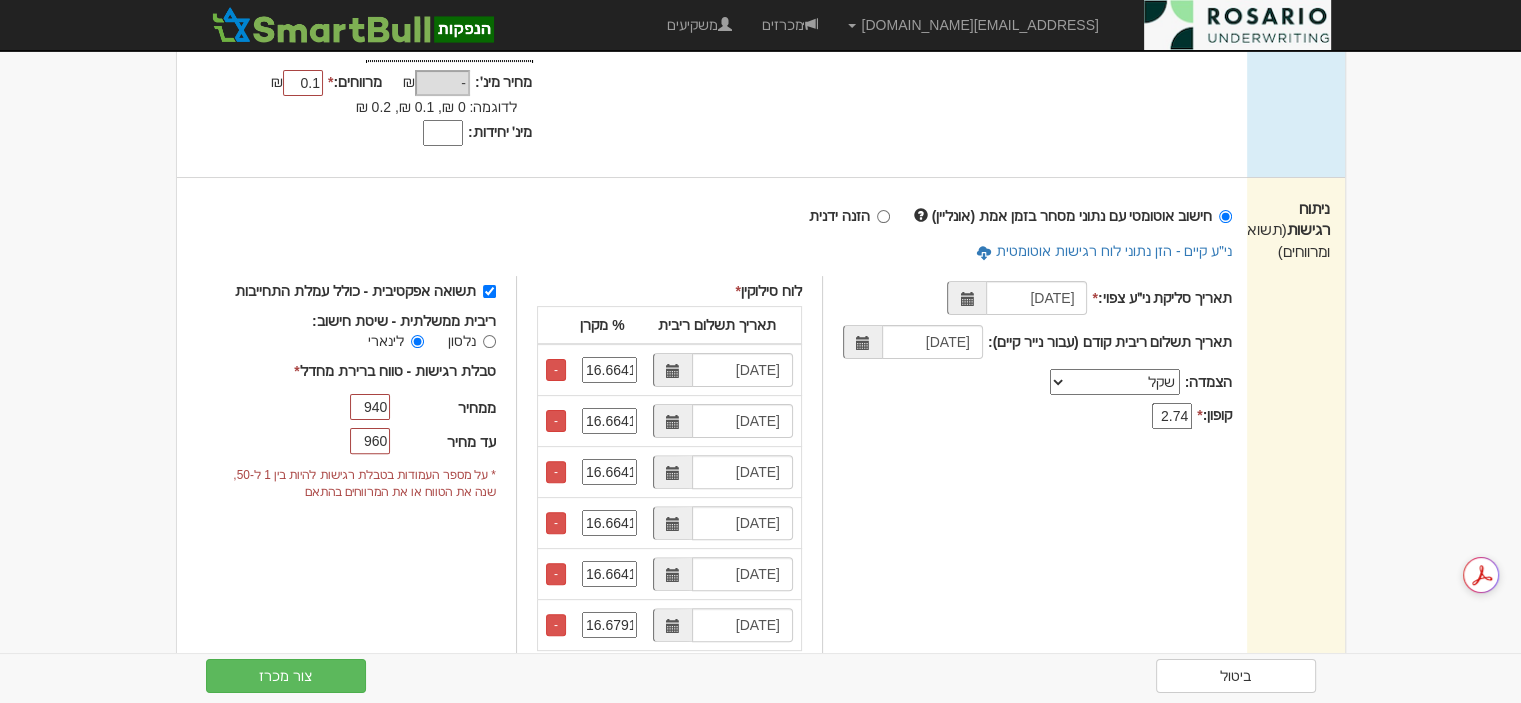 click on "940" at bounding box center [370, 407] 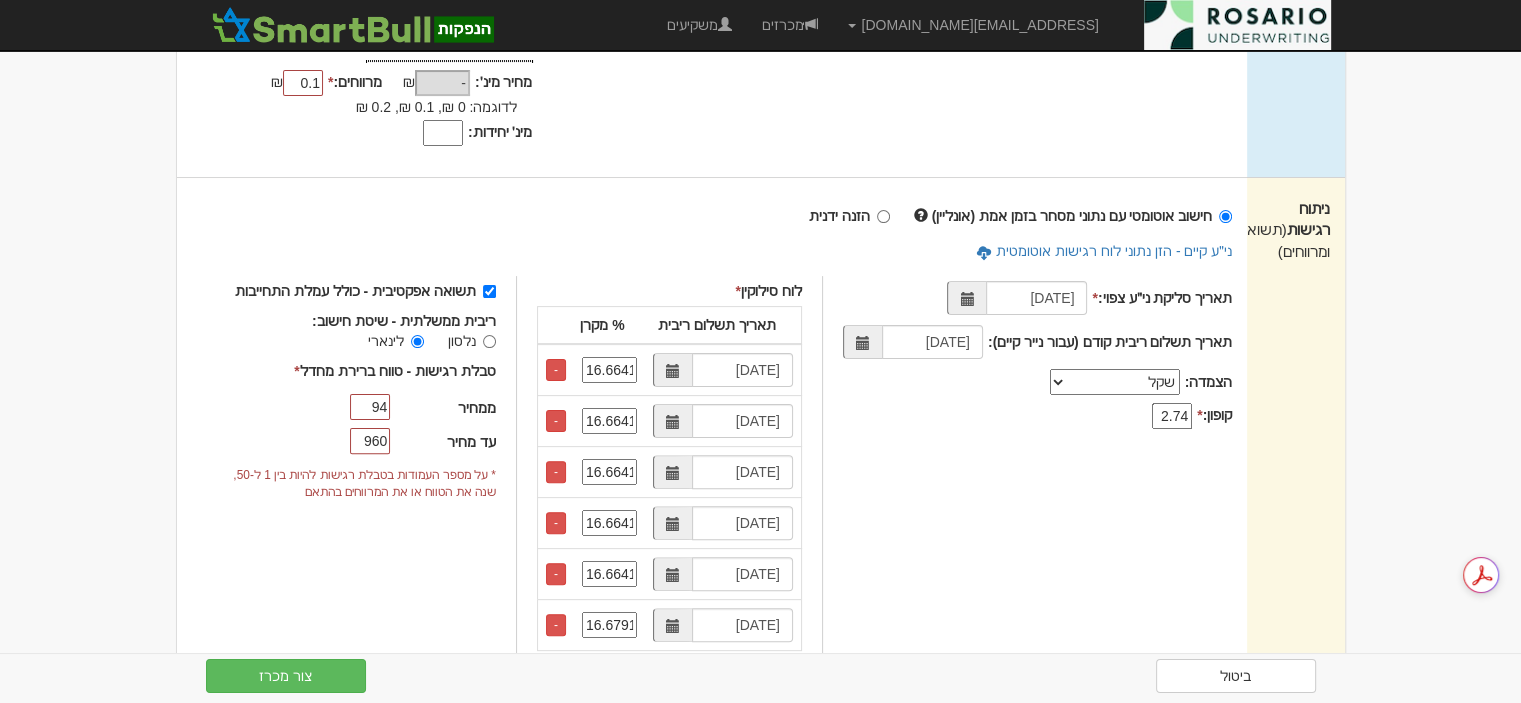 type on "94" 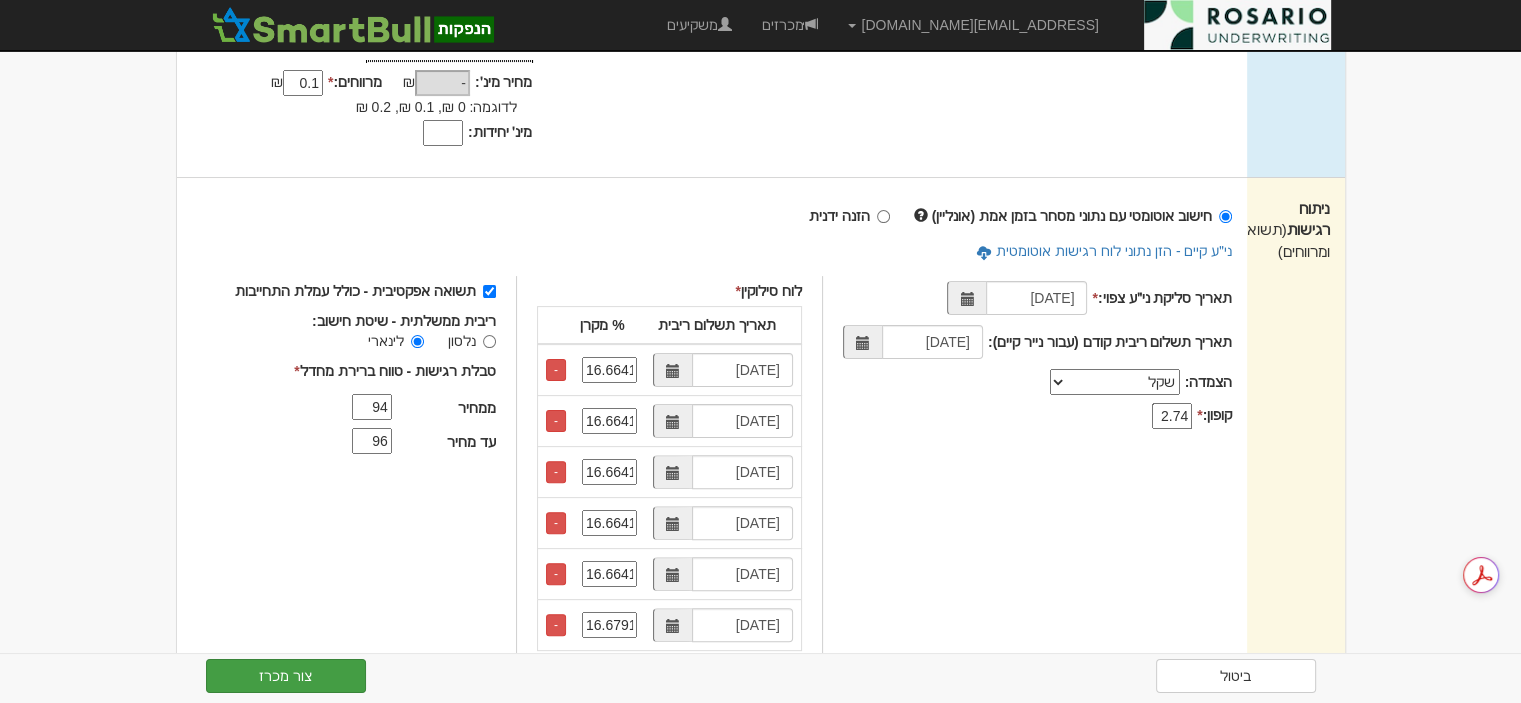 type on "96" 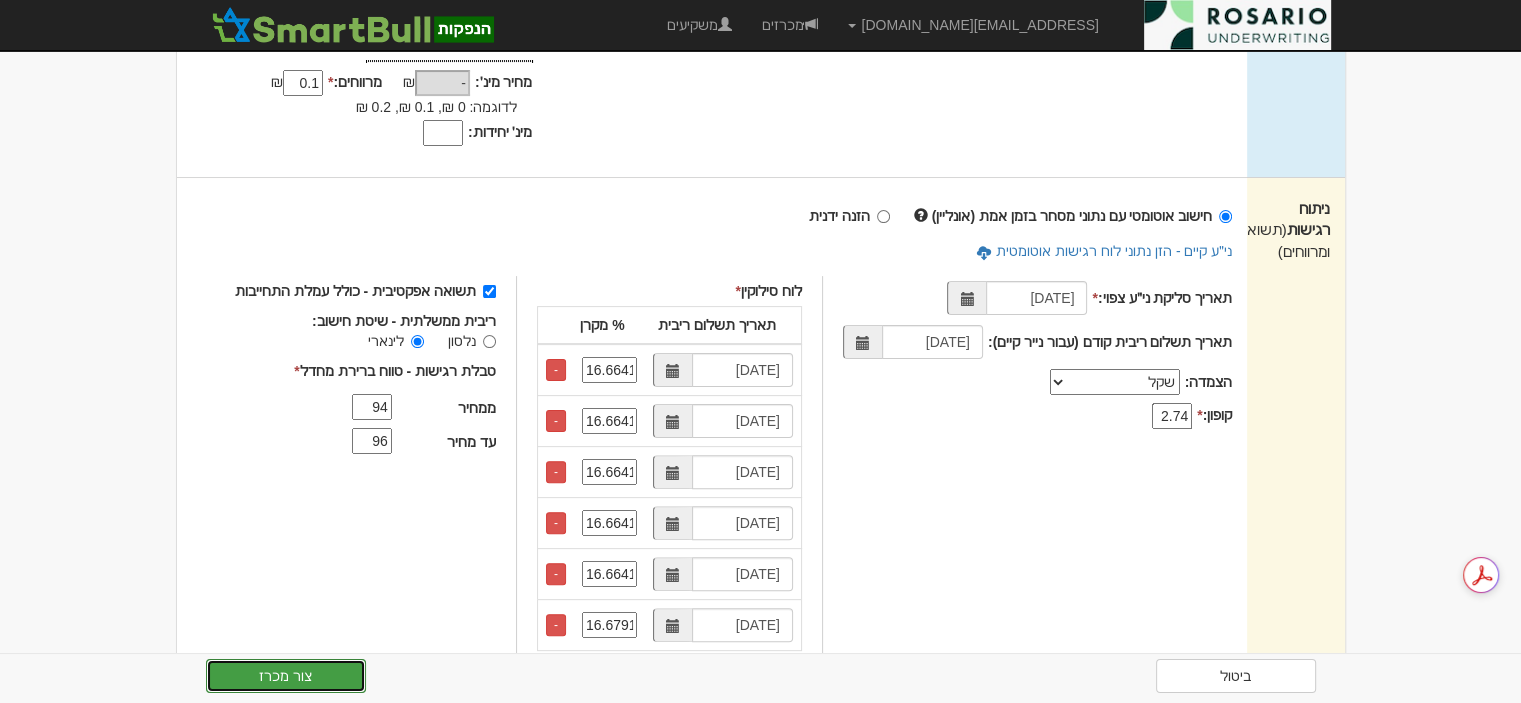 click on "צור מכרז" at bounding box center (286, 676) 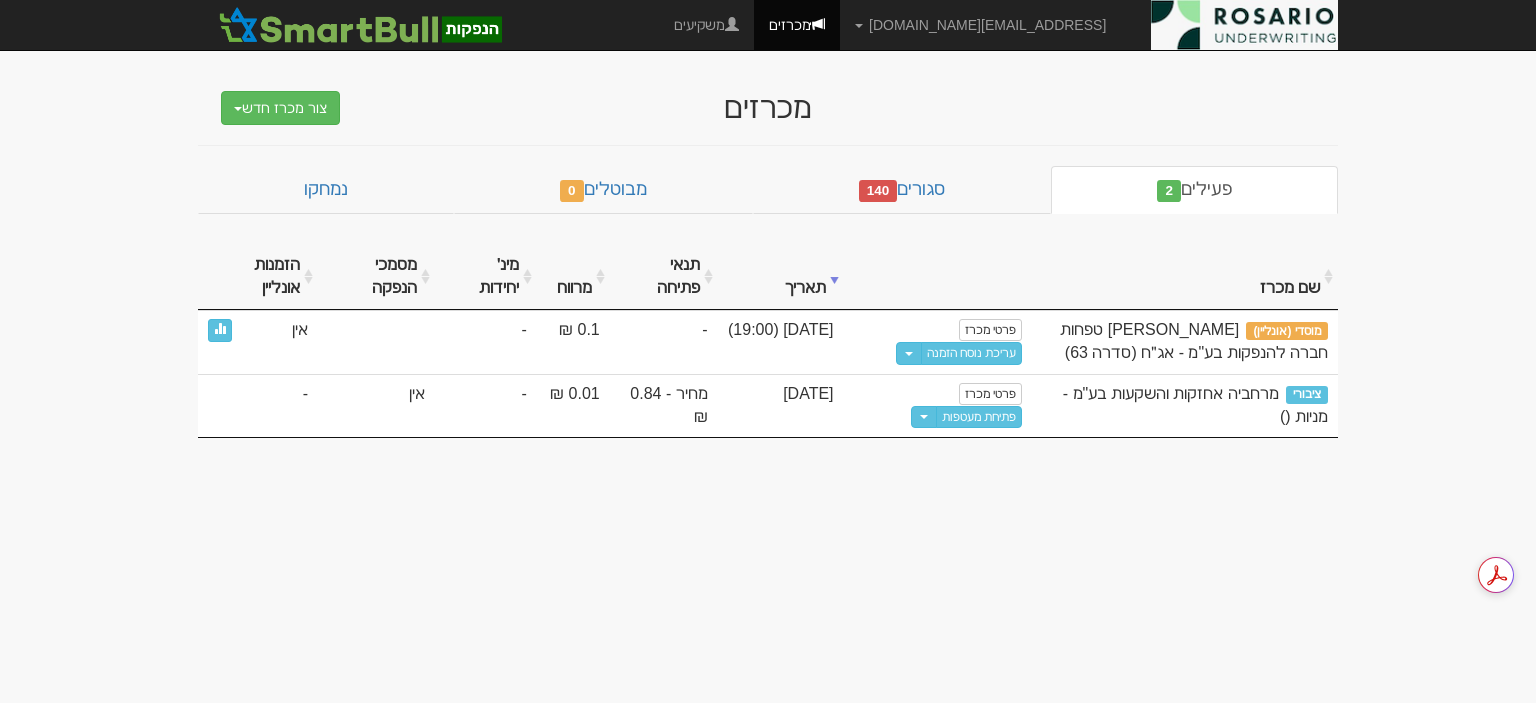 scroll, scrollTop: 0, scrollLeft: 0, axis: both 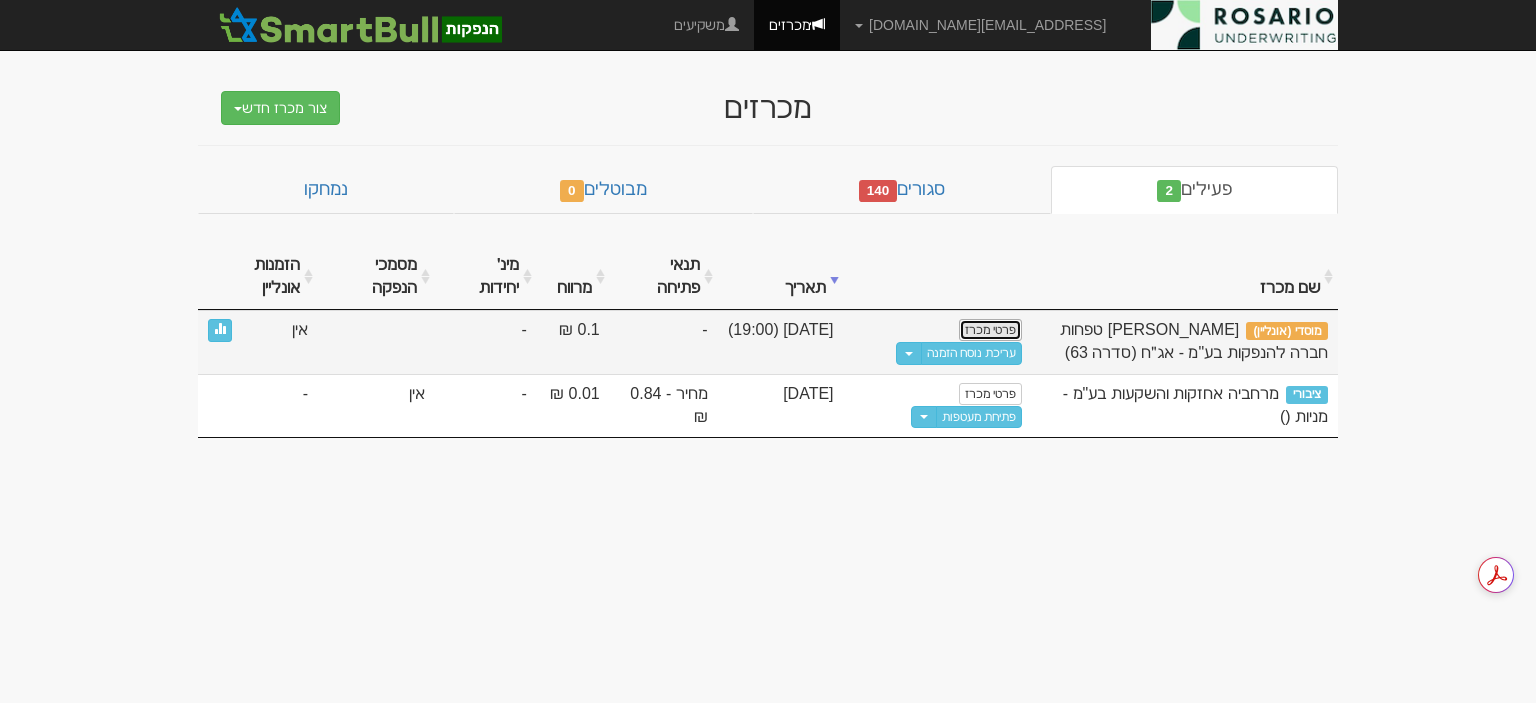 click on "פרטי מכרז" at bounding box center (990, 330) 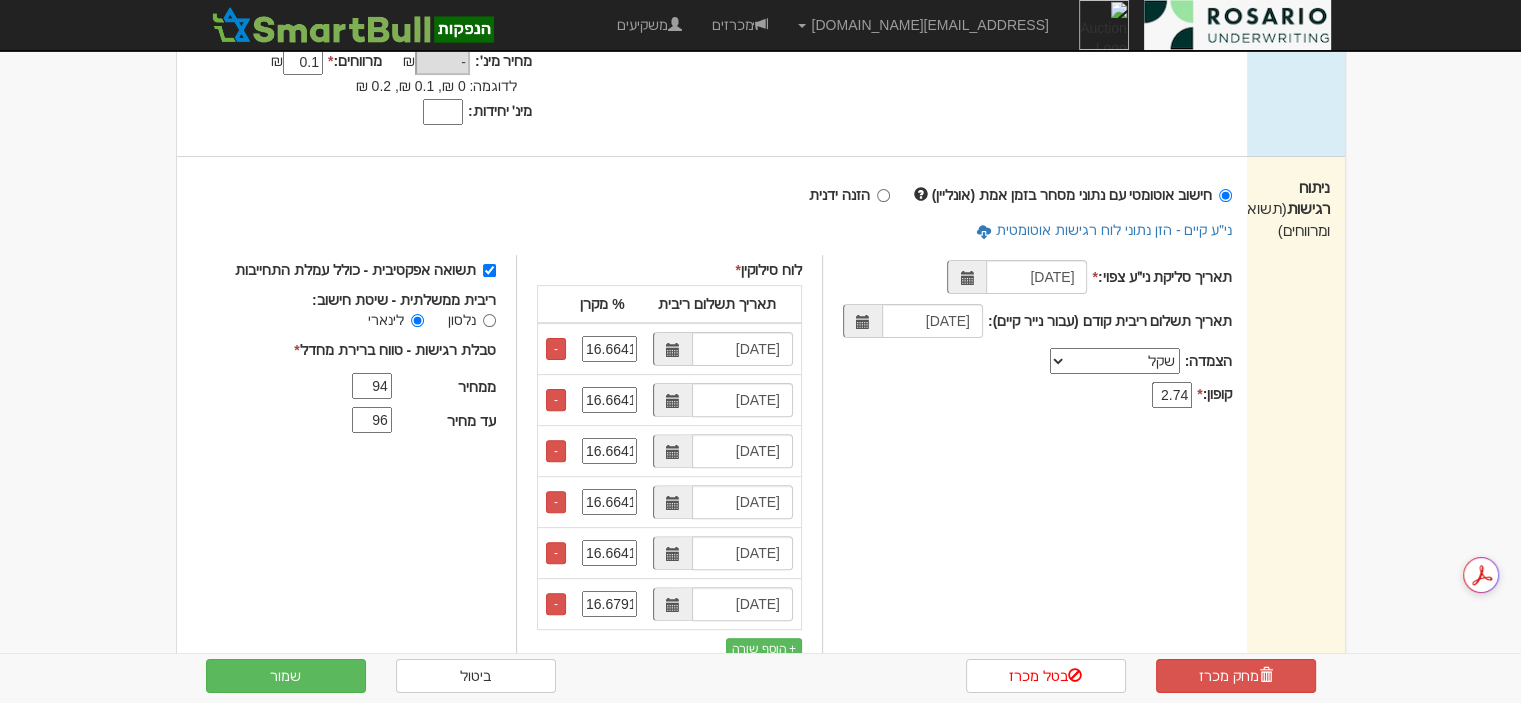 scroll, scrollTop: 550, scrollLeft: 0, axis: vertical 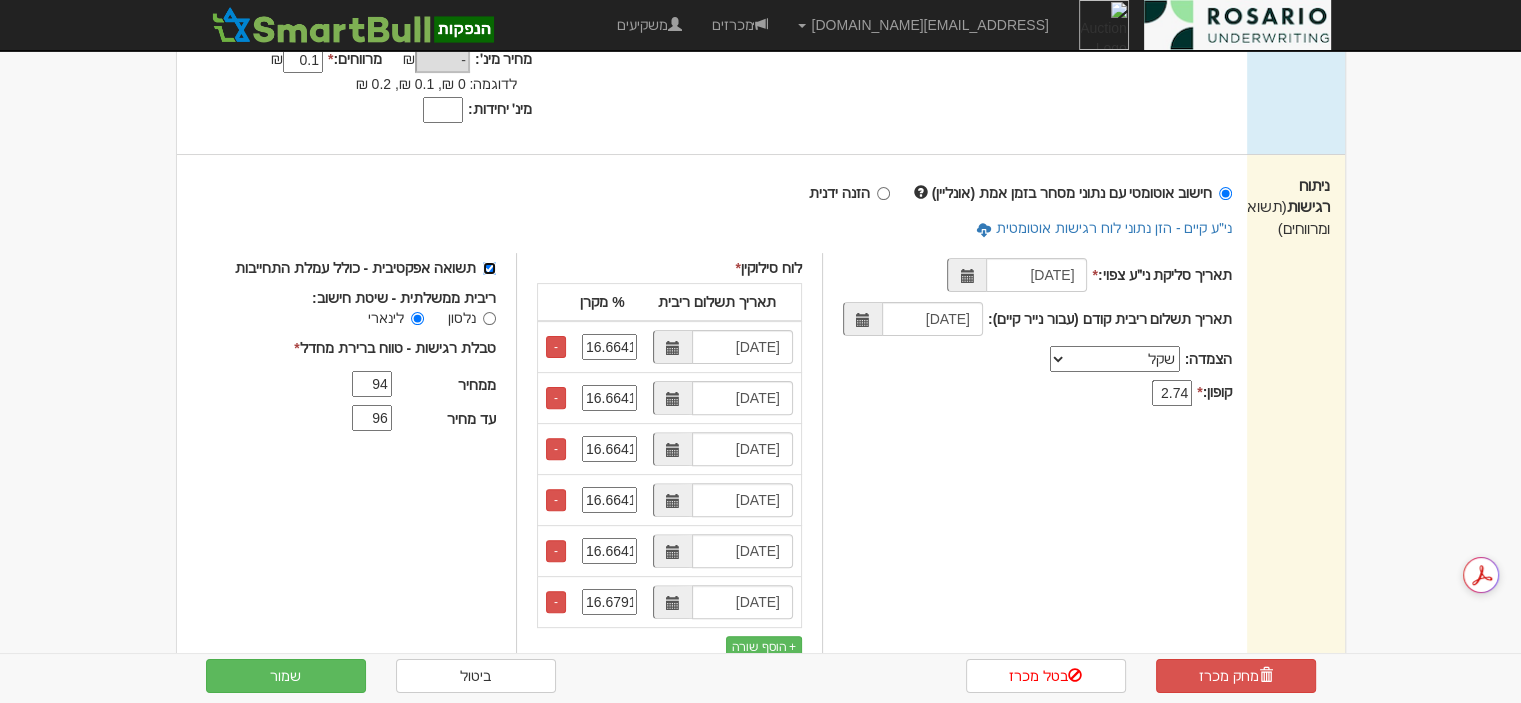 click on "תשואה אפקטיבית - כולל עמלת
התחייבות" at bounding box center [489, 268] 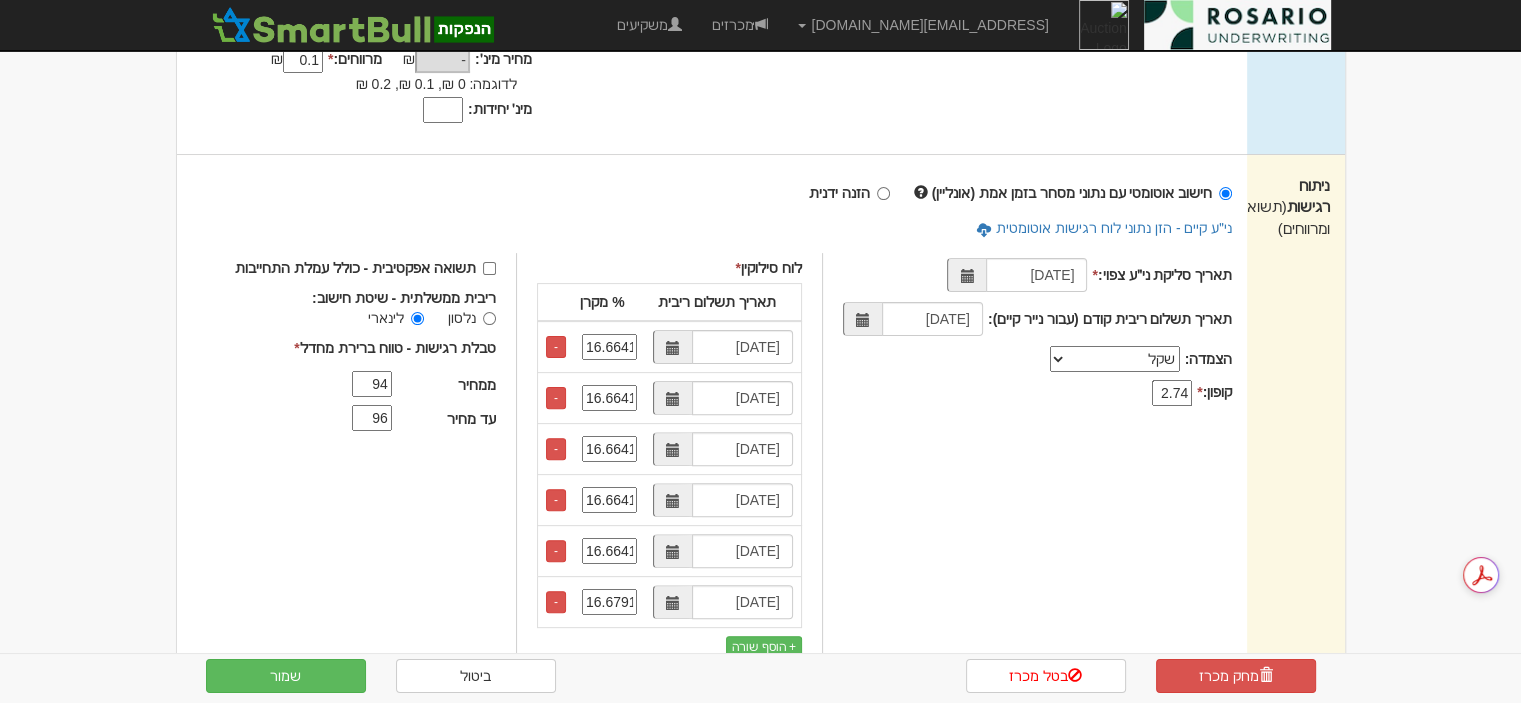 drag, startPoint x: 376, startPoint y: 323, endPoint x: 397, endPoint y: 323, distance: 21 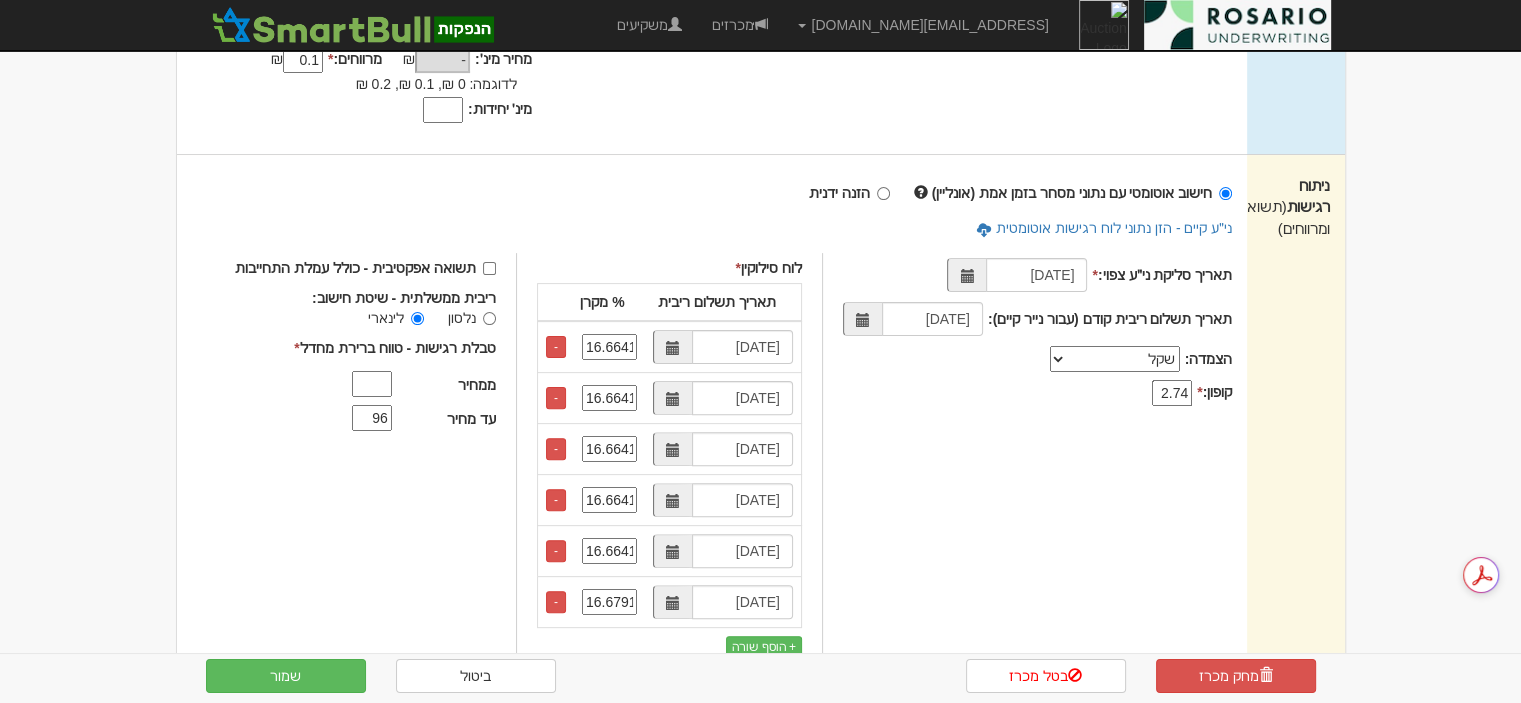type 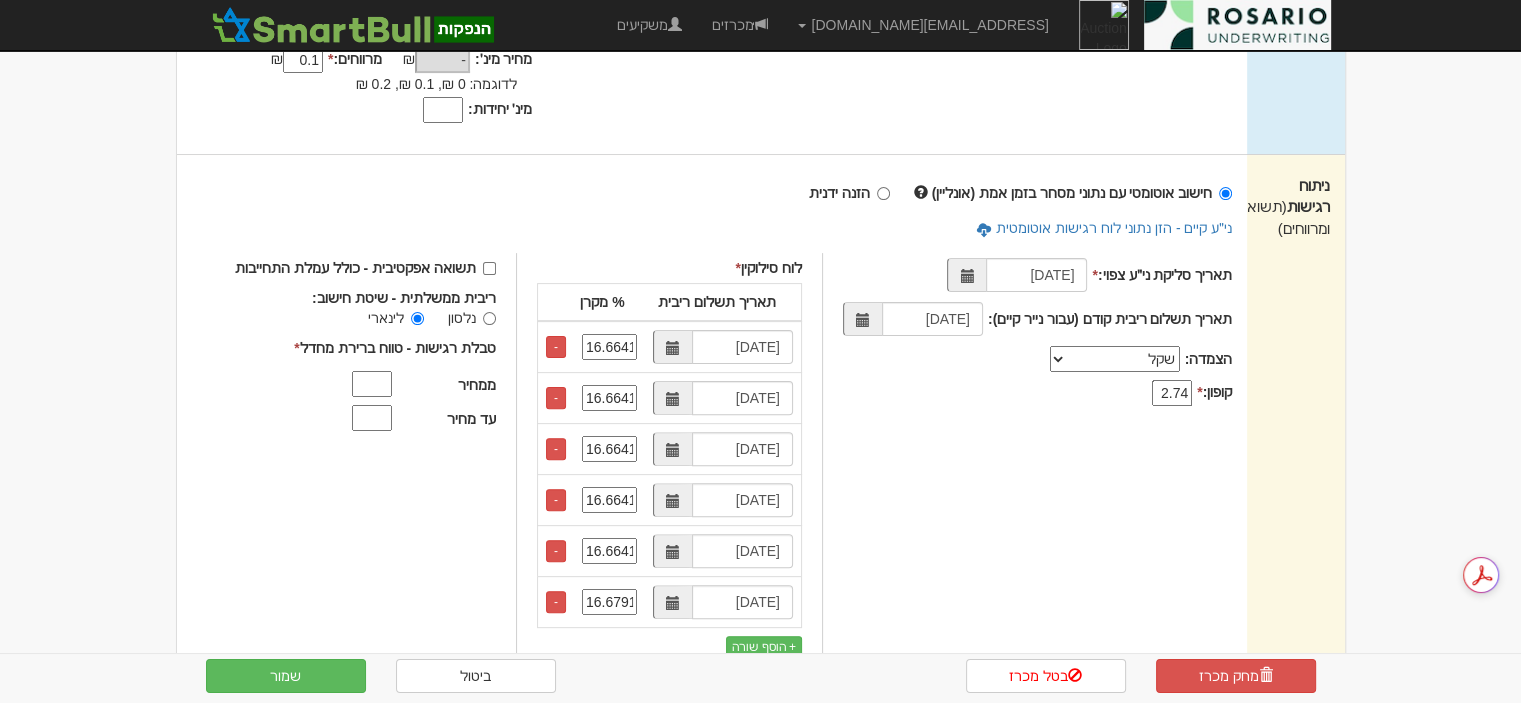 type 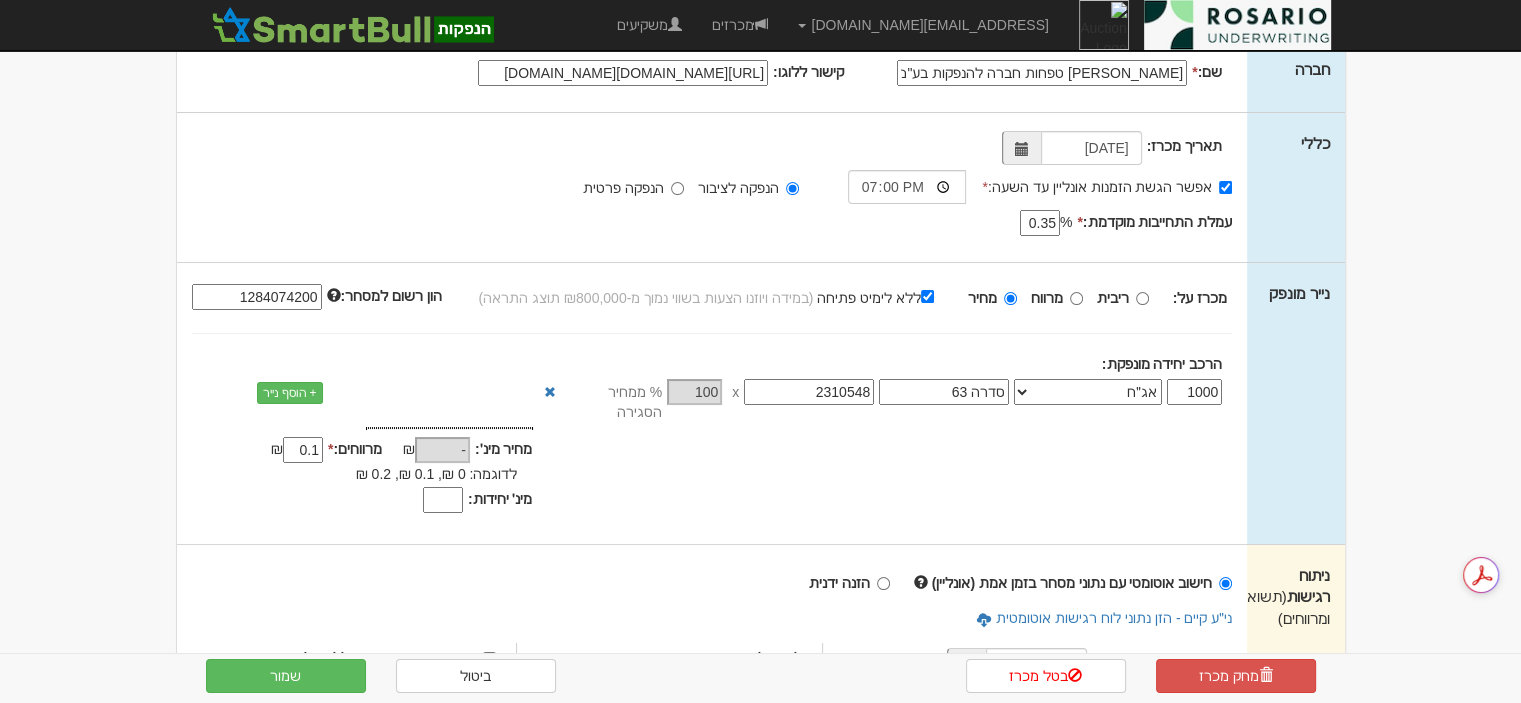 scroll, scrollTop: 0, scrollLeft: 0, axis: both 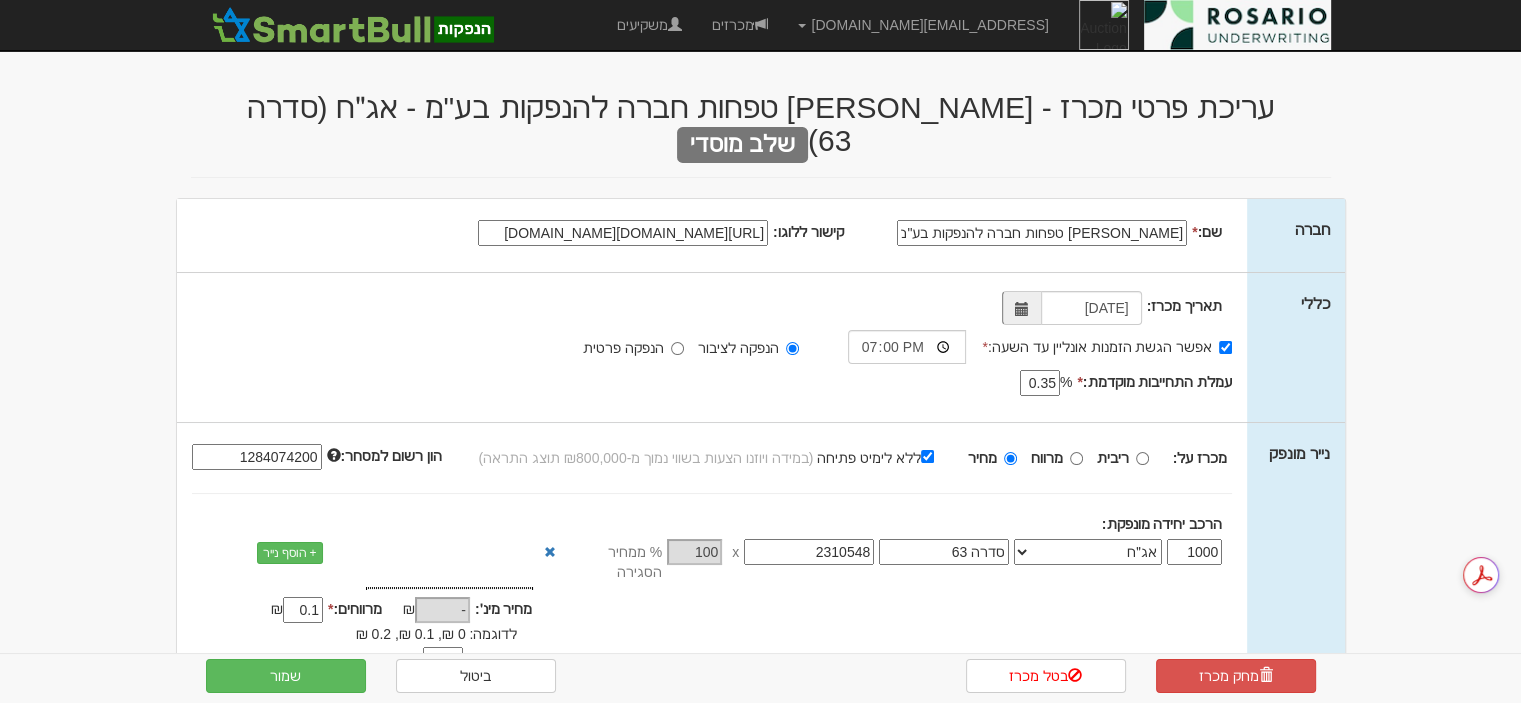 drag, startPoint x: 984, startPoint y: 204, endPoint x: 1426, endPoint y: 200, distance: 442.0181 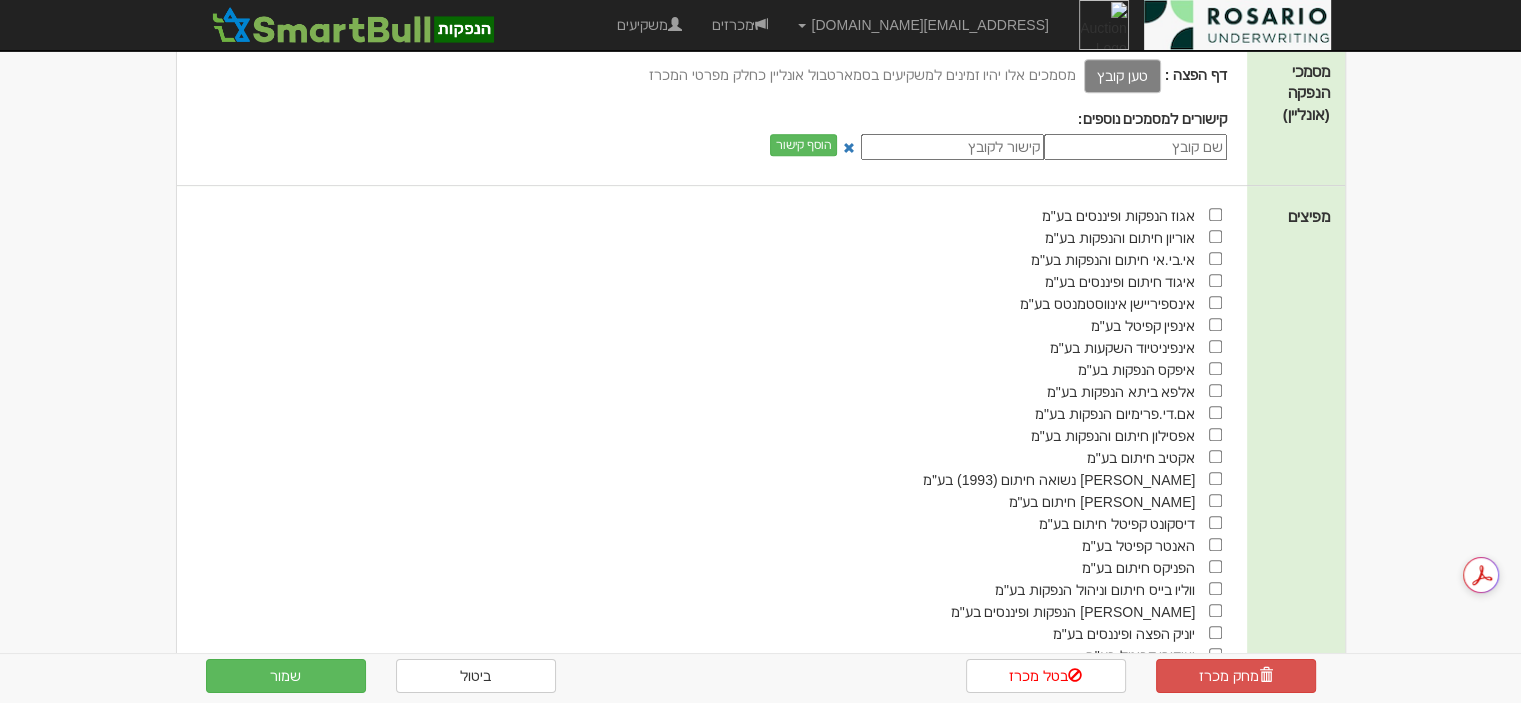 scroll, scrollTop: 1424, scrollLeft: 0, axis: vertical 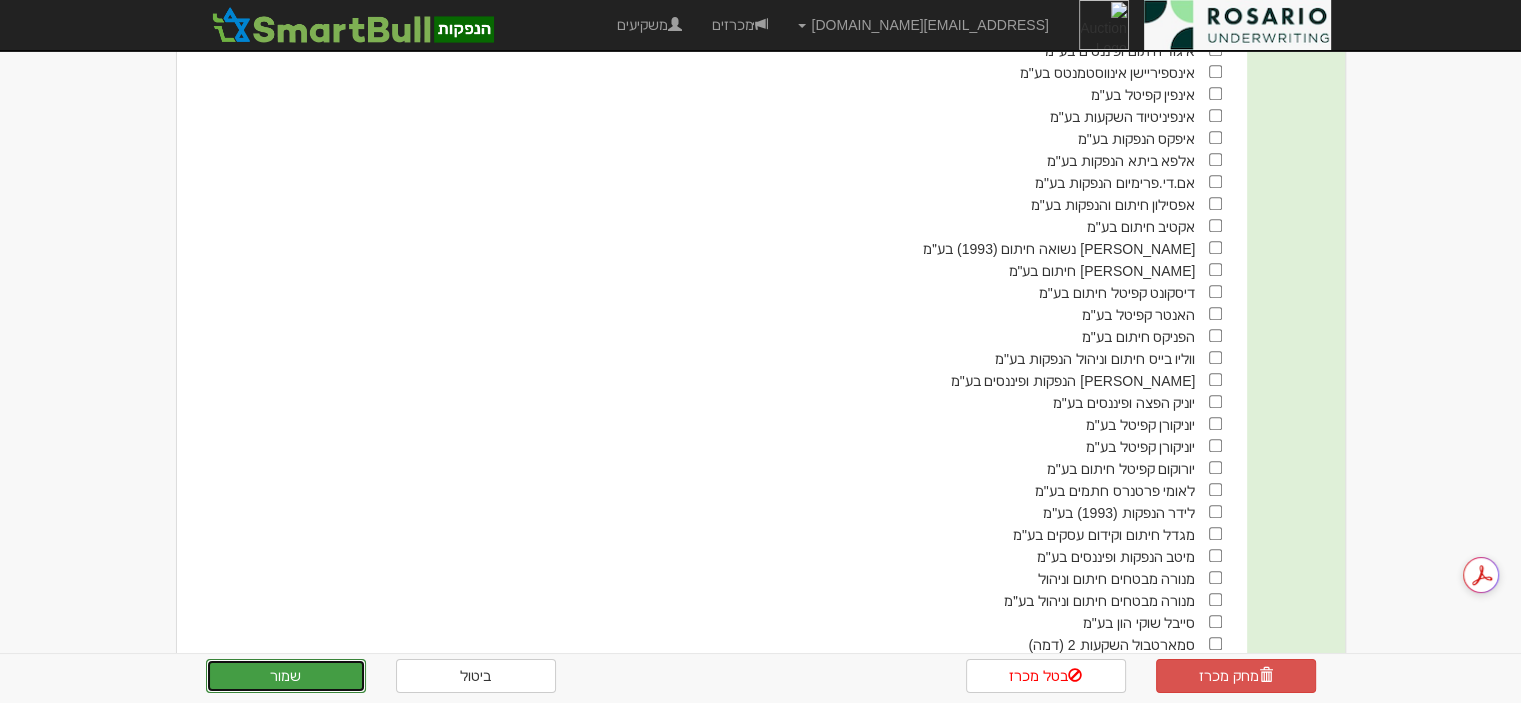 click on "שמור" at bounding box center [286, 676] 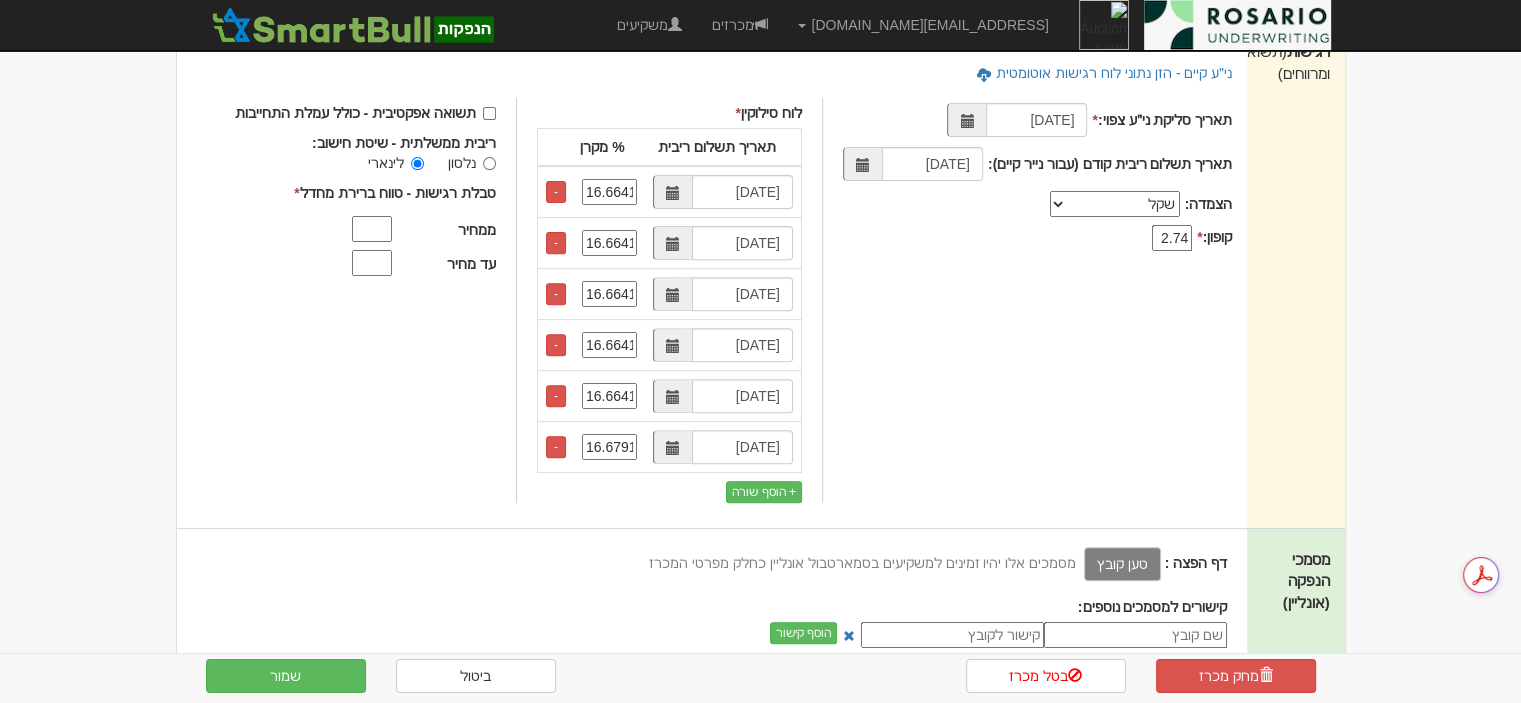 scroll, scrollTop: 495, scrollLeft: 0, axis: vertical 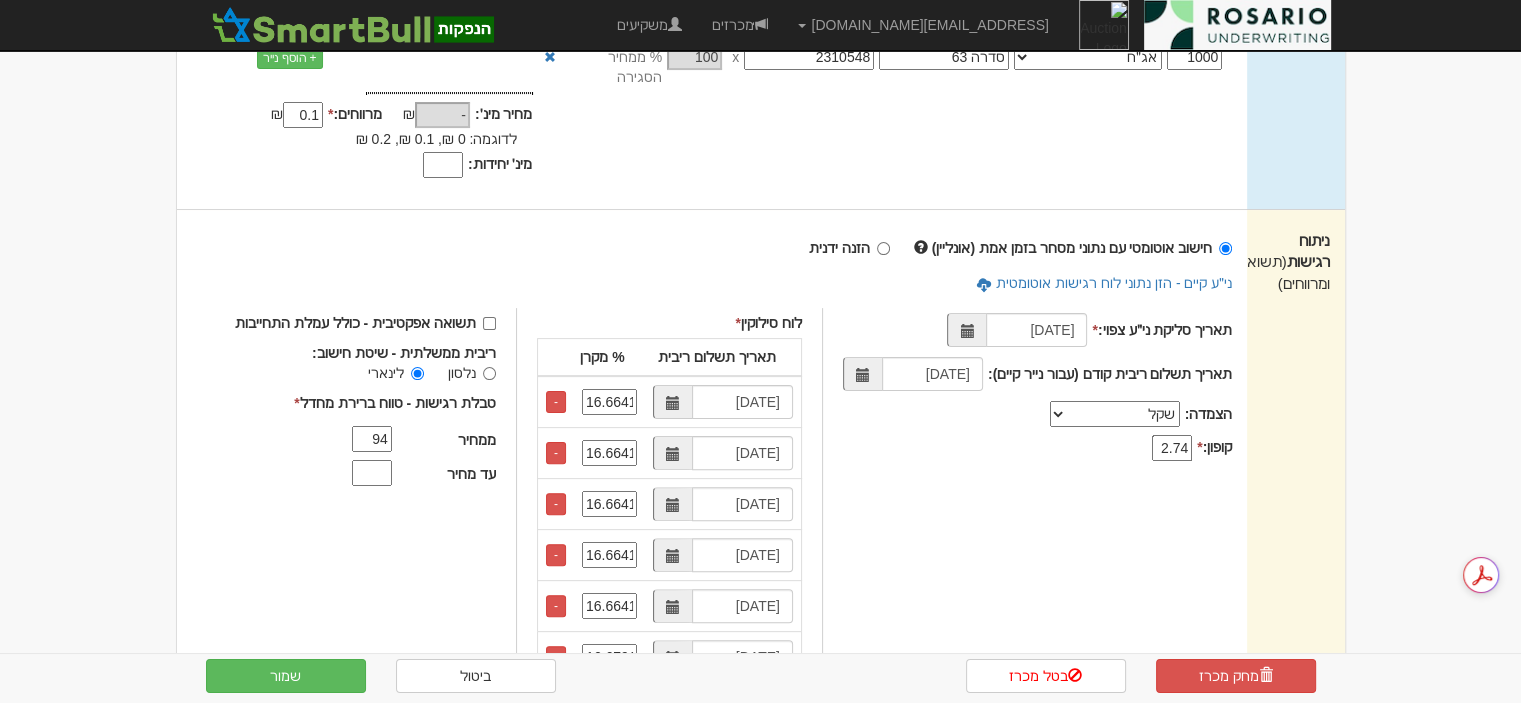 type on "94" 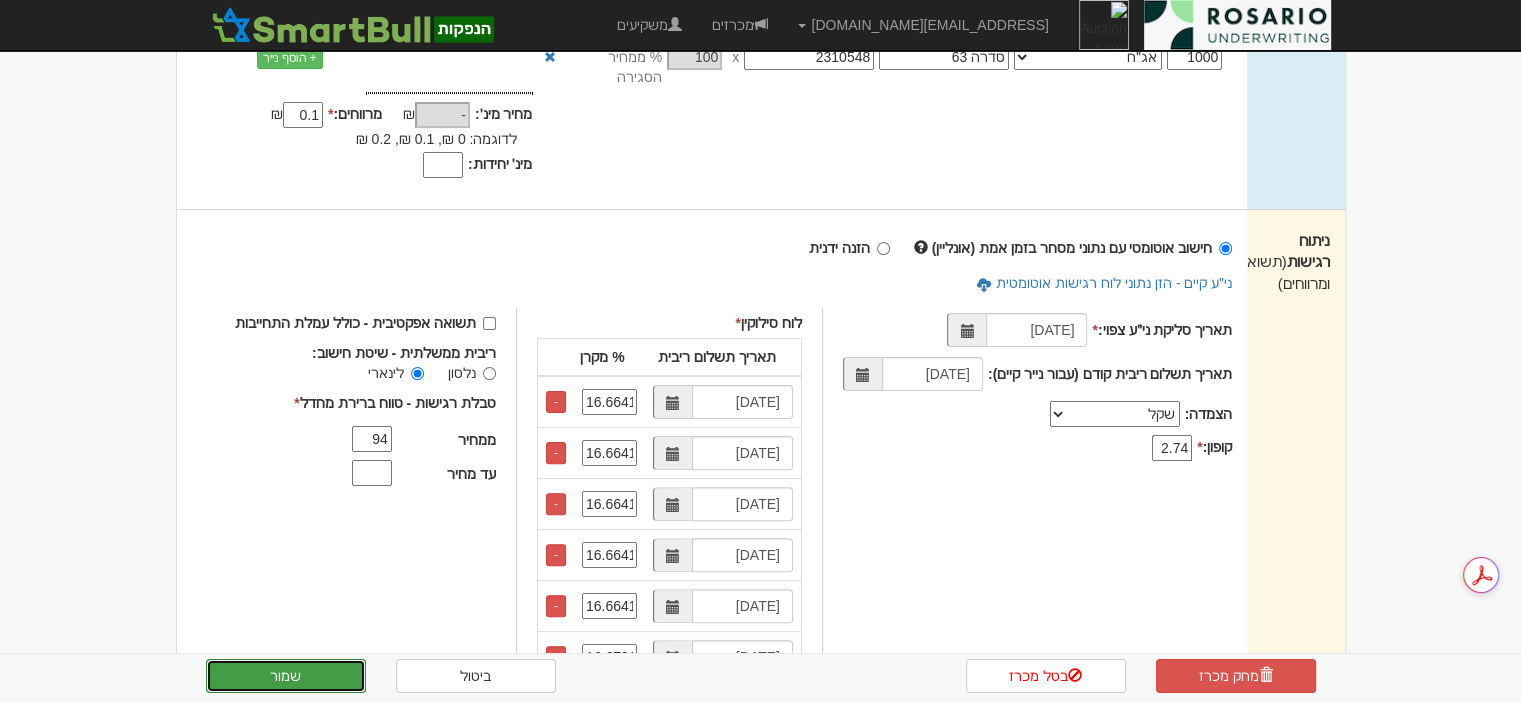 click on "שמור" at bounding box center [286, 676] 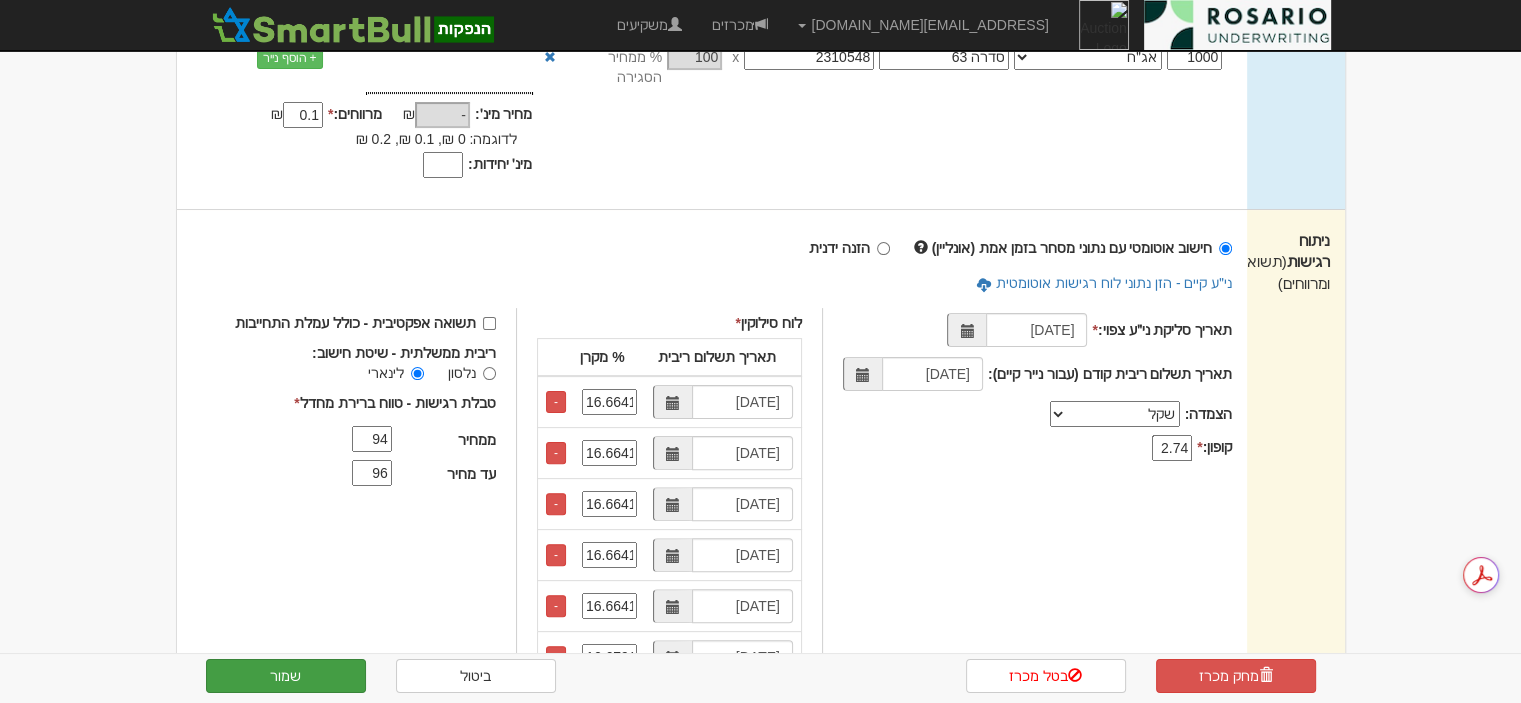 type on "96" 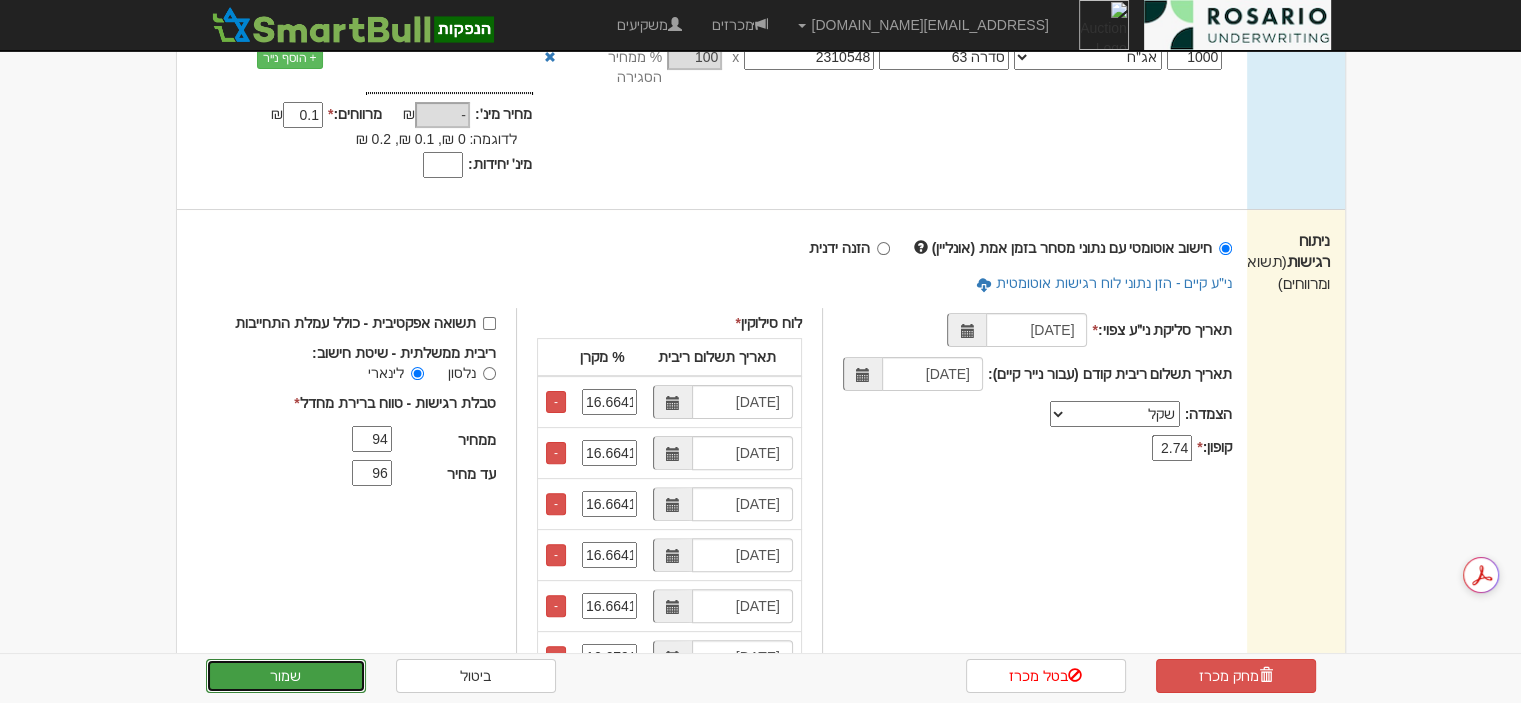 click on "שמור" at bounding box center [286, 676] 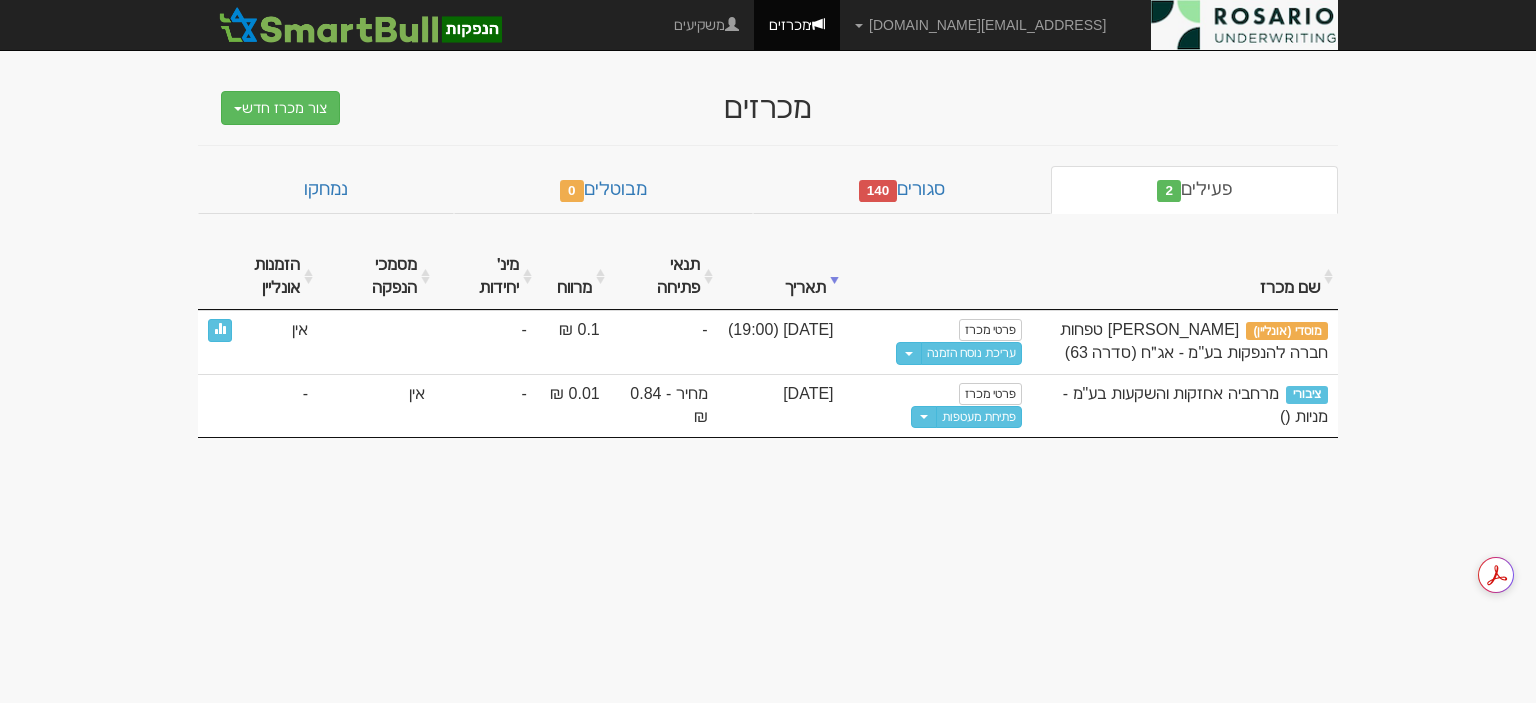 scroll, scrollTop: 0, scrollLeft: 0, axis: both 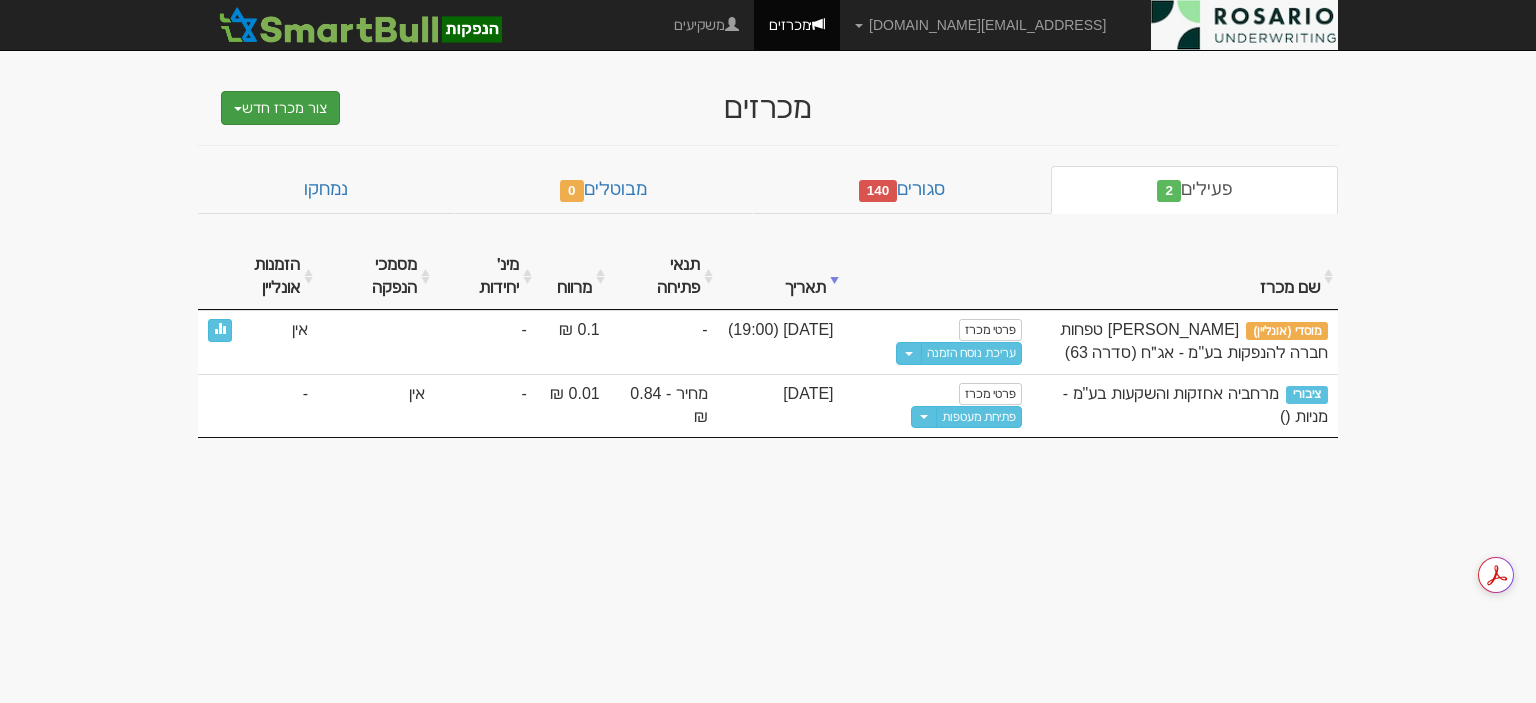click at bounding box center [238, 109] 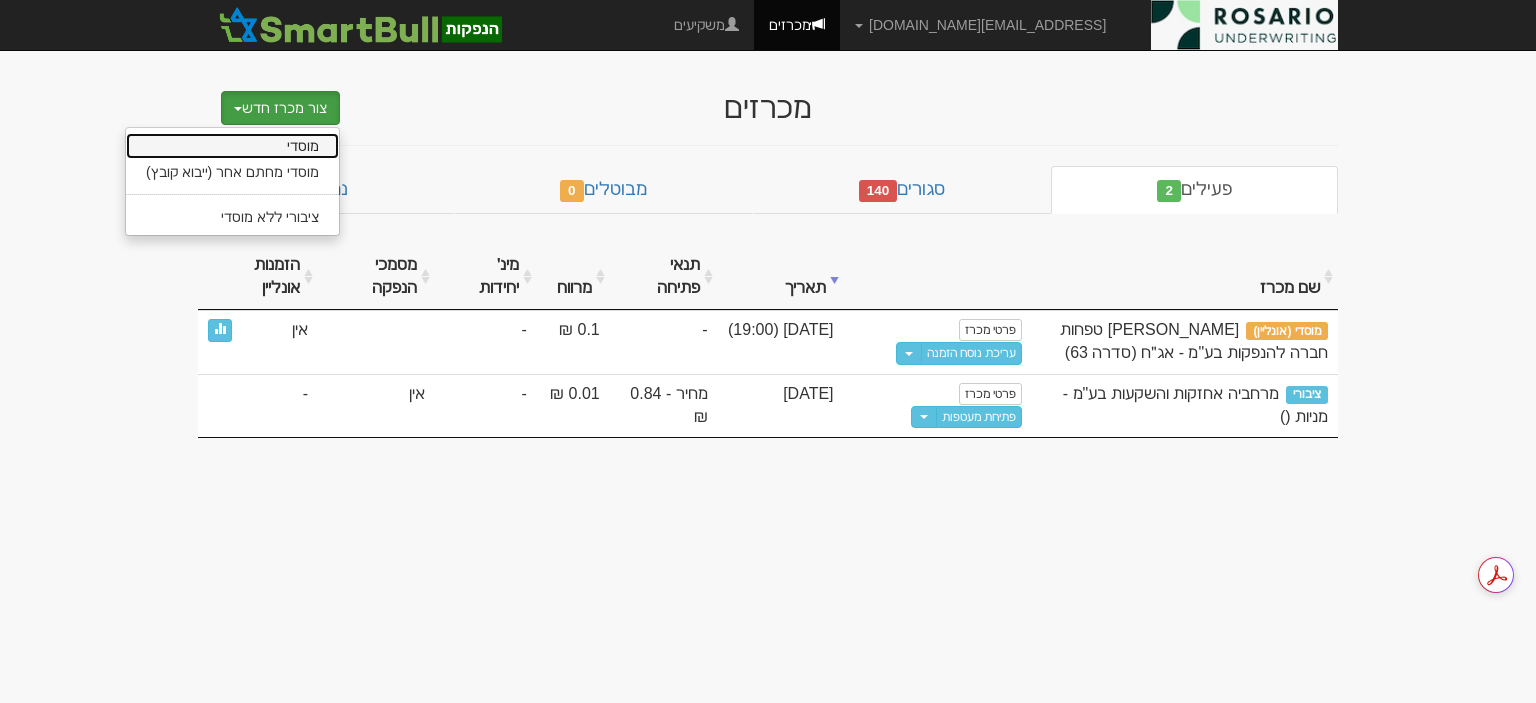 click on "מוסדי" at bounding box center (232, 146) 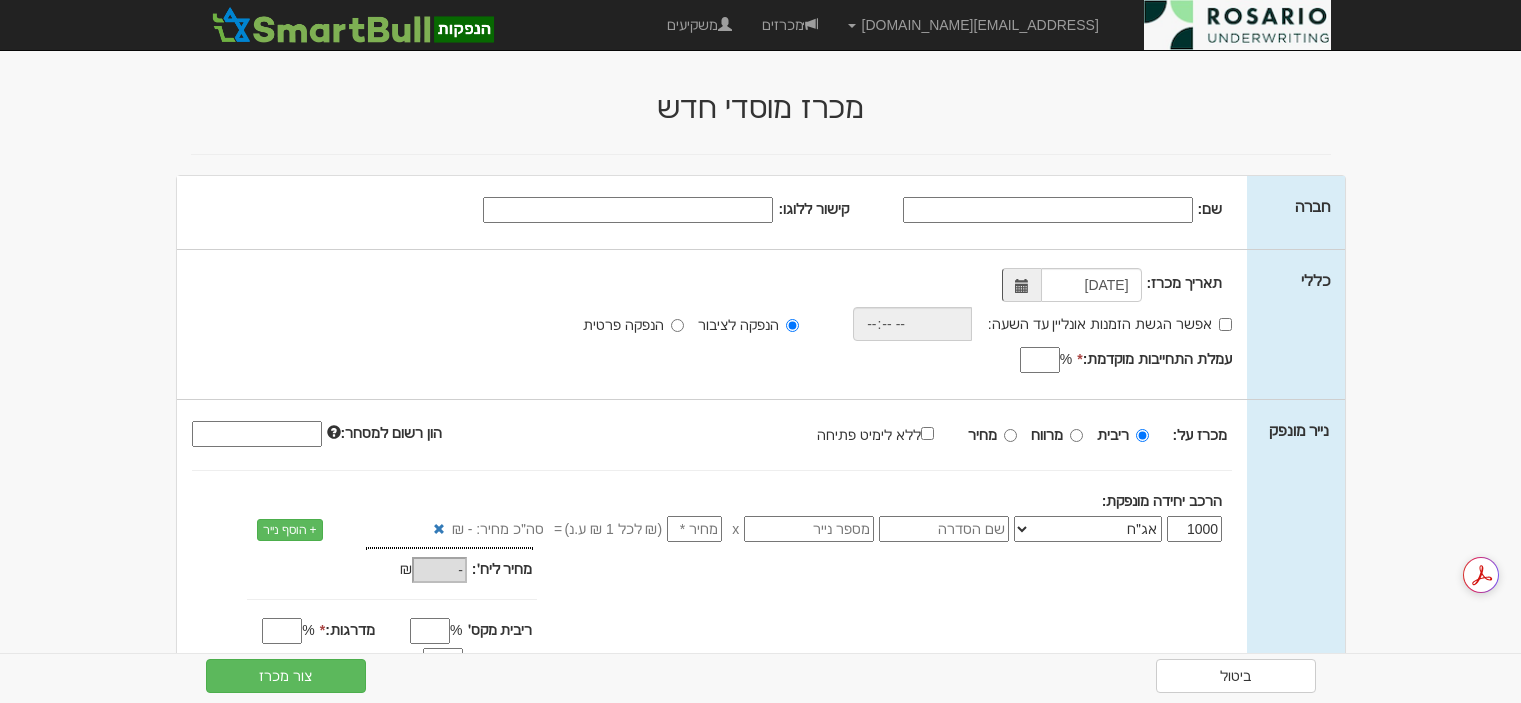 scroll, scrollTop: 0, scrollLeft: 0, axis: both 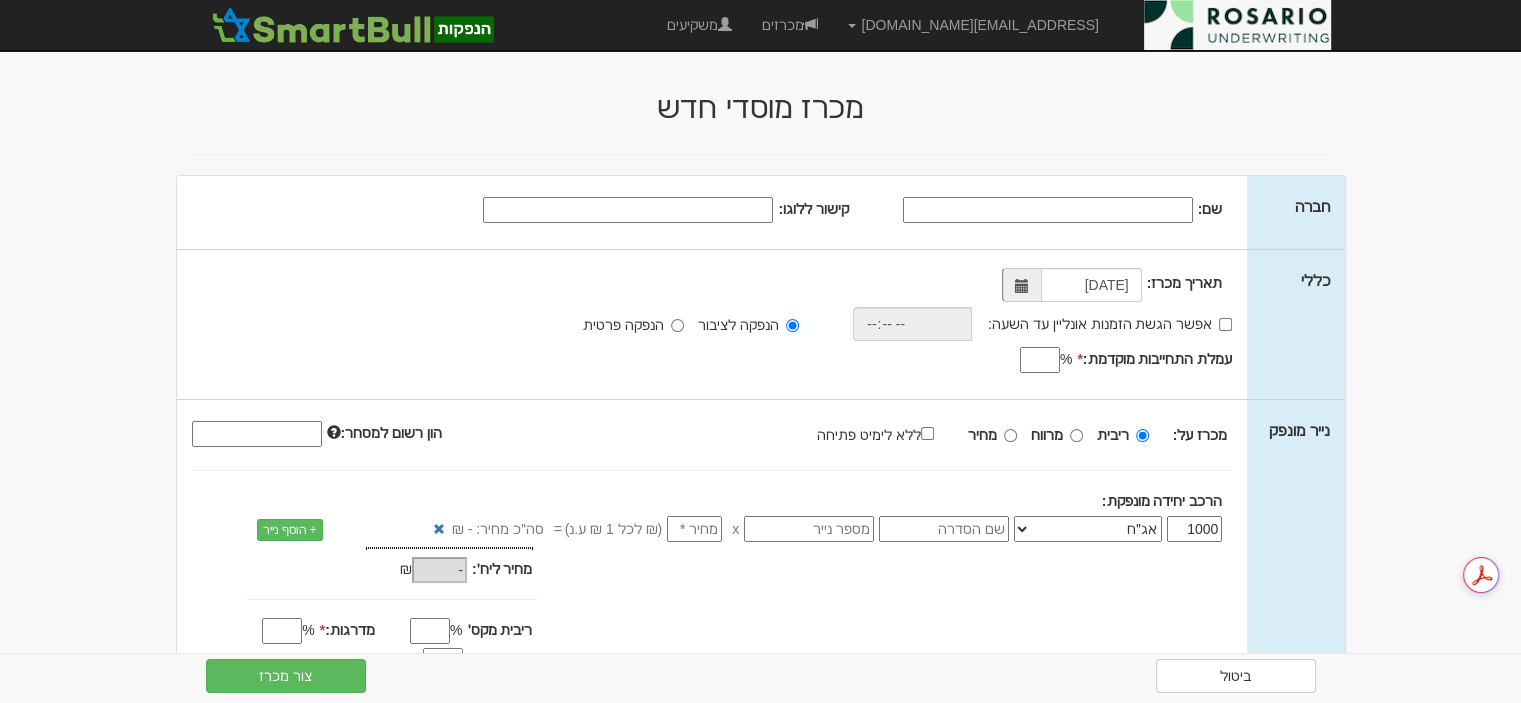click on "שם:" at bounding box center (1048, 210) 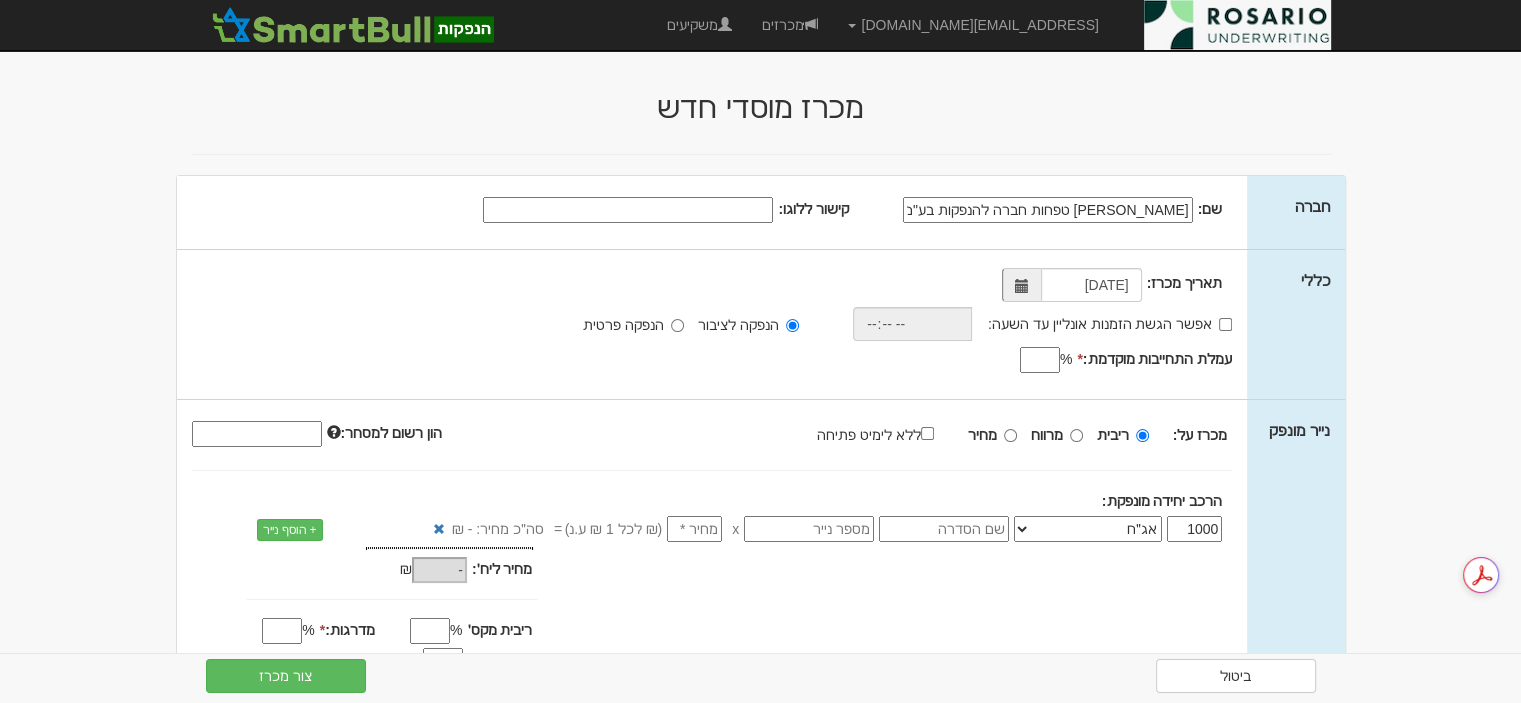 click at bounding box center (1022, 286) 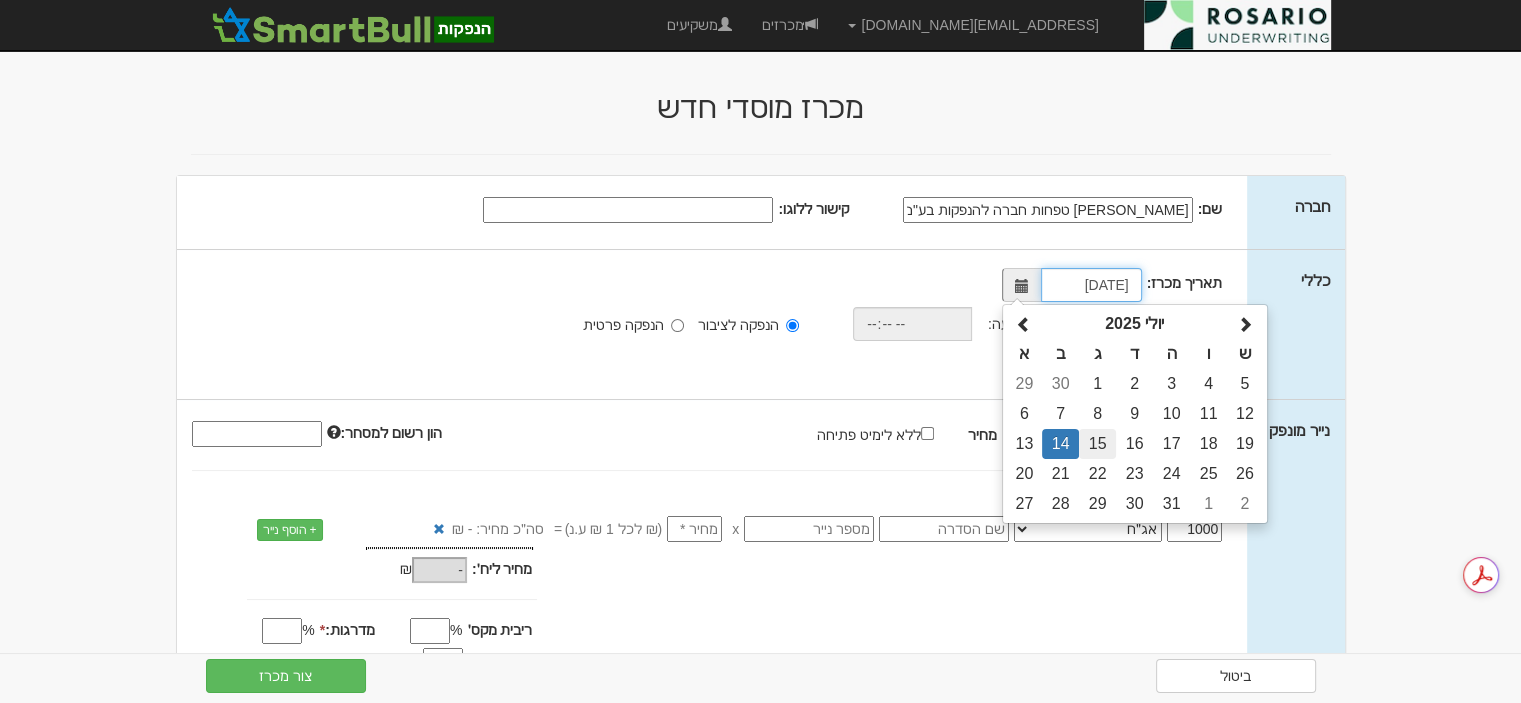 click on "15" at bounding box center (1097, 444) 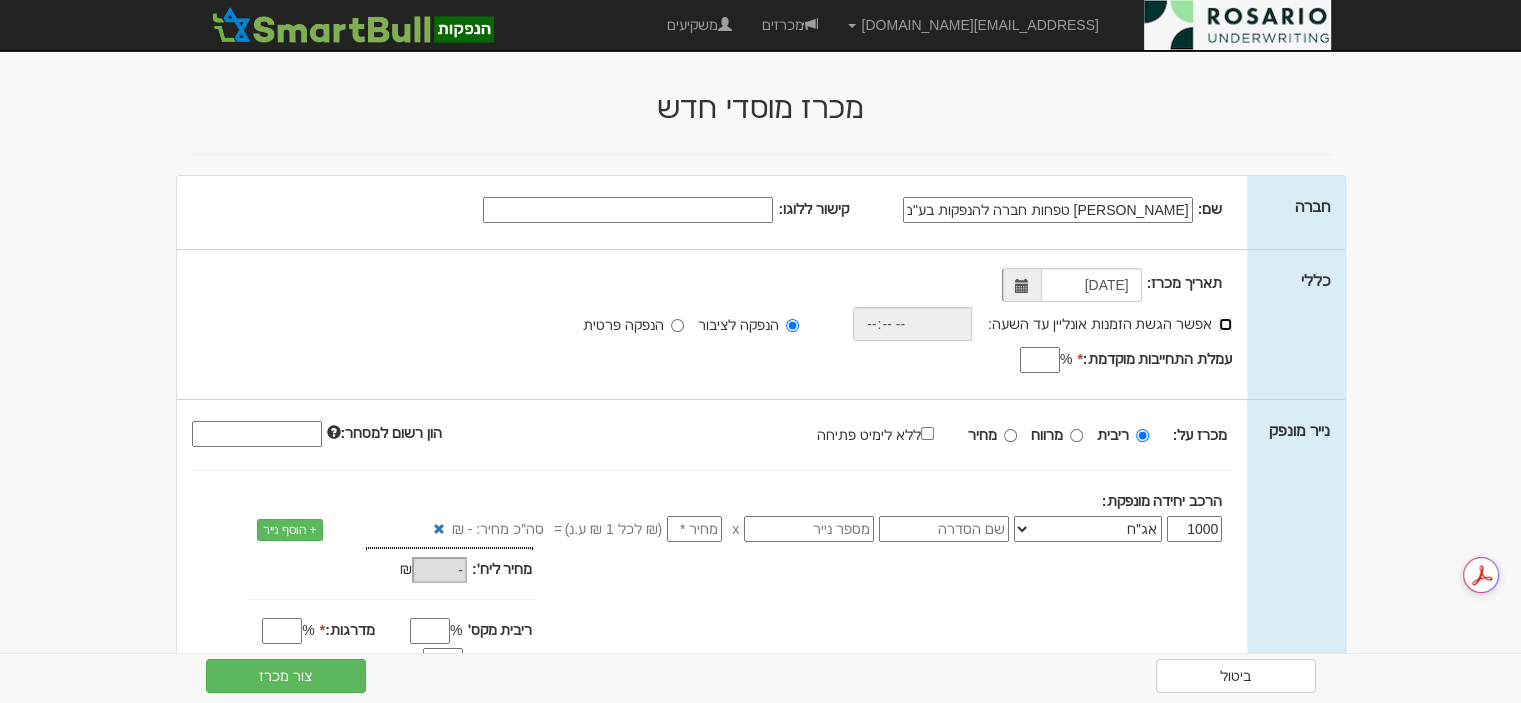 click on "אפשר הגשת הזמנות אונליין עד
השעה:" at bounding box center (1225, 324) 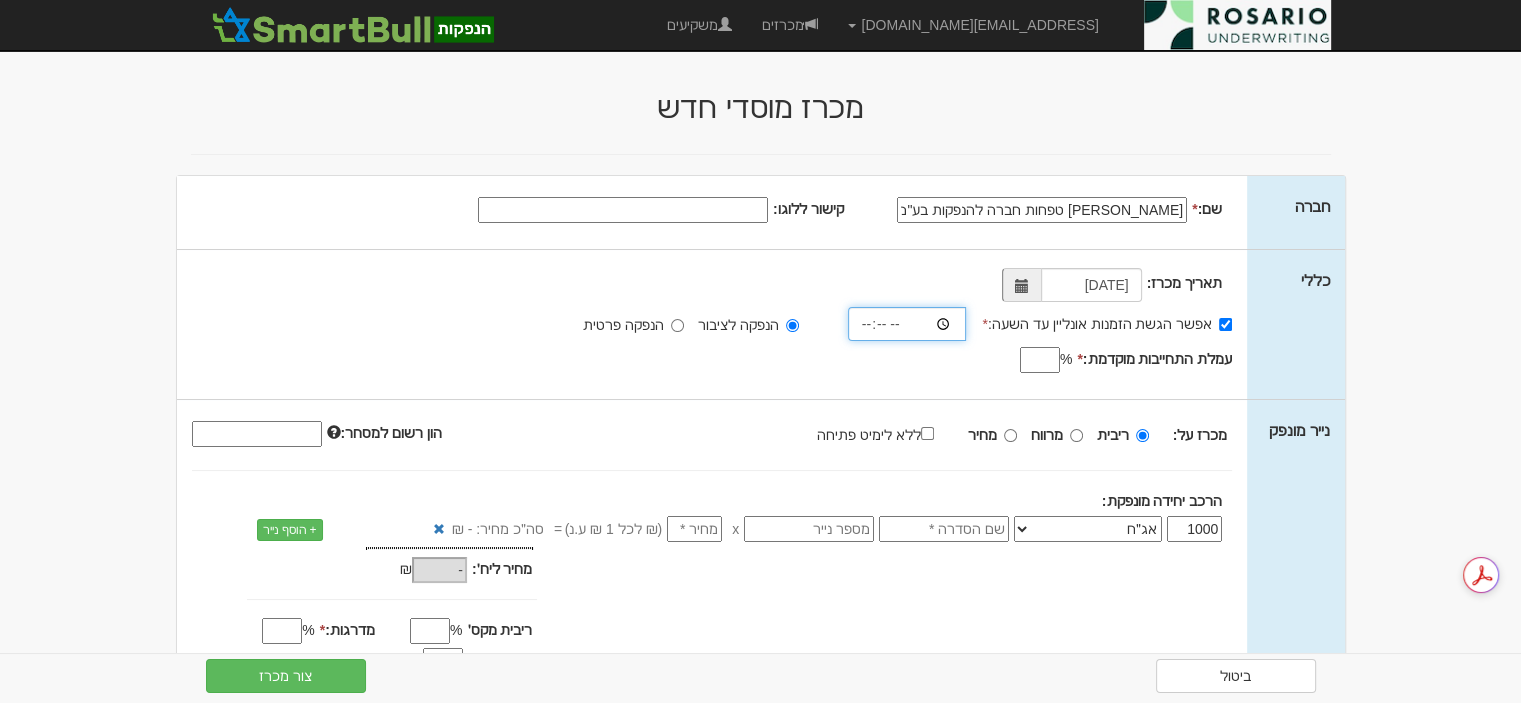 click at bounding box center [907, 324] 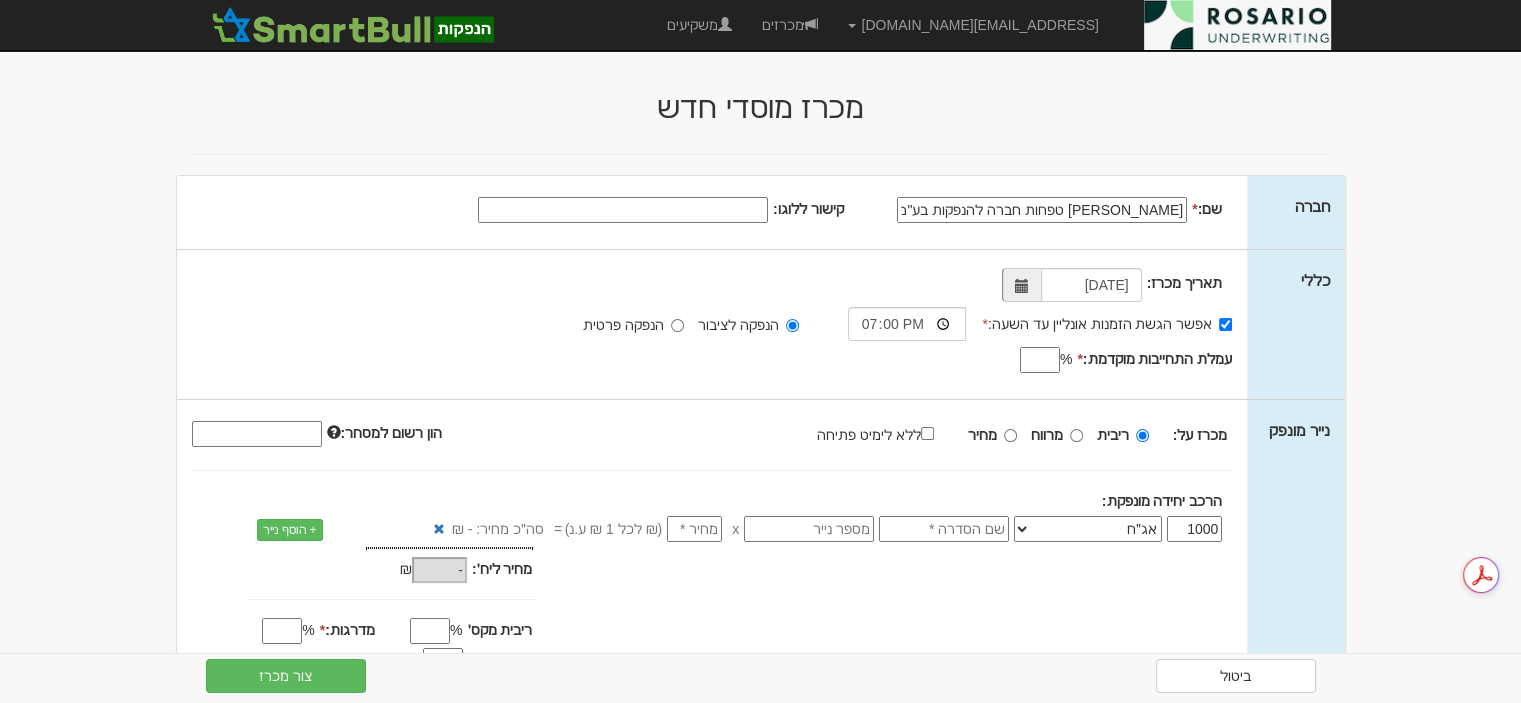 click on "עמלת התחייבות מוקדמת:
*" at bounding box center (1040, 360) 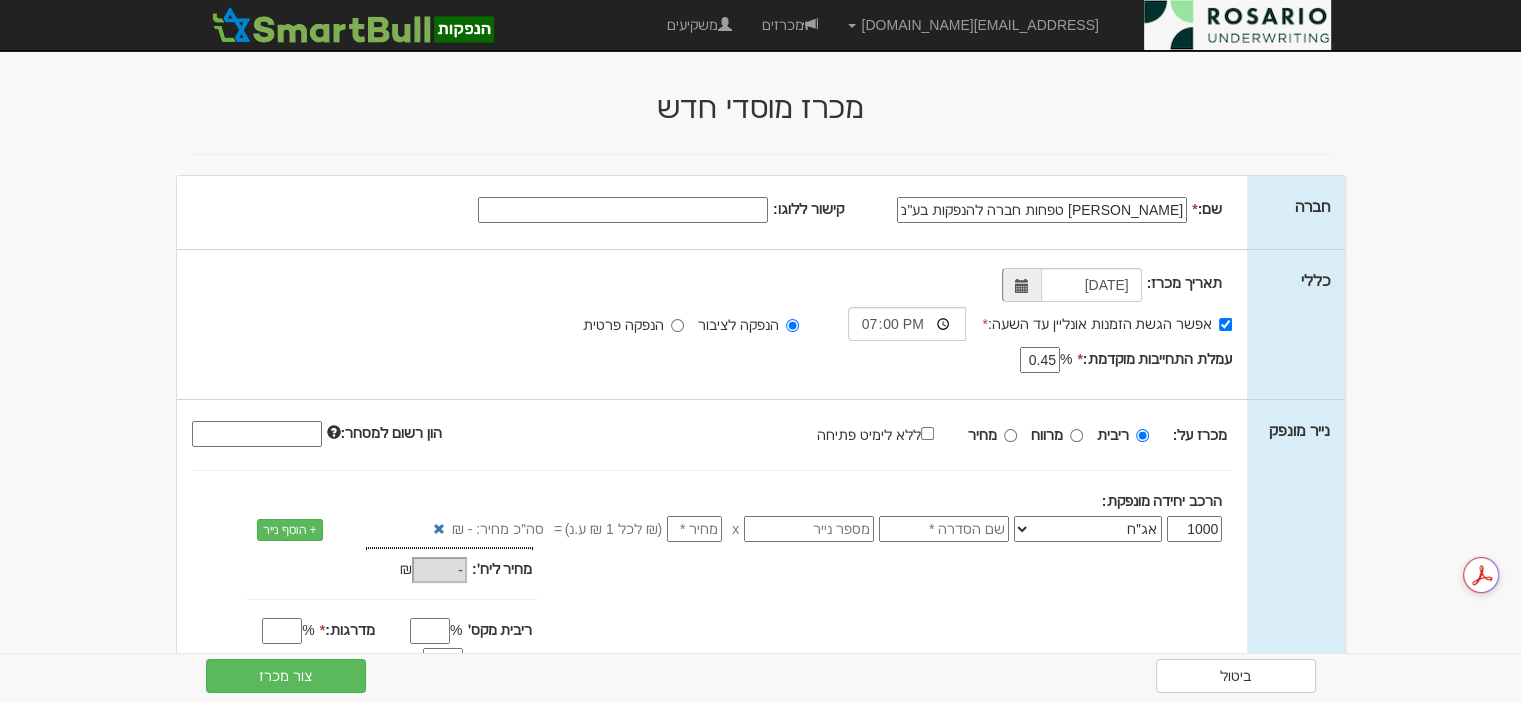 type on "0.45" 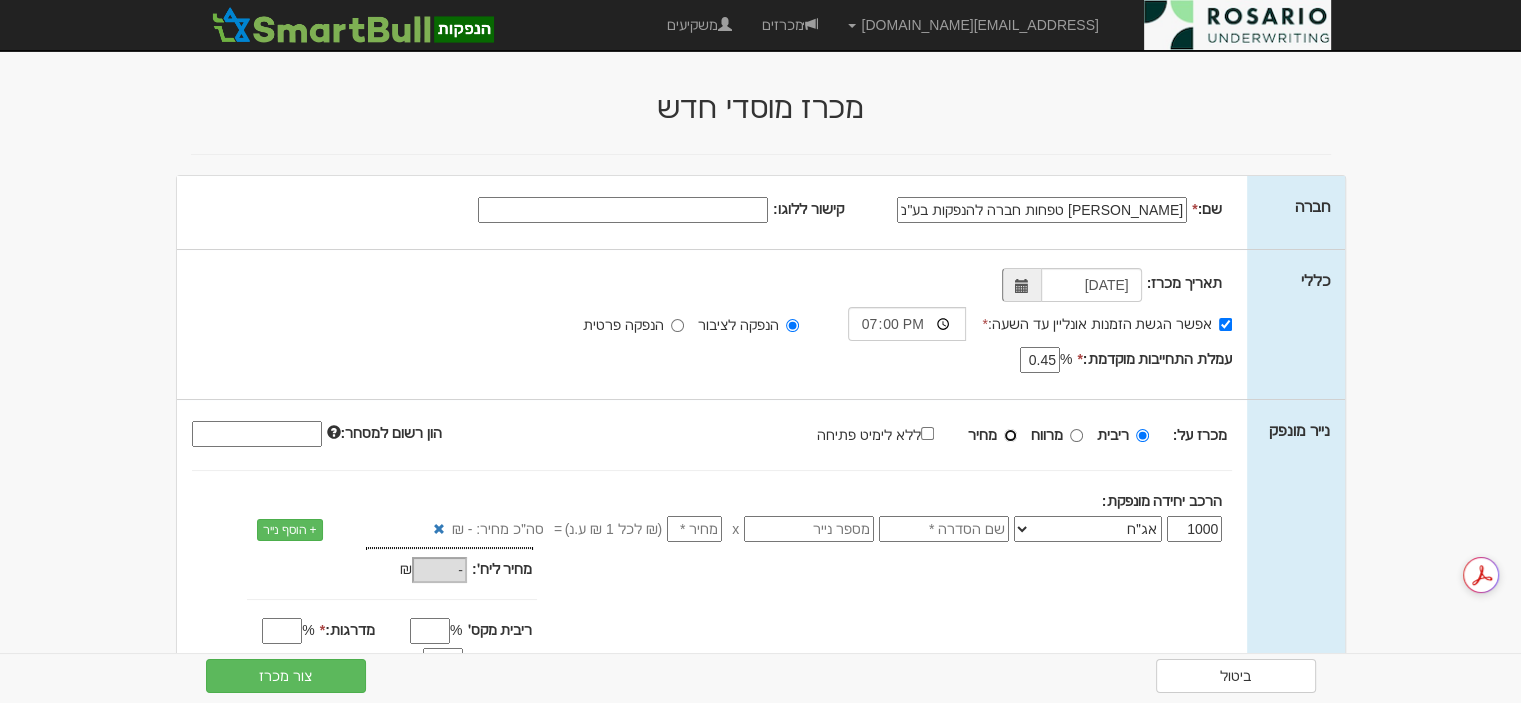 click on "מחיר" at bounding box center [1010, 435] 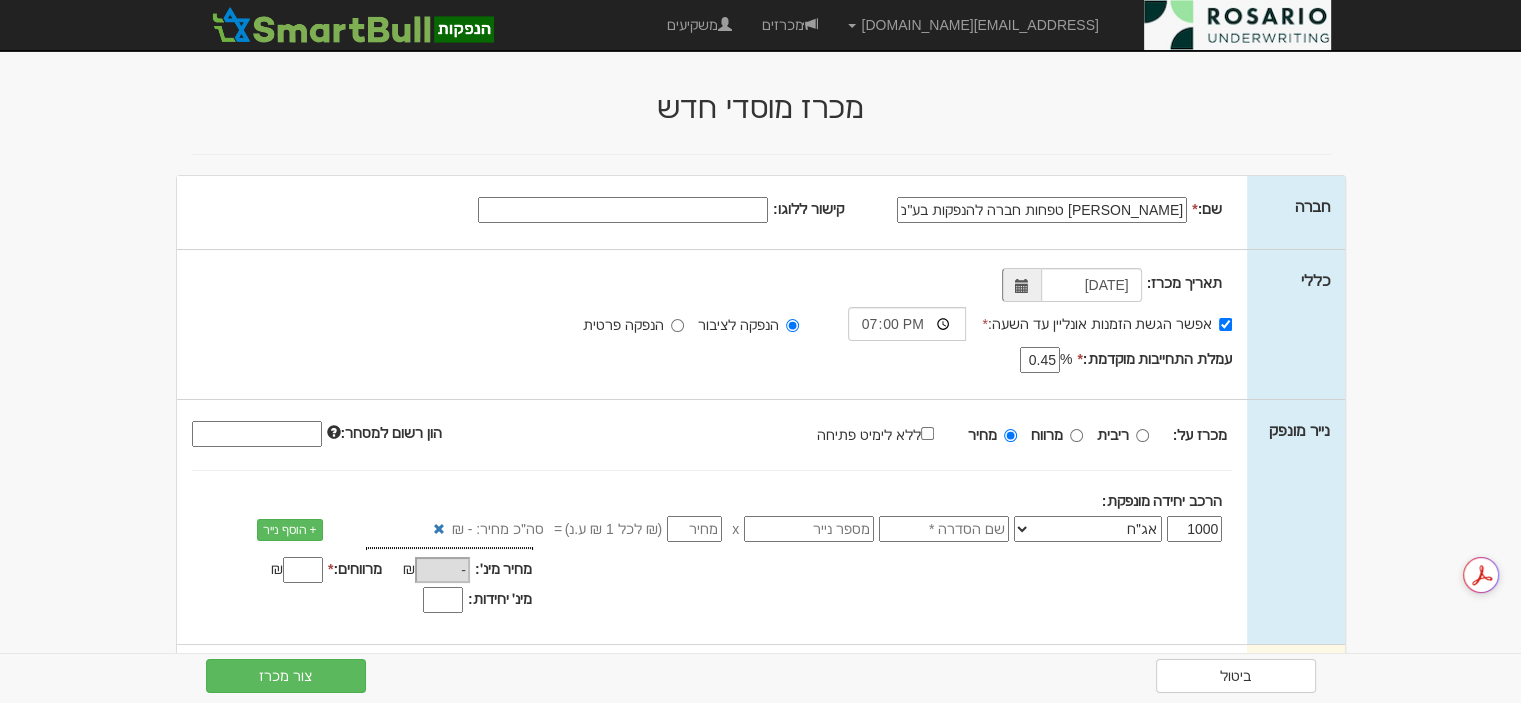 click at bounding box center [944, 529] 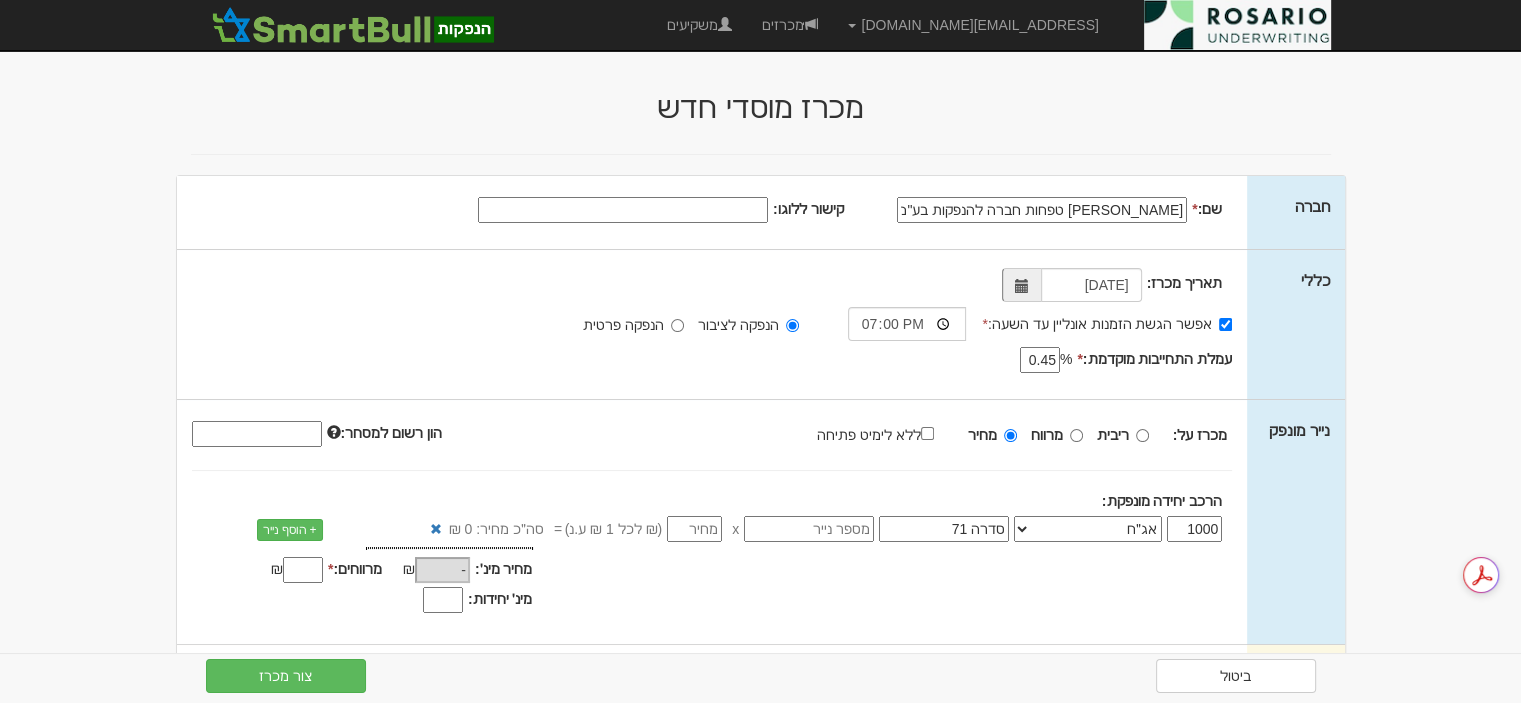 type on "סדרה 71" 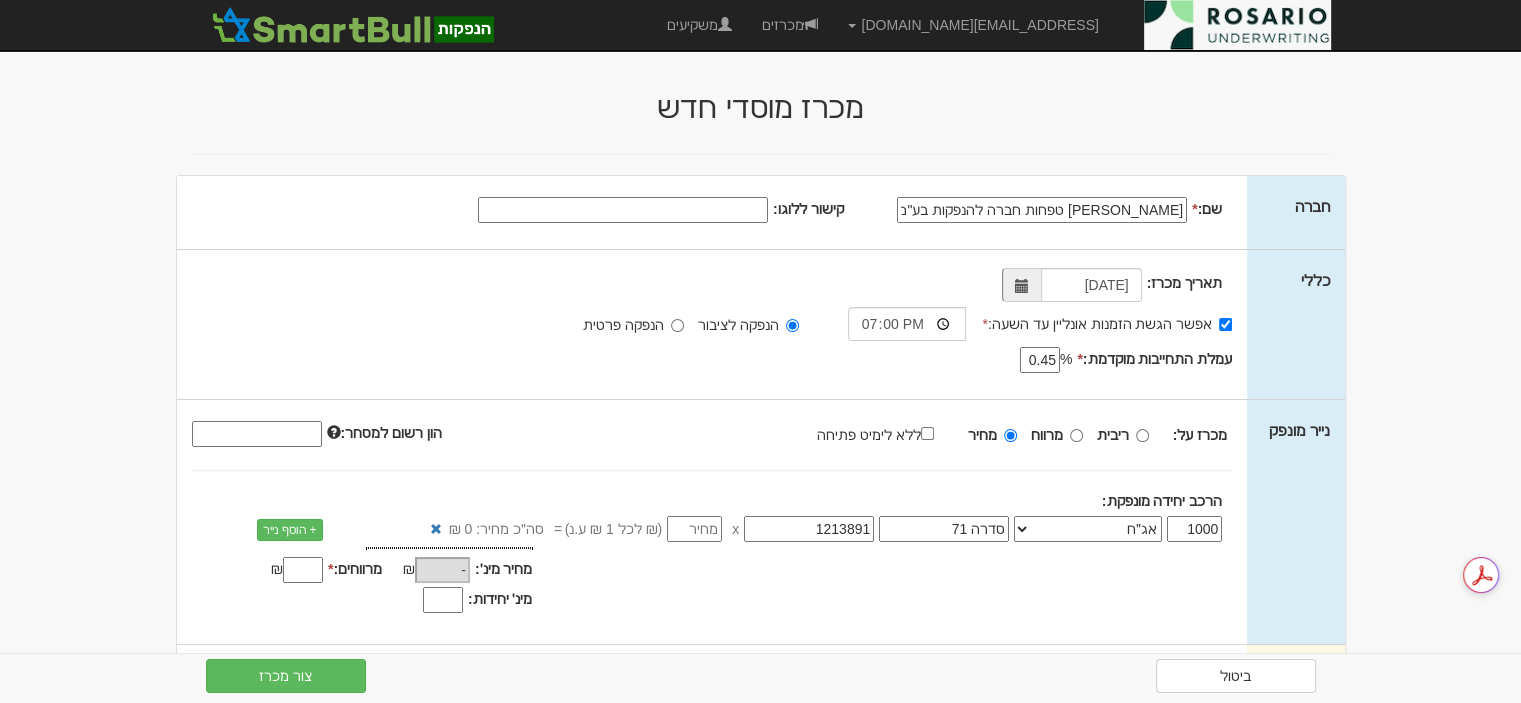 type on "1213891" 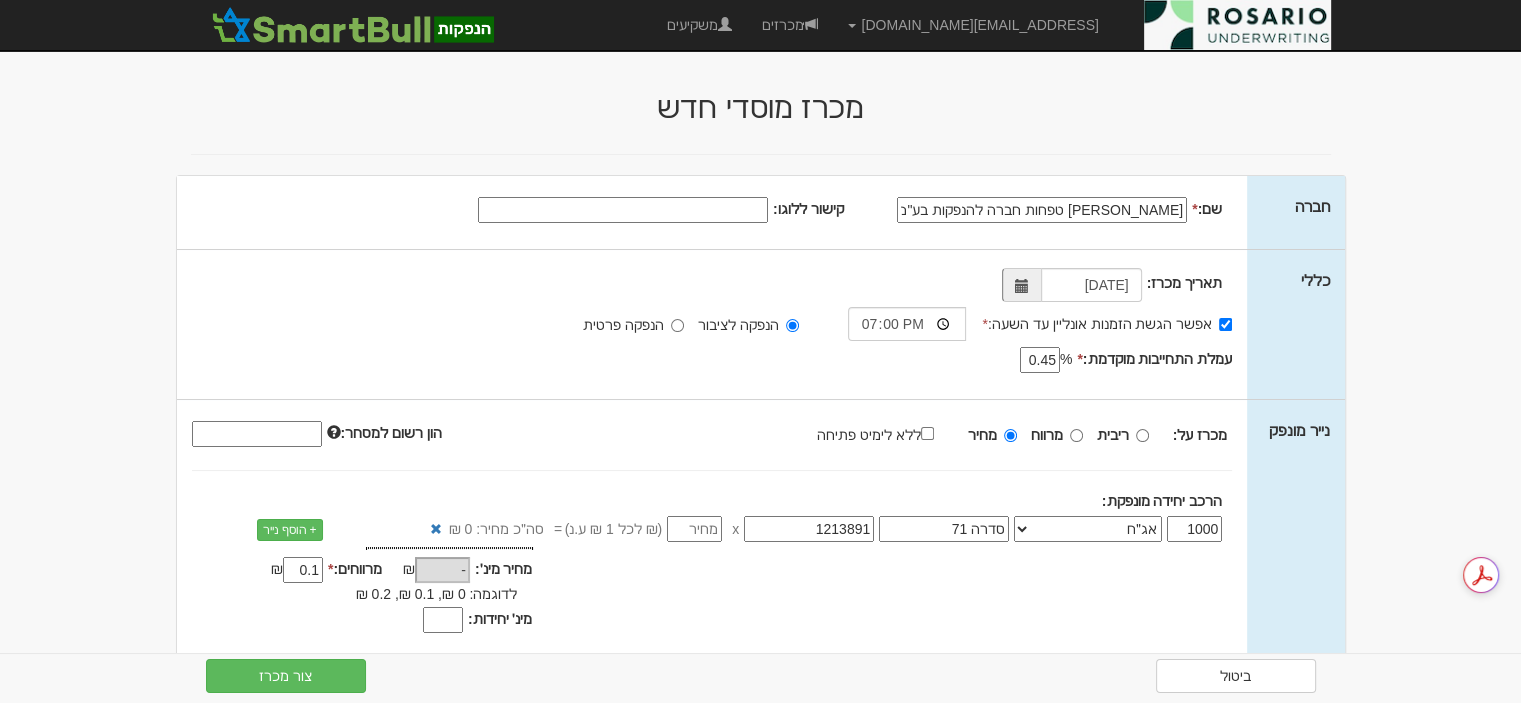 type on "0.1" 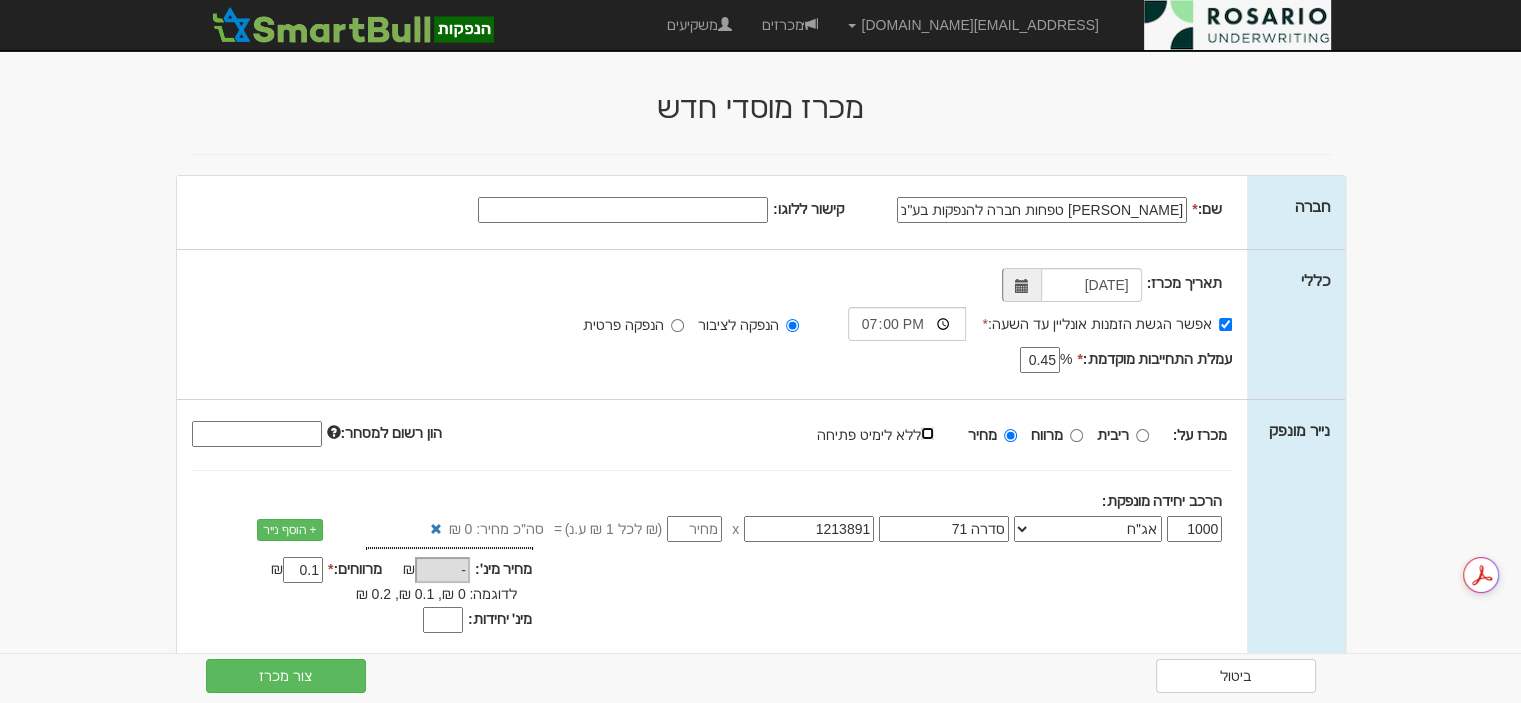 click on "ללא לימיט פתיחה" at bounding box center (927, 433) 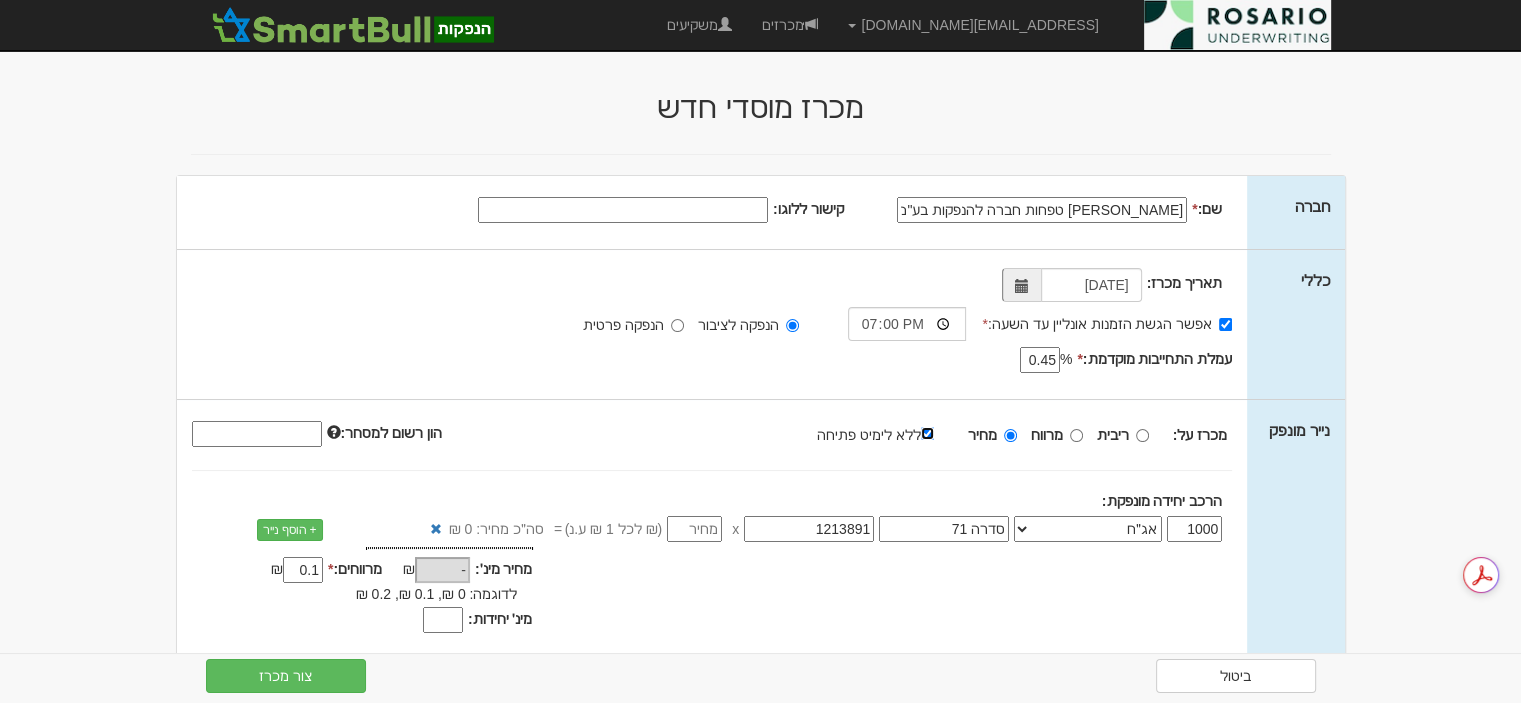type on "100" 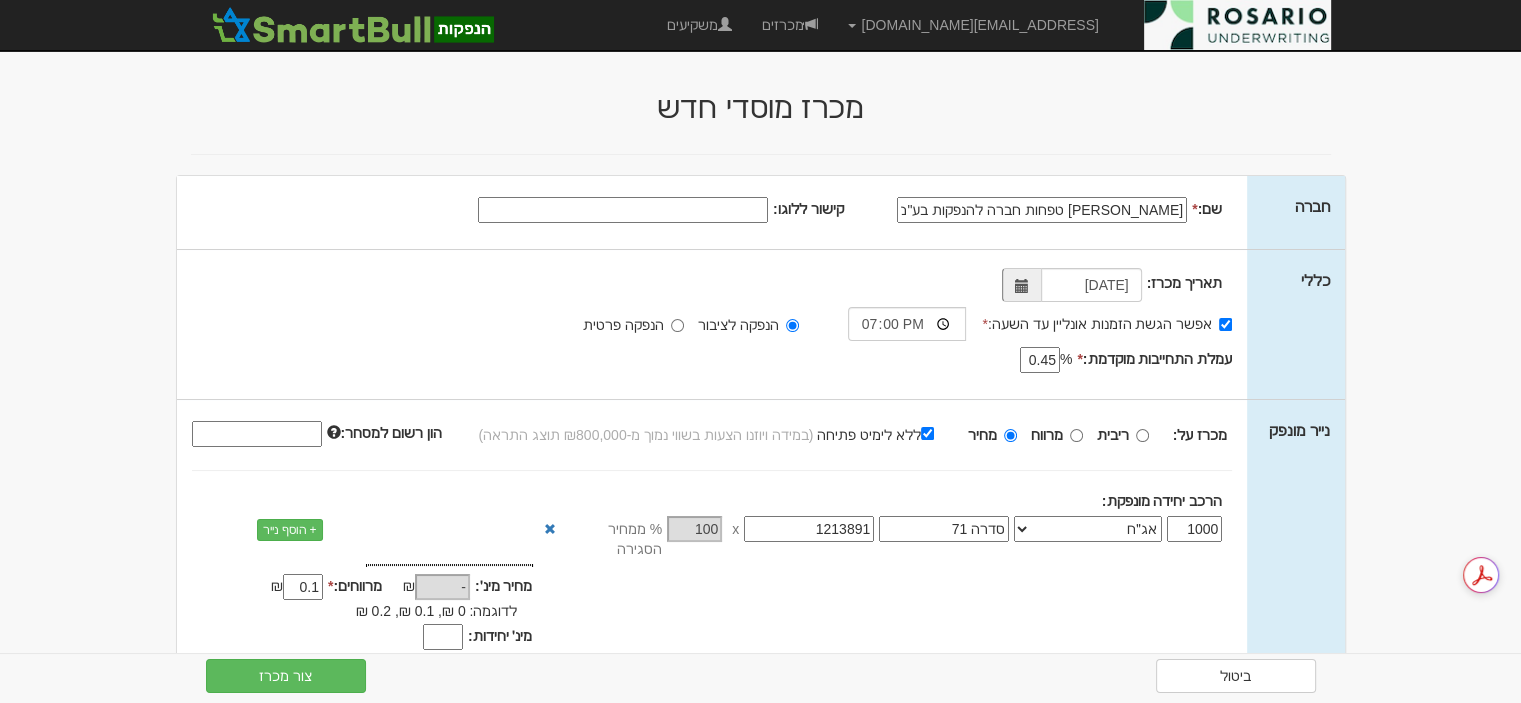 click on "הון רשום למסחר:" at bounding box center [257, 434] 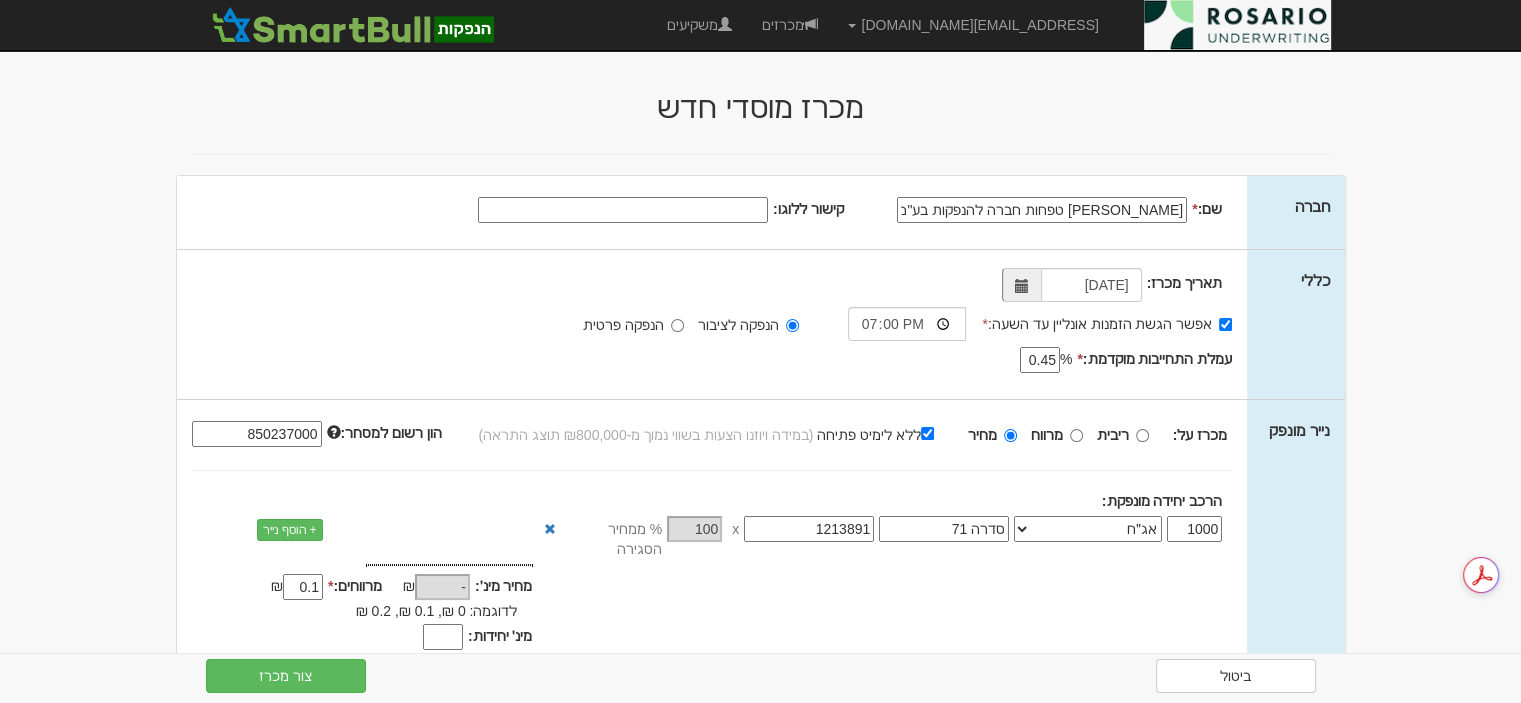type on "850237000" 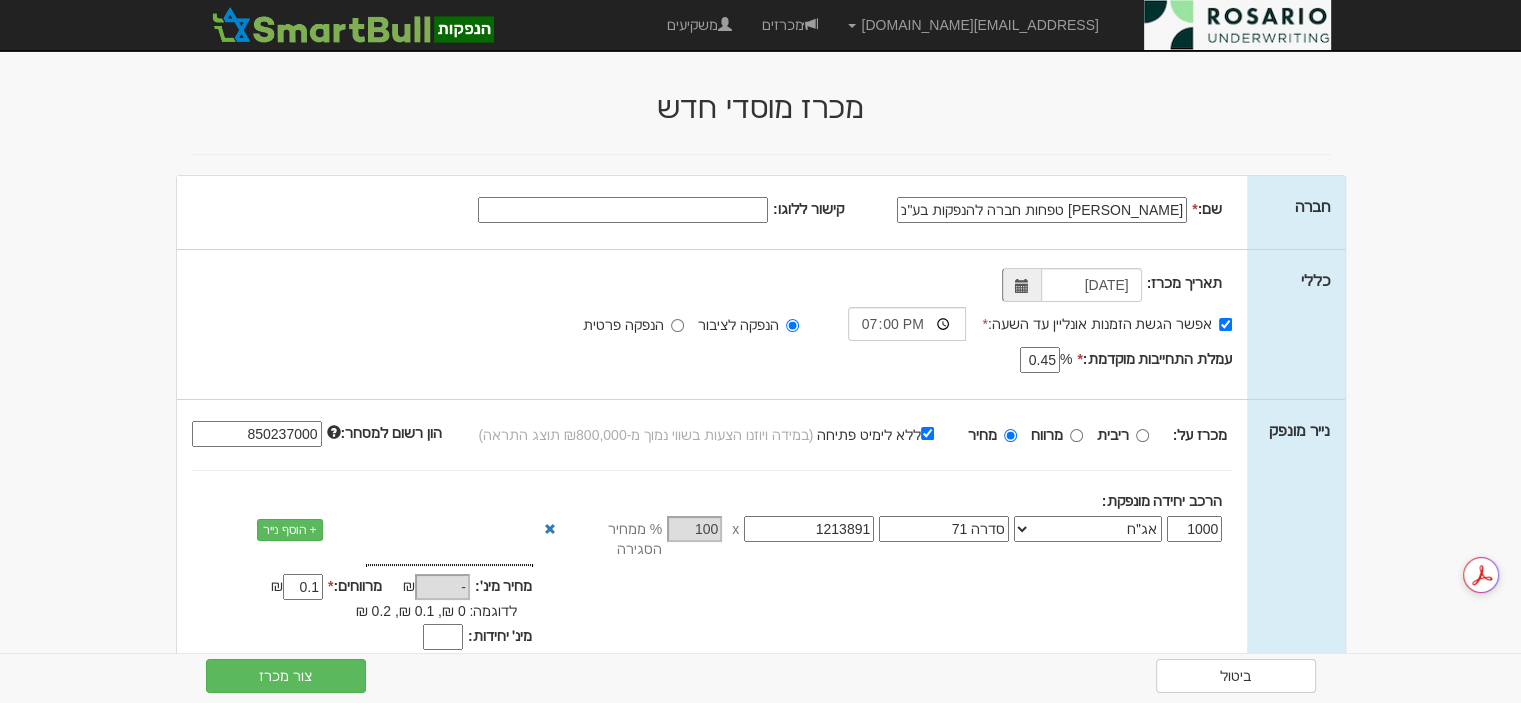 paste on "[URL][DOMAIN_NAME][DOMAIN_NAME]" 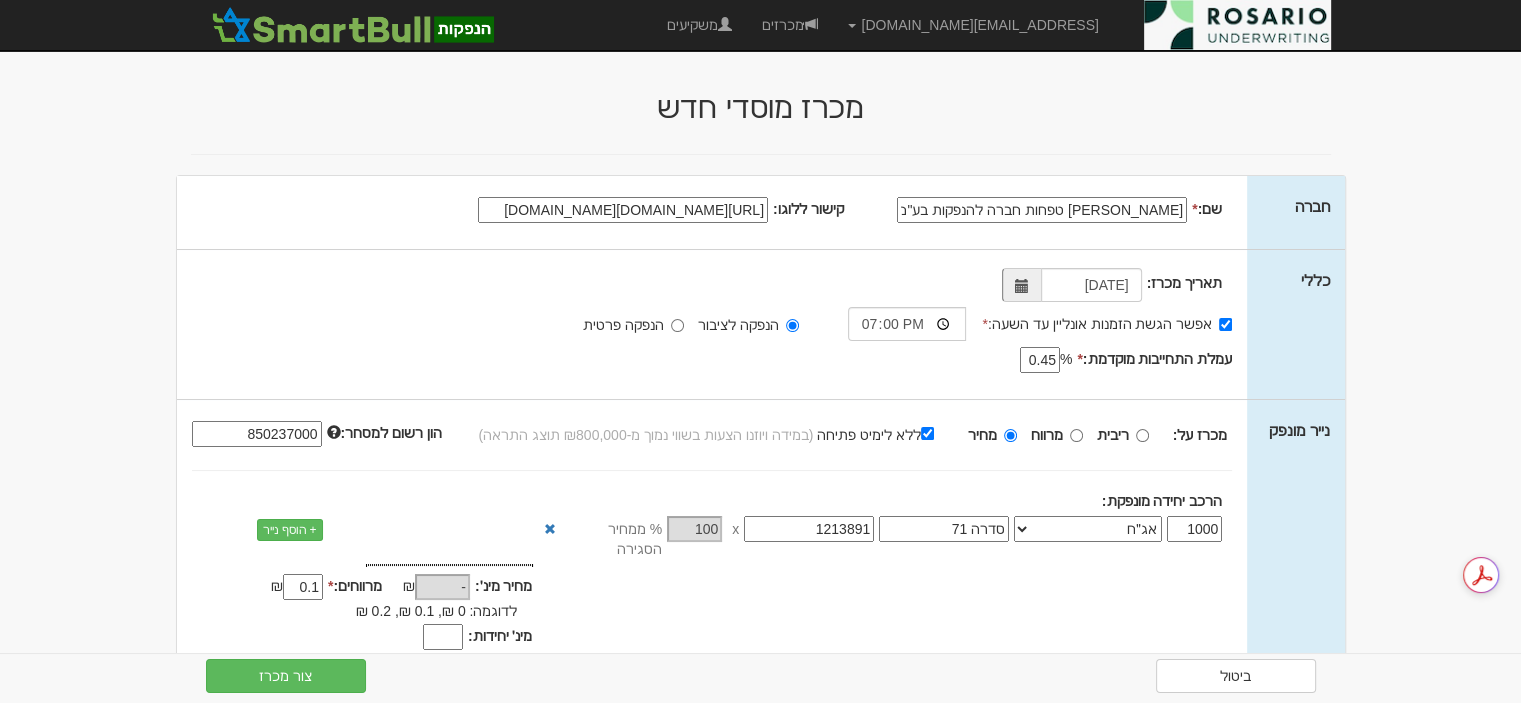 scroll, scrollTop: 0, scrollLeft: -3500, axis: horizontal 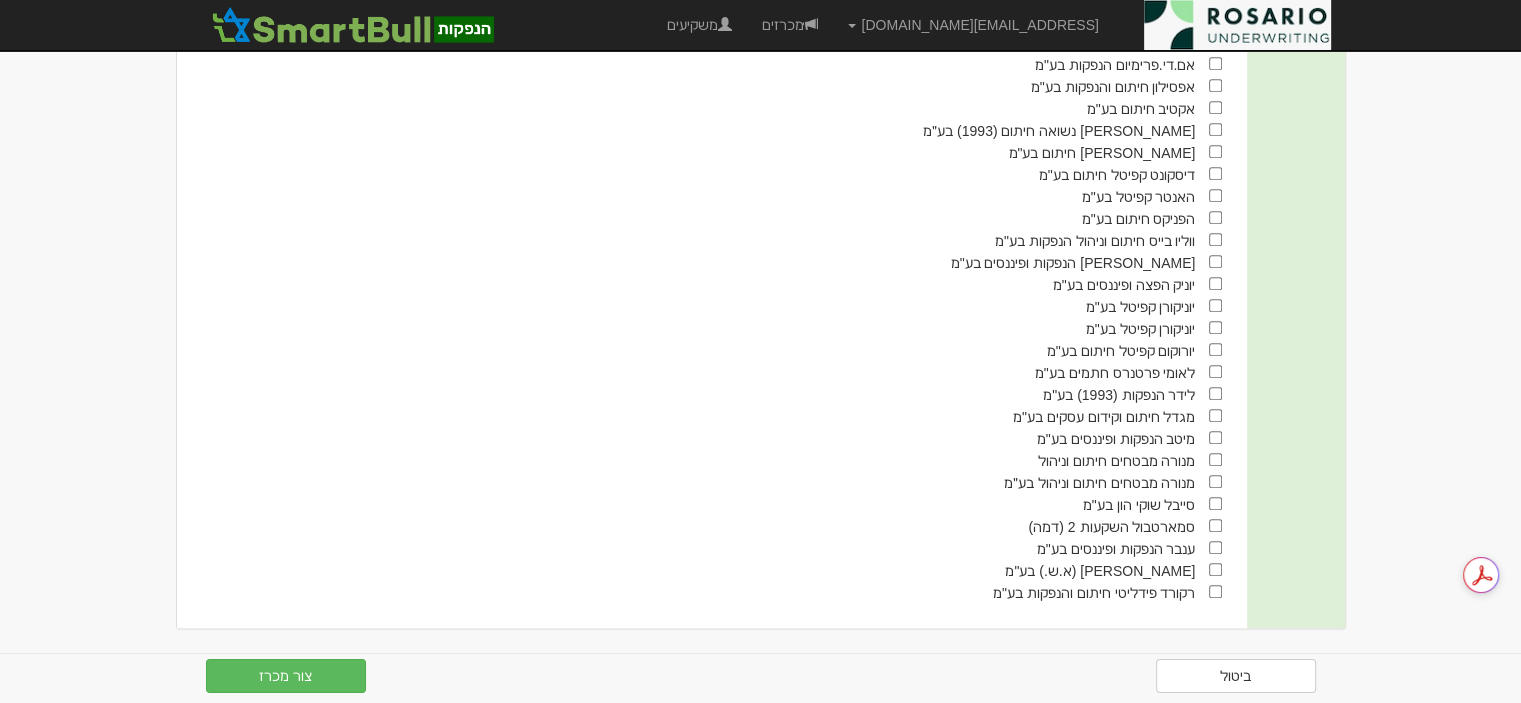 type on "[URL][DOMAIN_NAME][DOMAIN_NAME]" 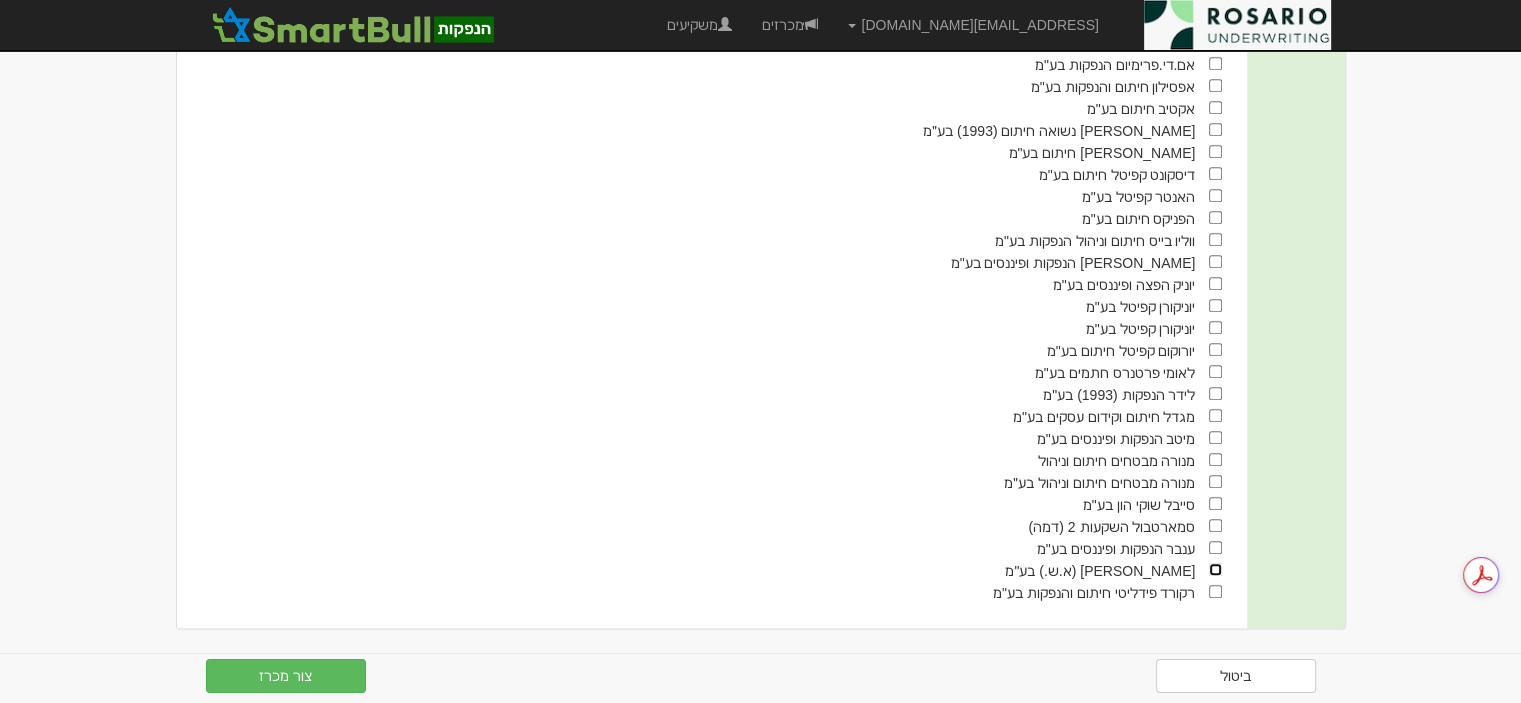 click at bounding box center [1215, 569] 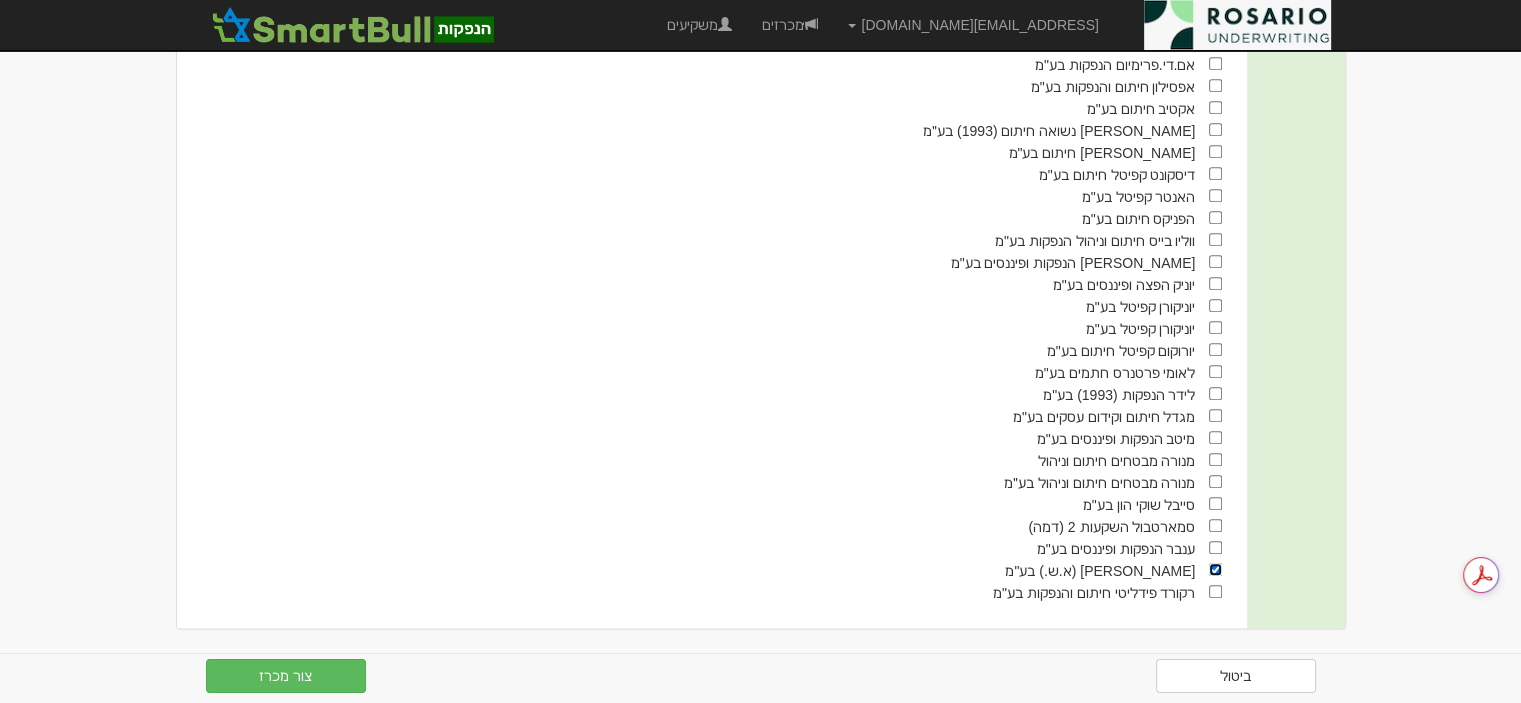 scroll, scrollTop: 0, scrollLeft: 0, axis: both 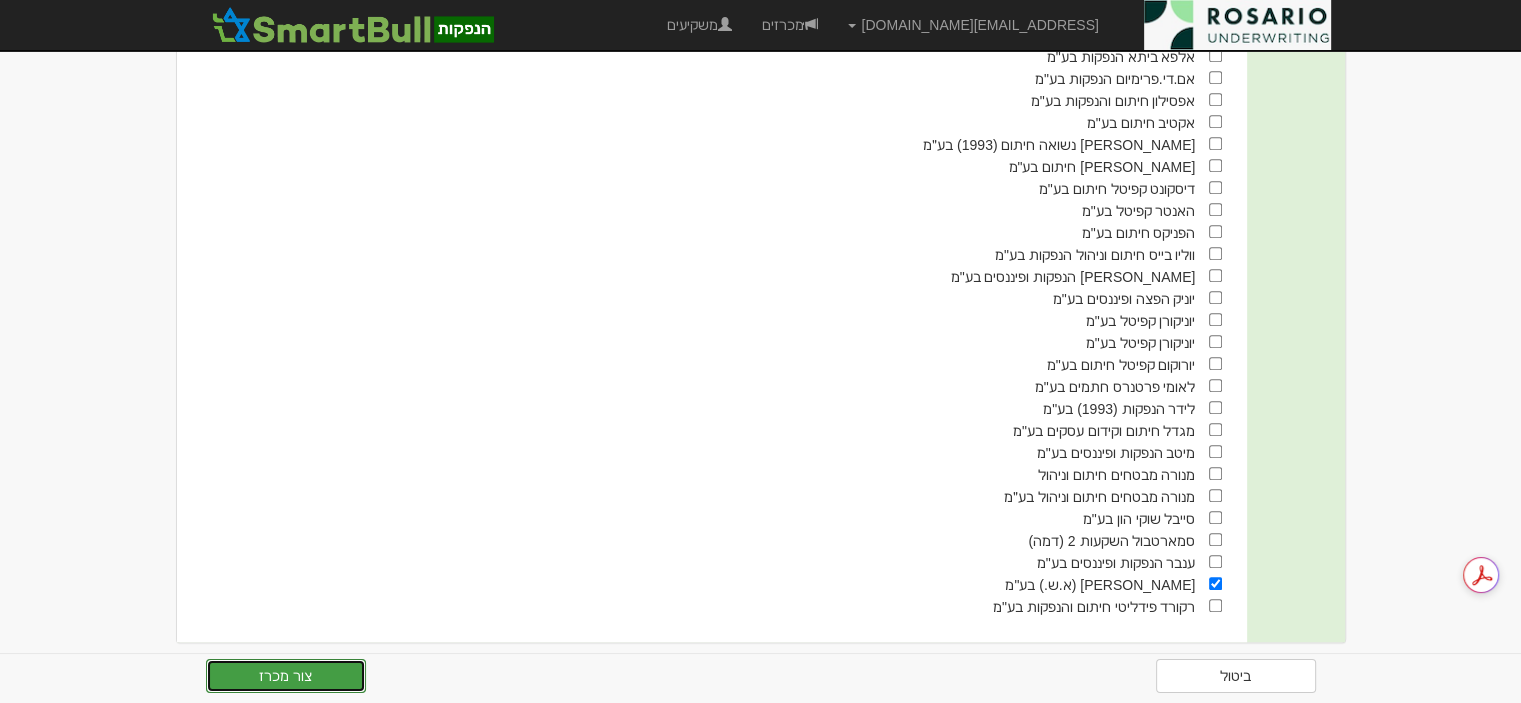 click on "צור מכרז" at bounding box center (286, 676) 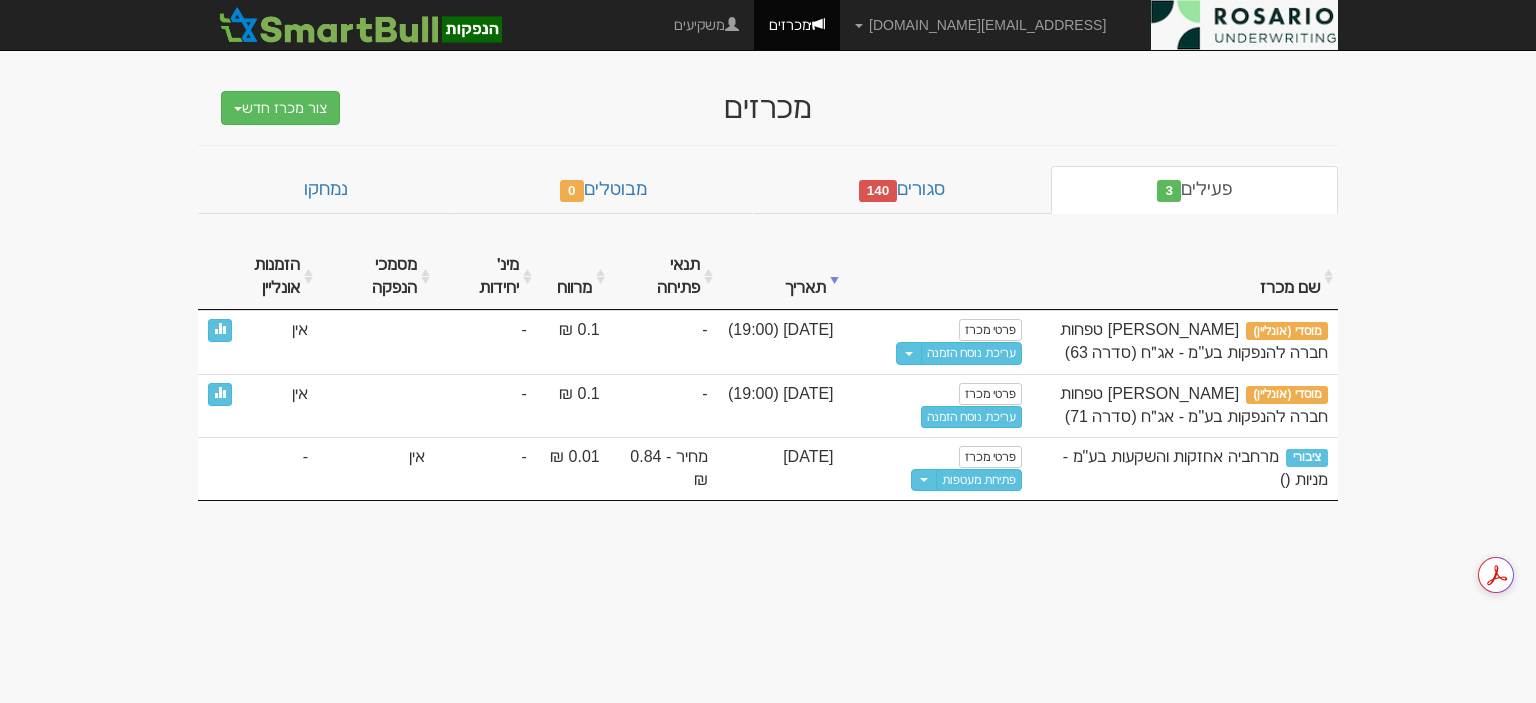 scroll, scrollTop: 0, scrollLeft: 0, axis: both 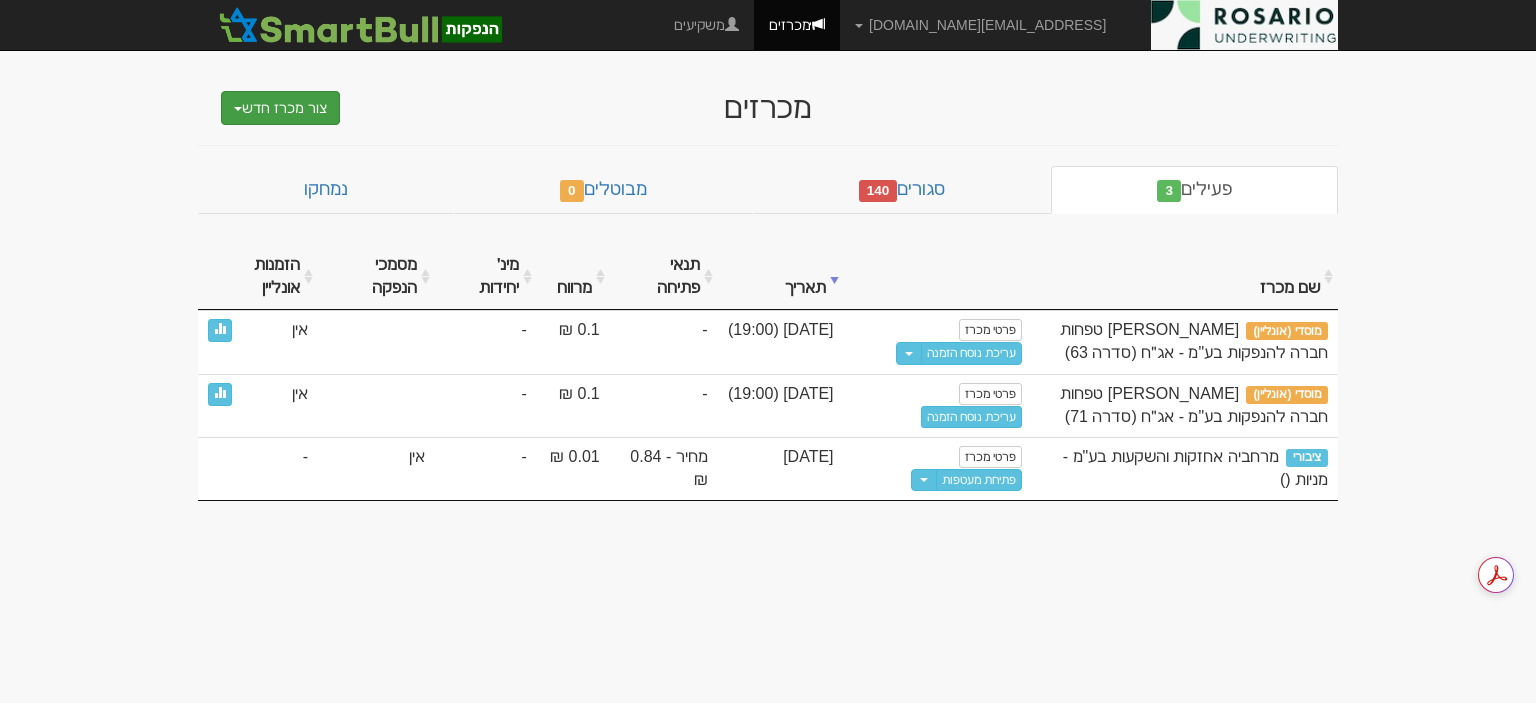 click at bounding box center (238, 109) 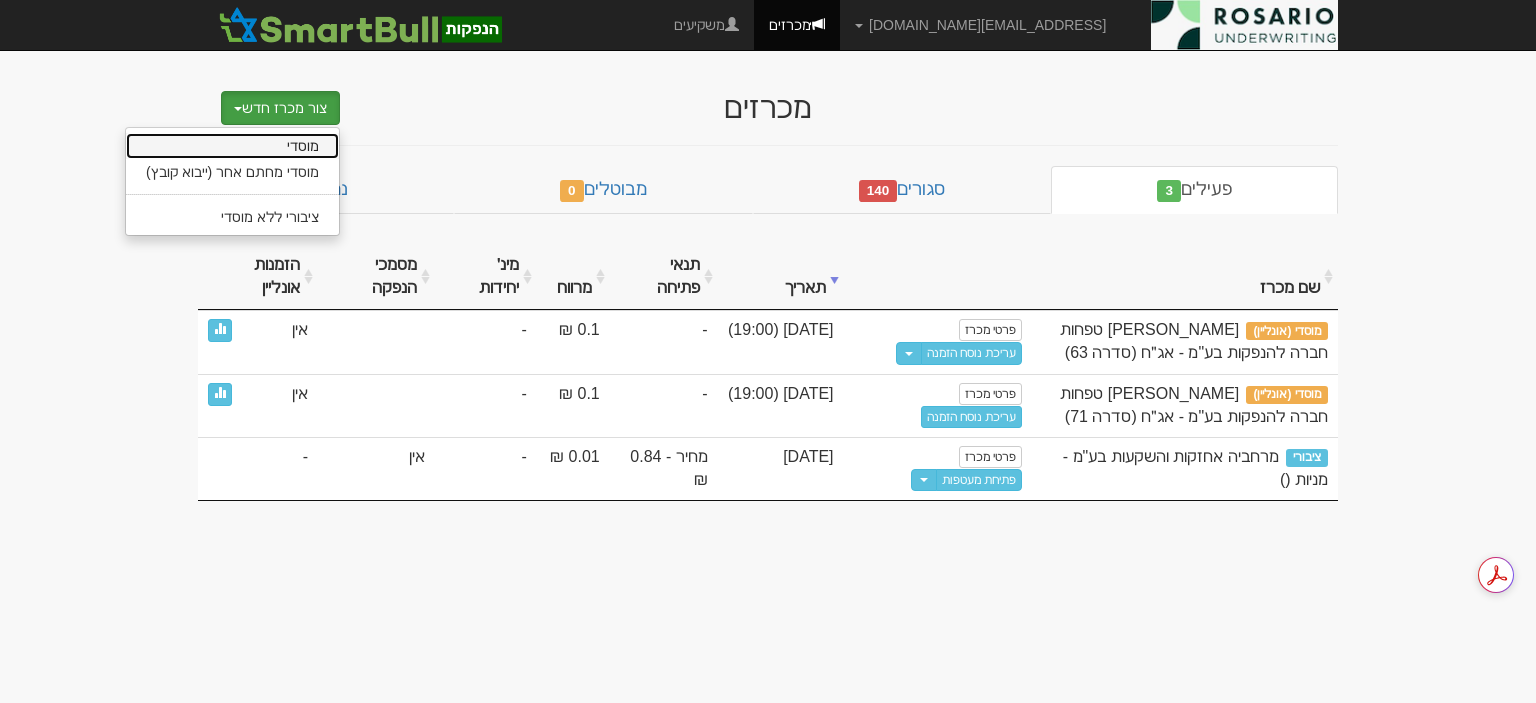 click on "מוסדי" at bounding box center (232, 146) 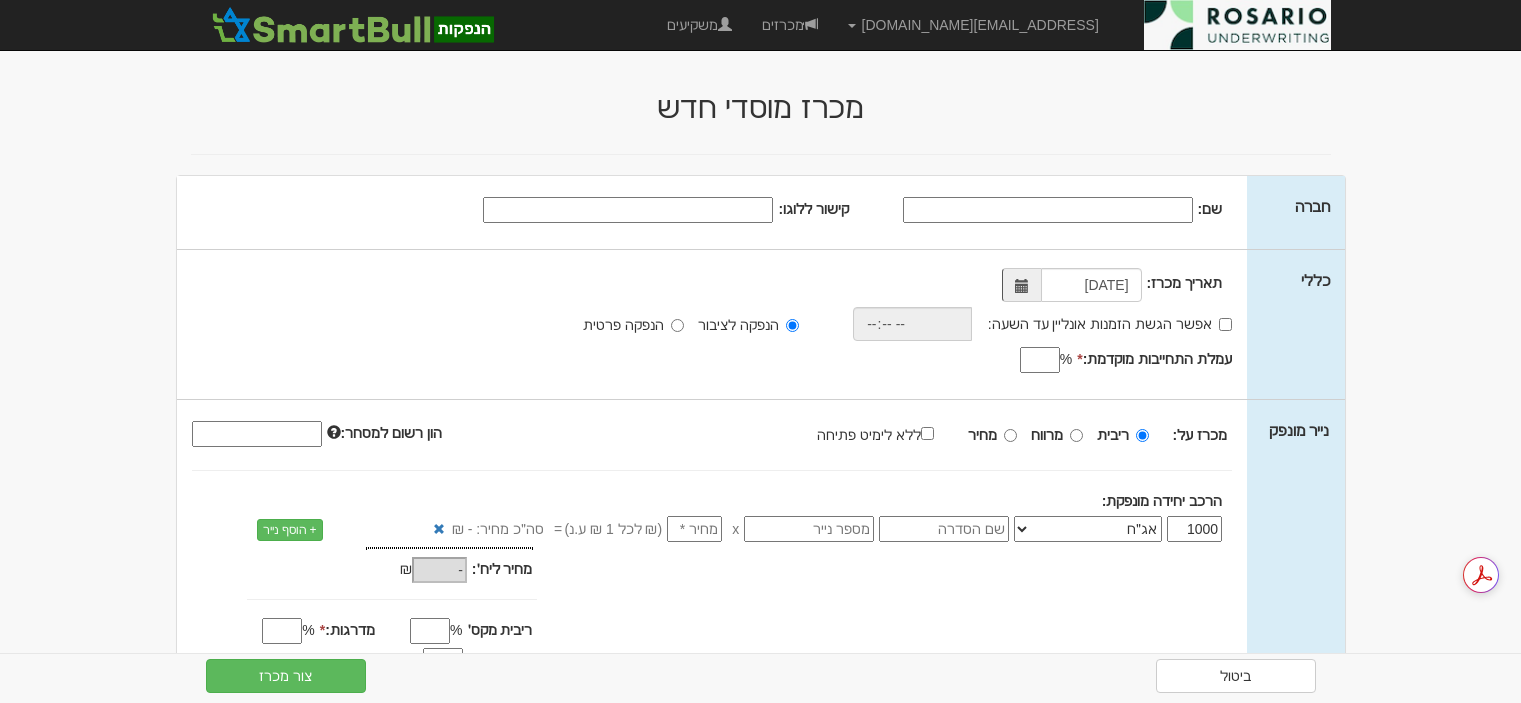 scroll, scrollTop: 0, scrollLeft: 0, axis: both 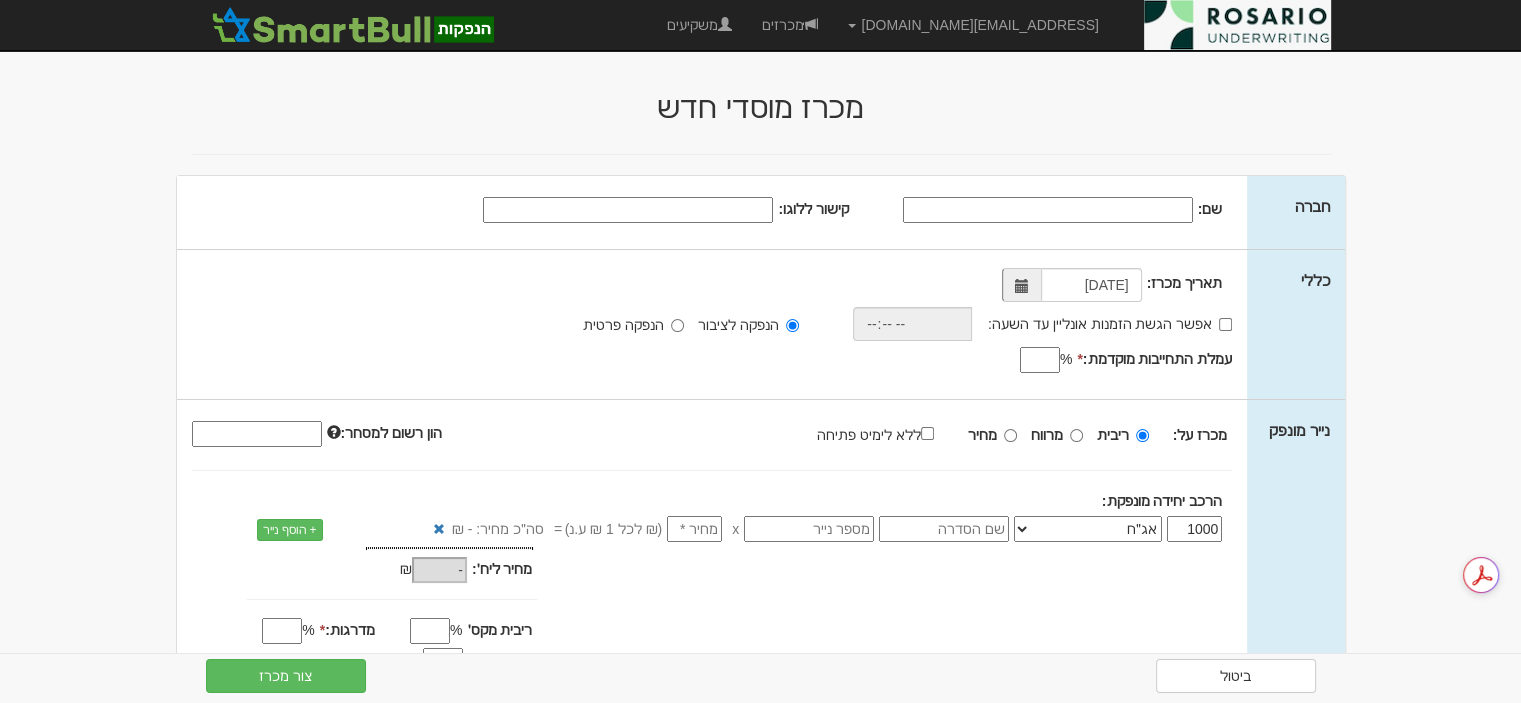click on "שם:" at bounding box center [1048, 210] 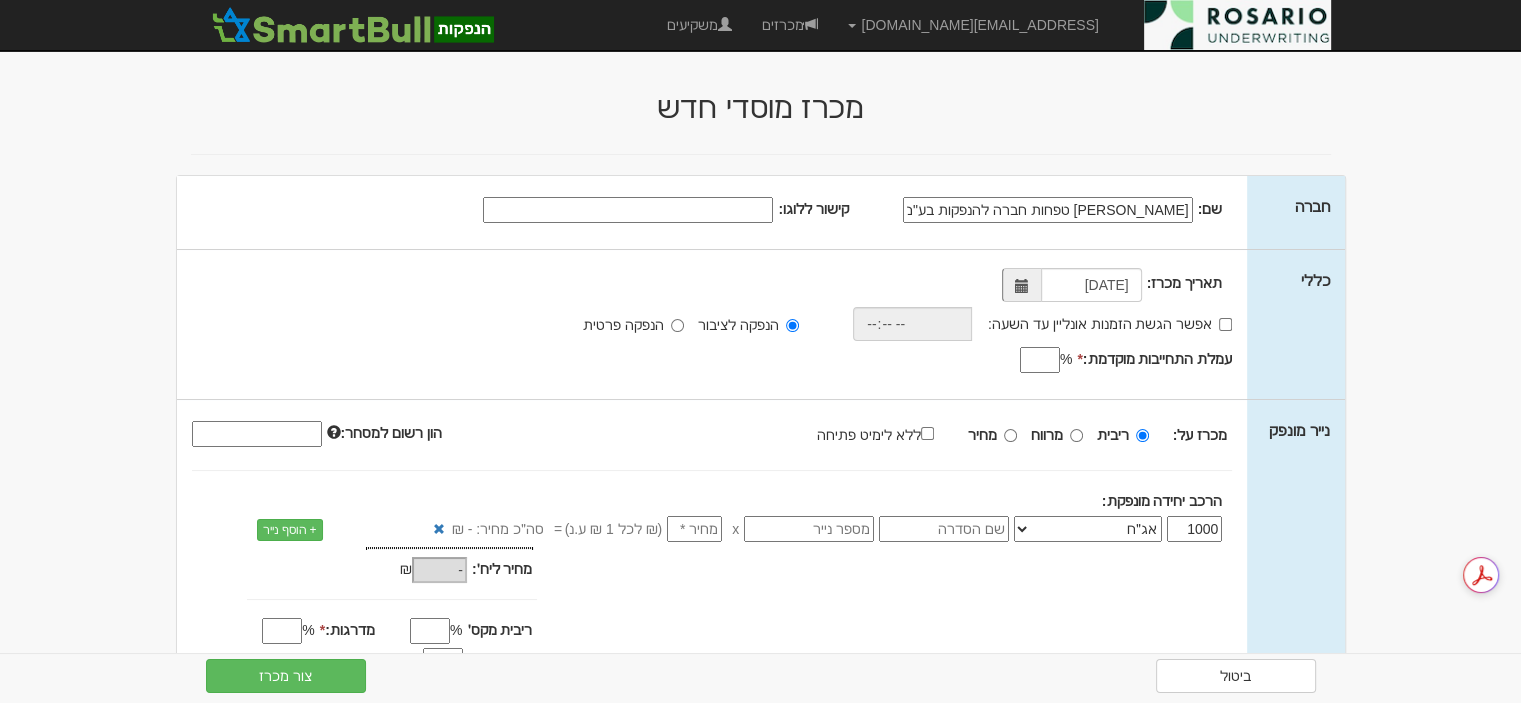 click on "קישור ללוגו:" at bounding box center (628, 210) 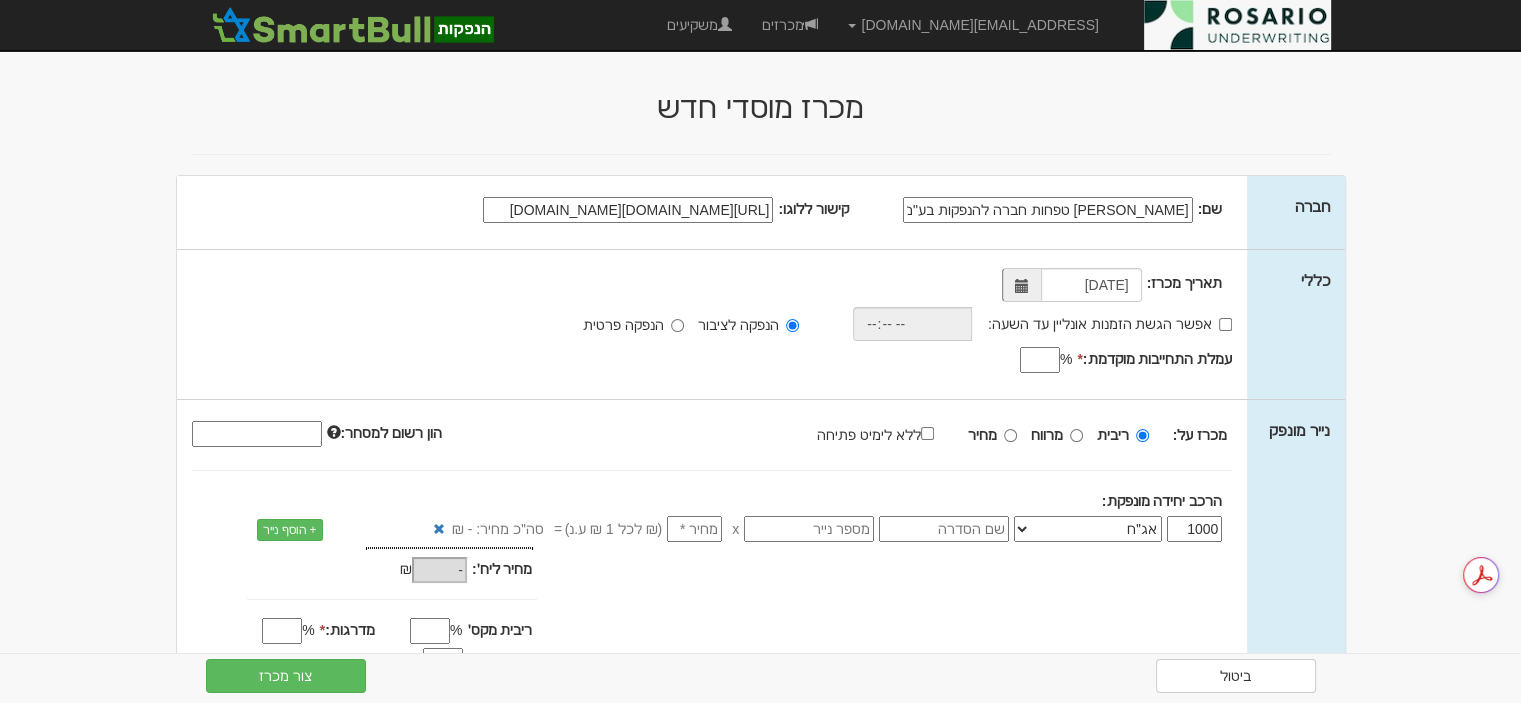 scroll, scrollTop: 0, scrollLeft: -3500, axis: horizontal 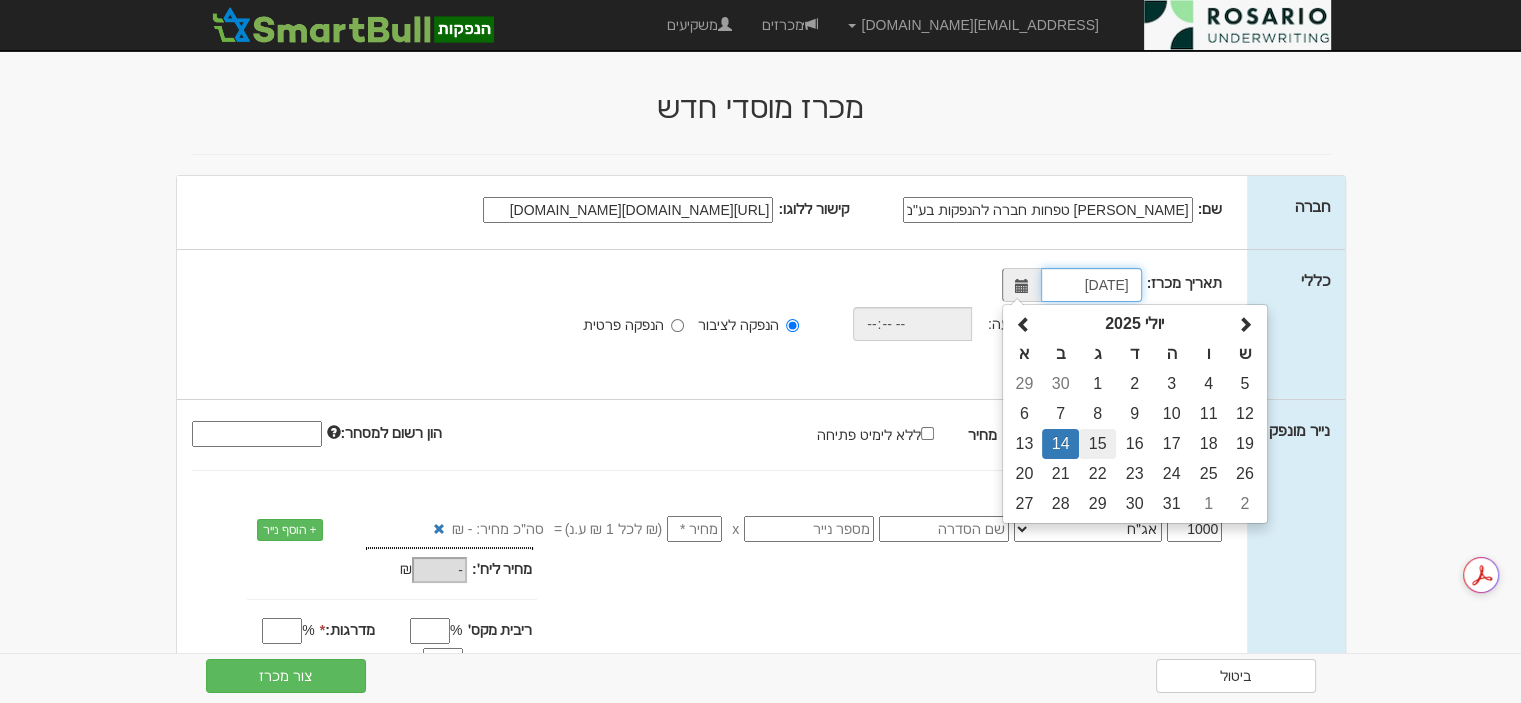 click on "15" at bounding box center [1097, 444] 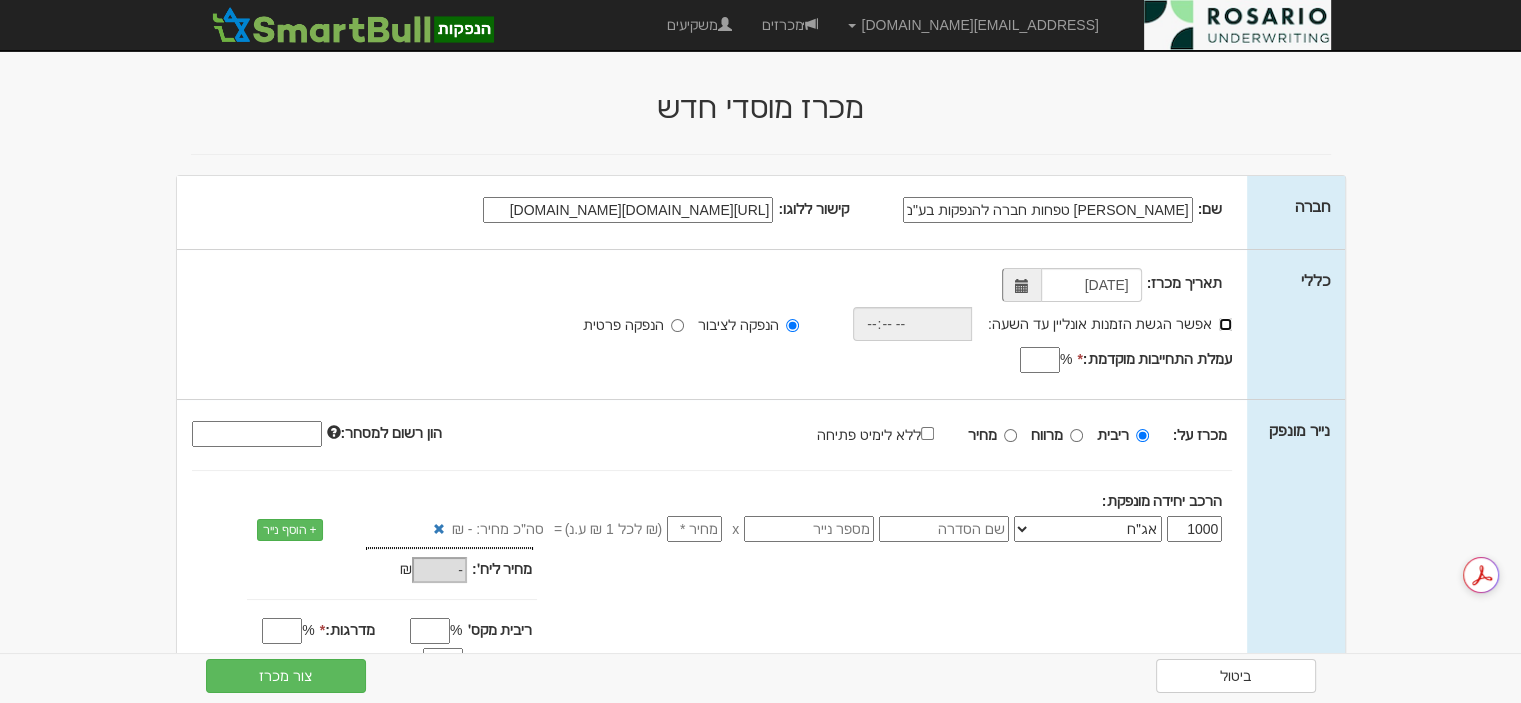 click on "אפשר הגשת הזמנות אונליין עד
השעה:" at bounding box center (1225, 324) 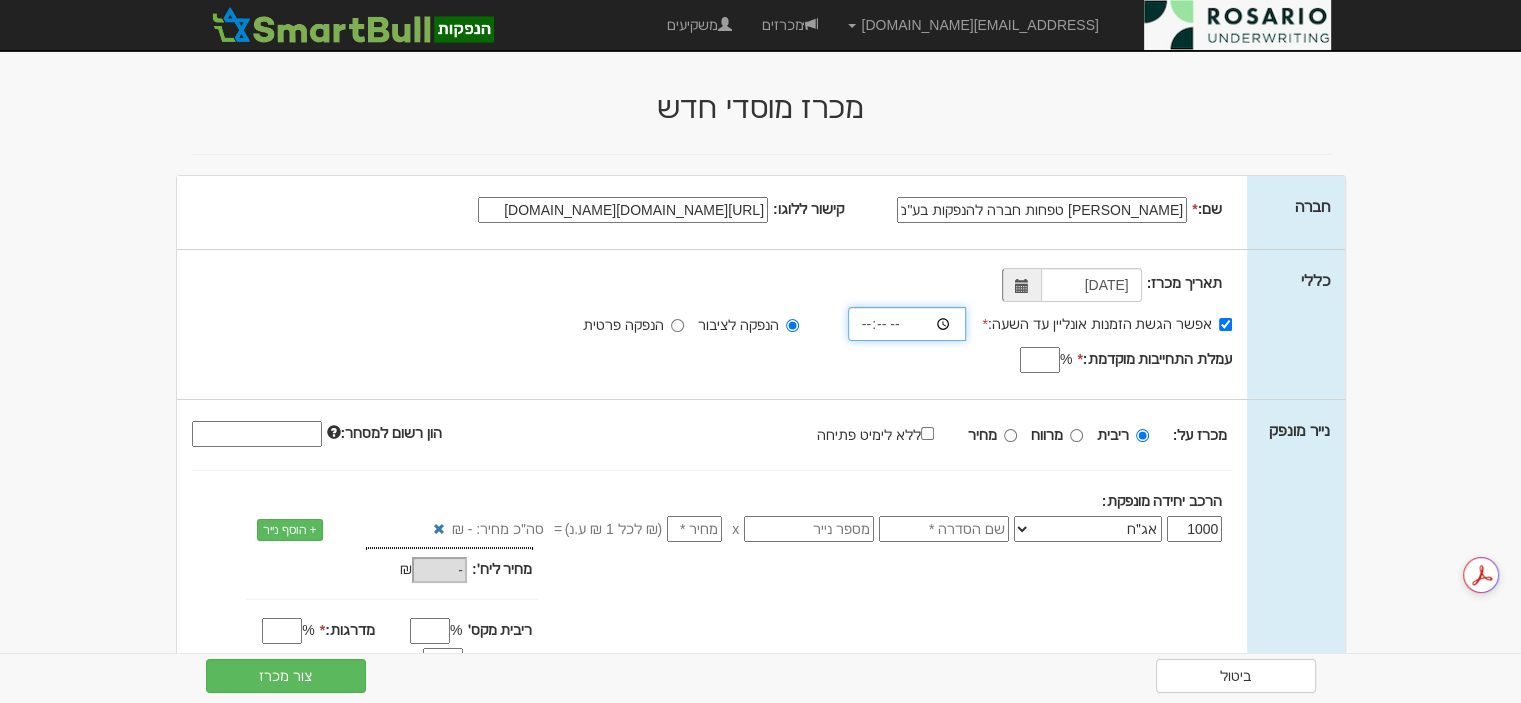 click at bounding box center [907, 324] 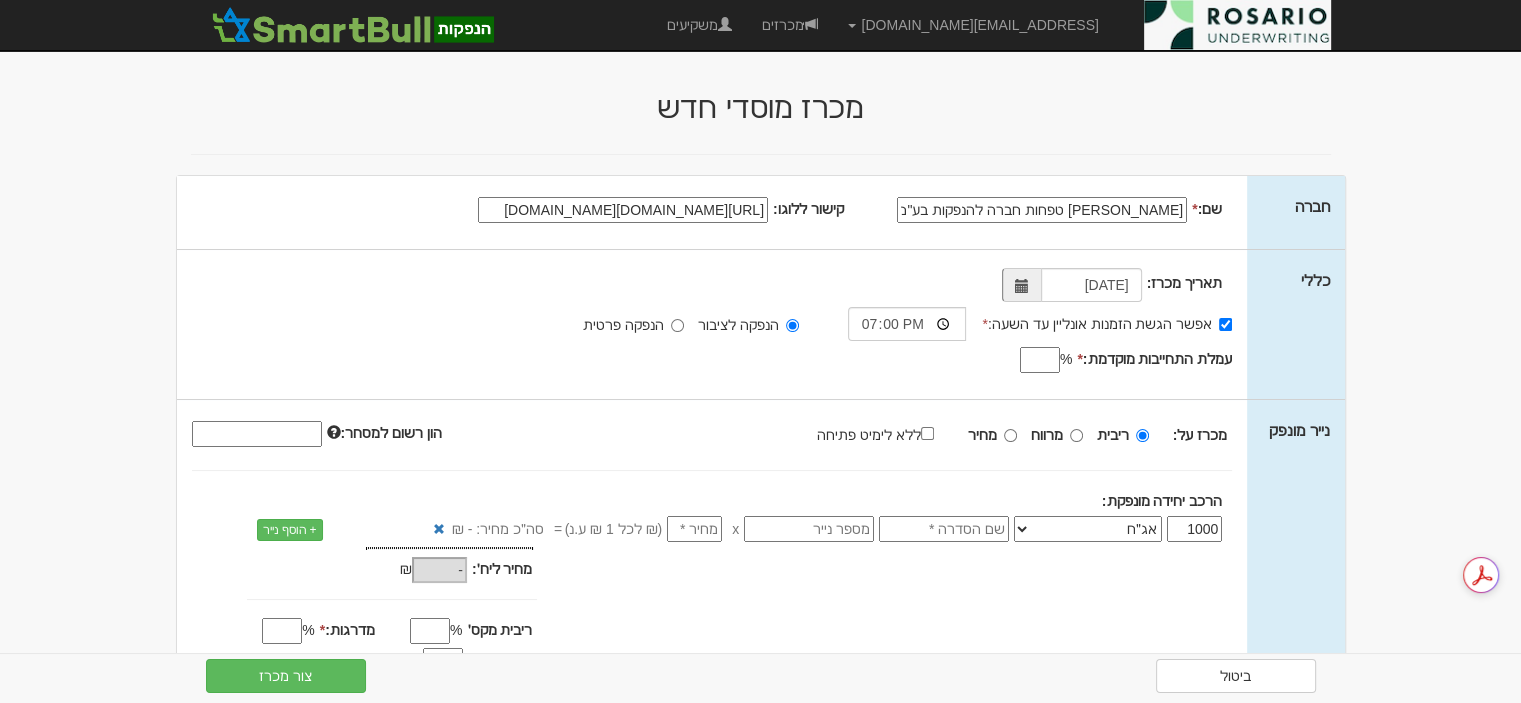 click on "עמלת התחייבות מוקדמת:
*" at bounding box center (1040, 360) 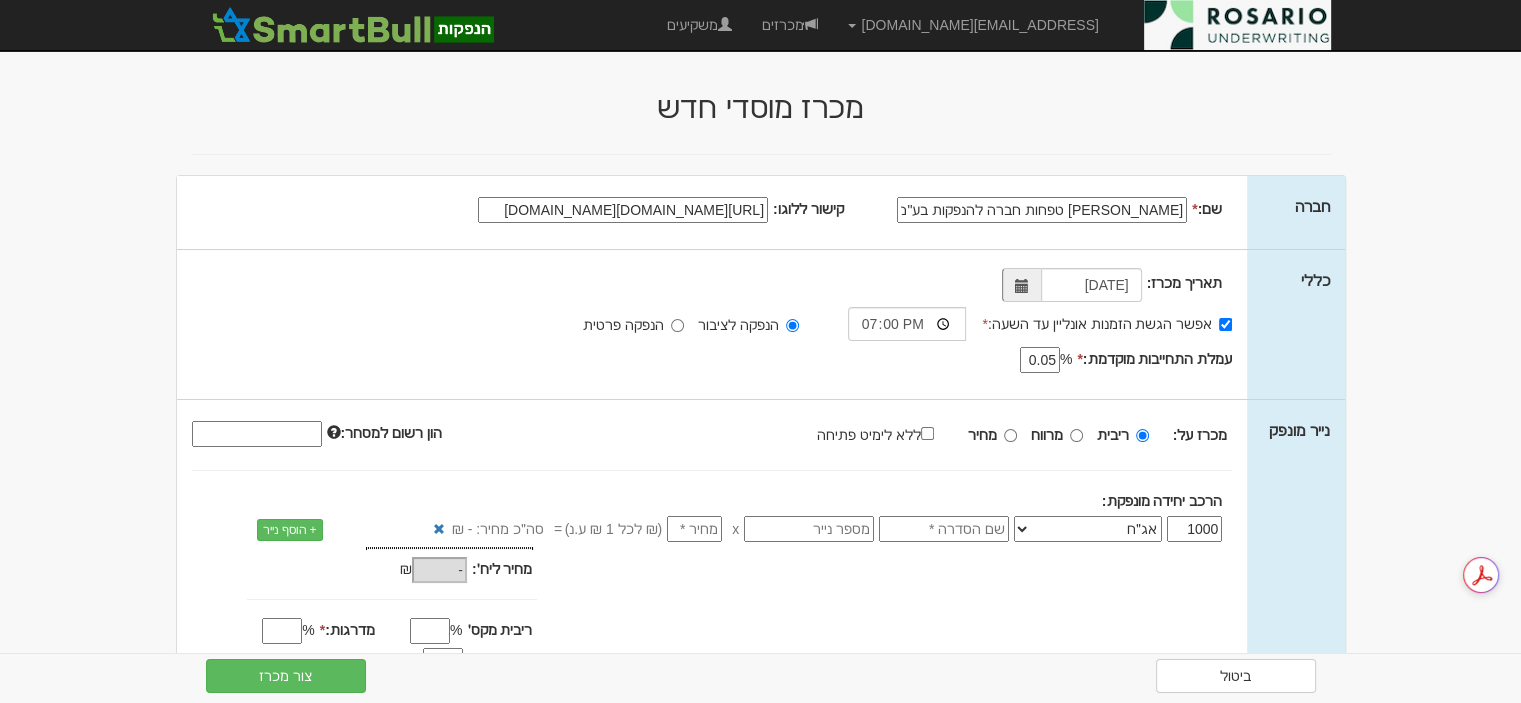 type on "0.05" 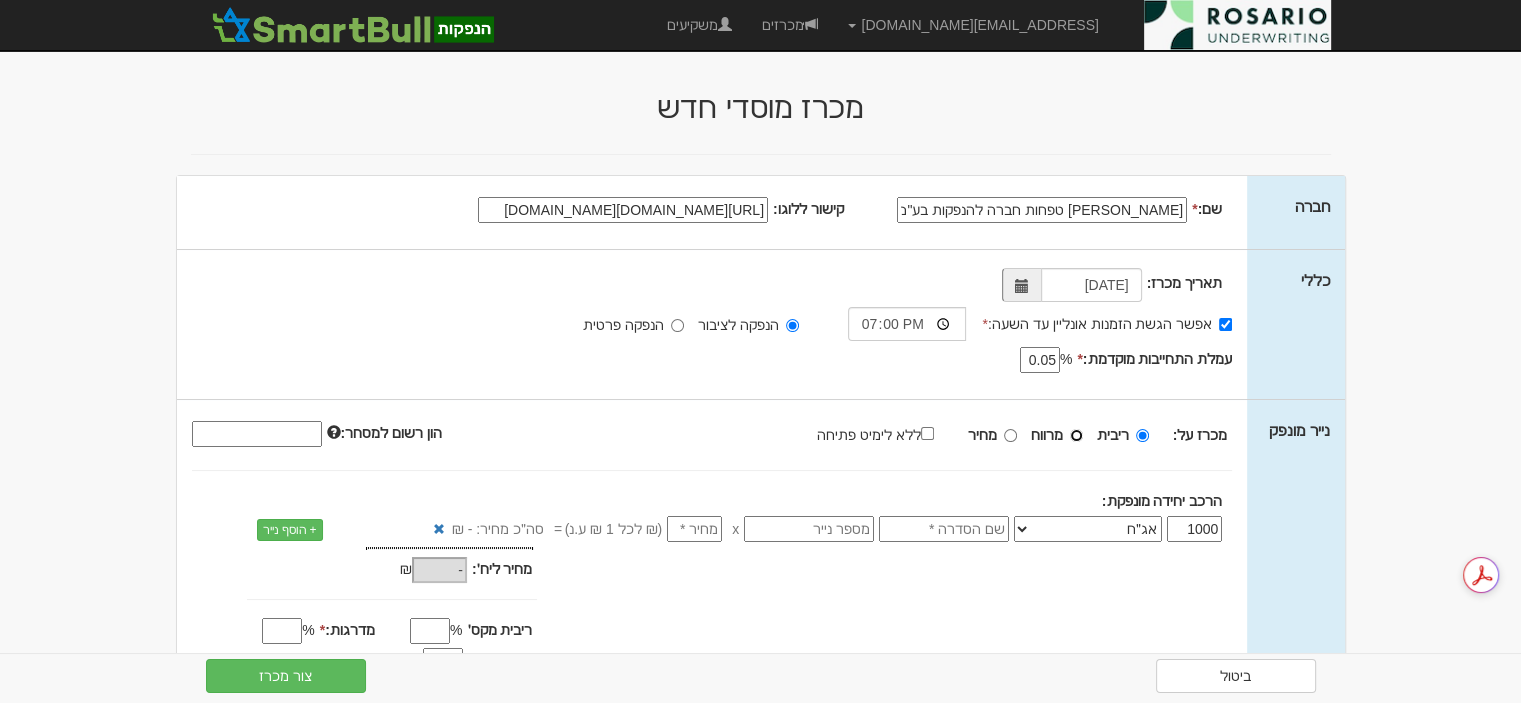 click on "מרווח" at bounding box center [1076, 435] 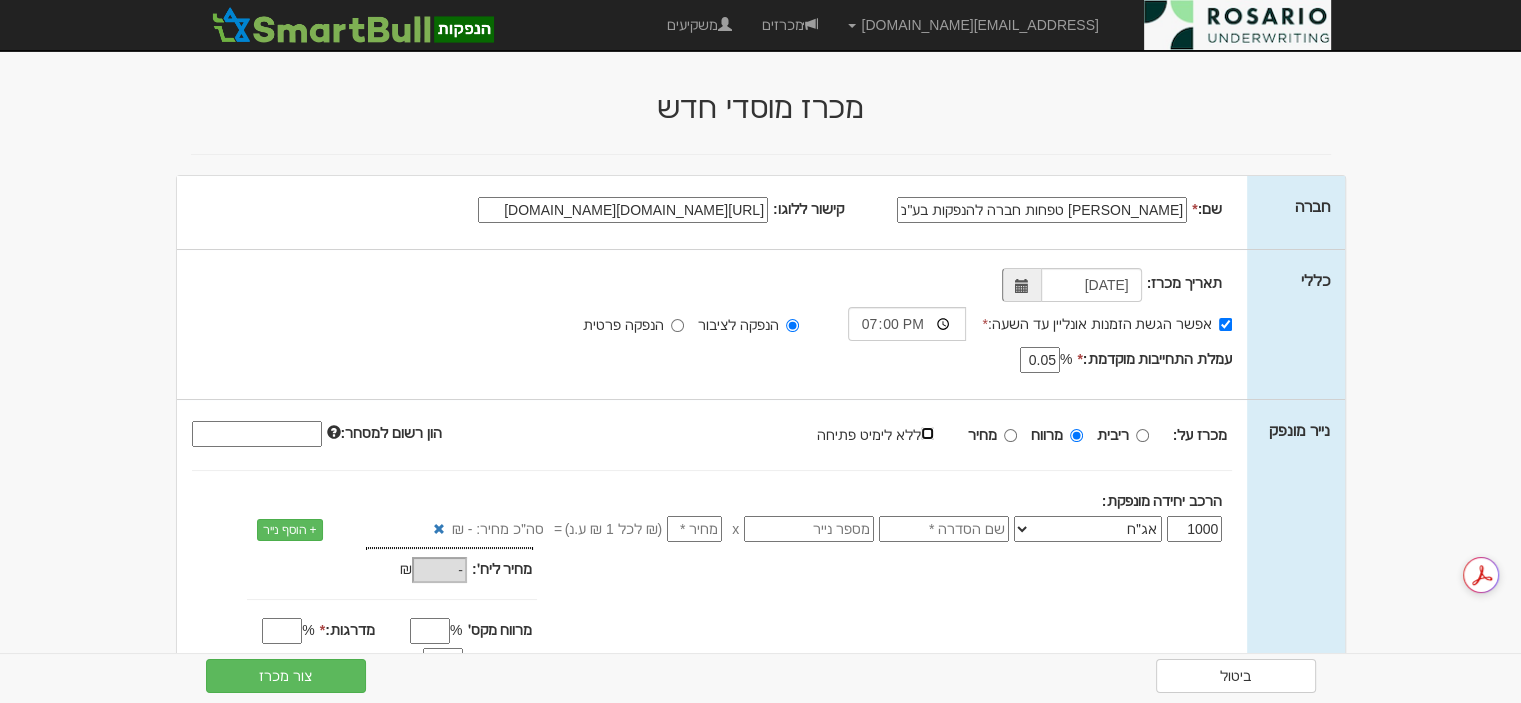 click on "ללא לימיט פתיחה" at bounding box center [927, 433] 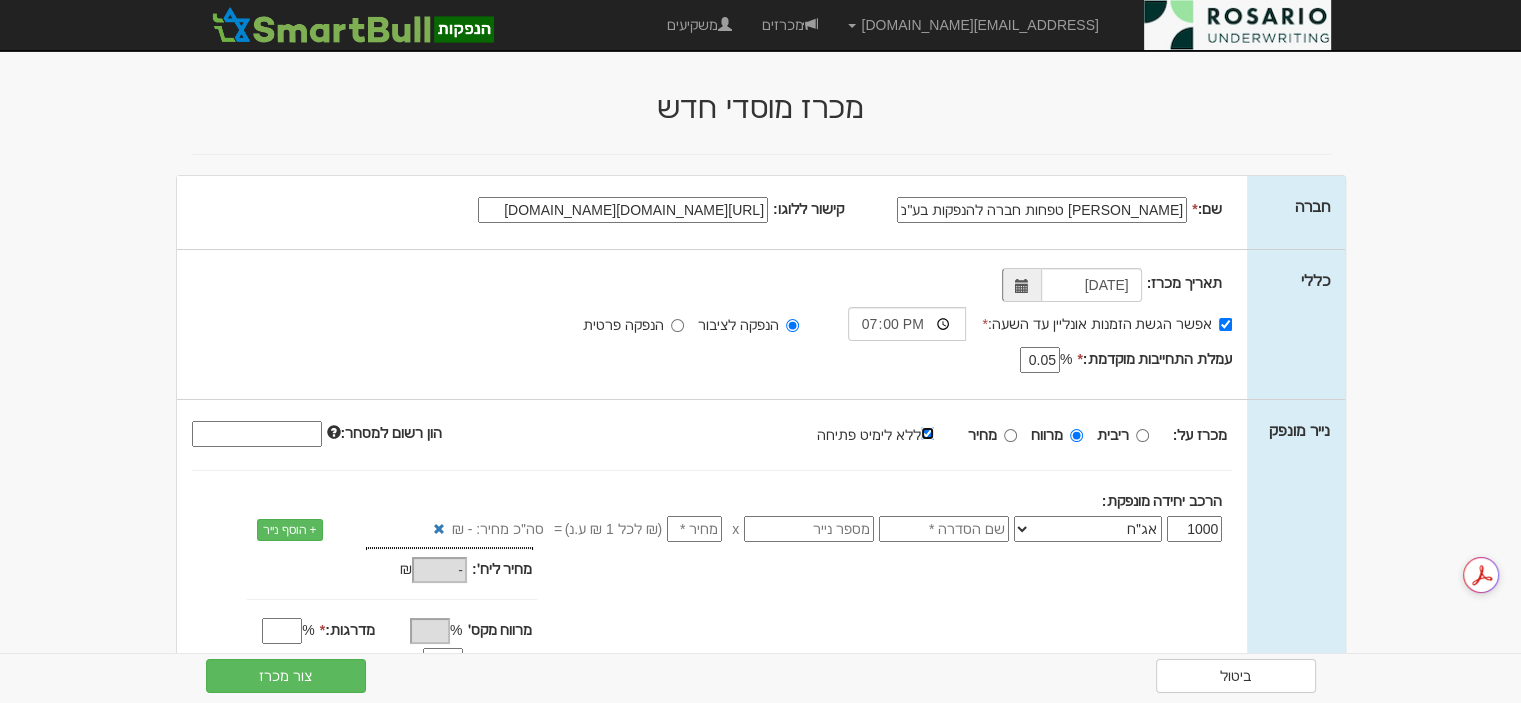 click on "ללא לימיט פתיחה" at bounding box center [927, 433] 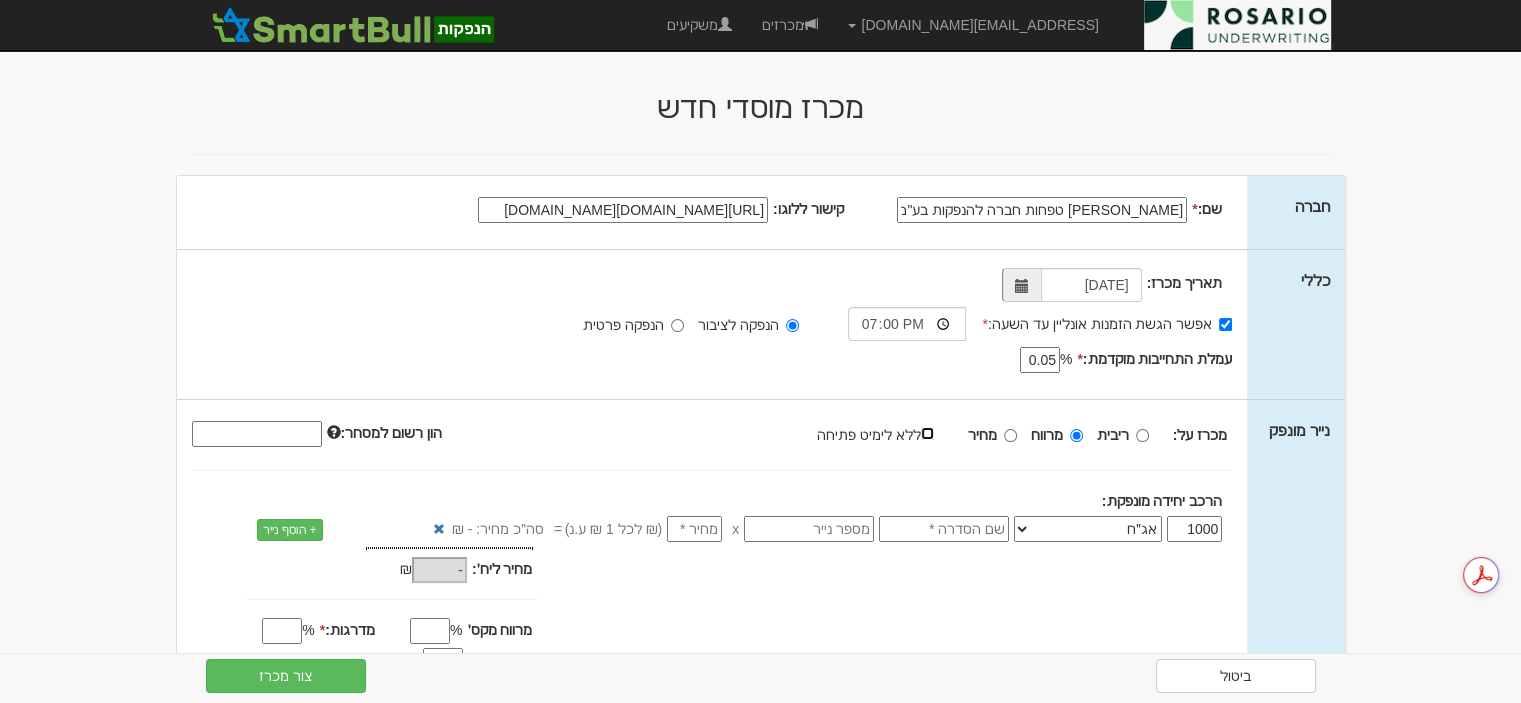 click on "ללא לימיט פתיחה" at bounding box center [927, 433] 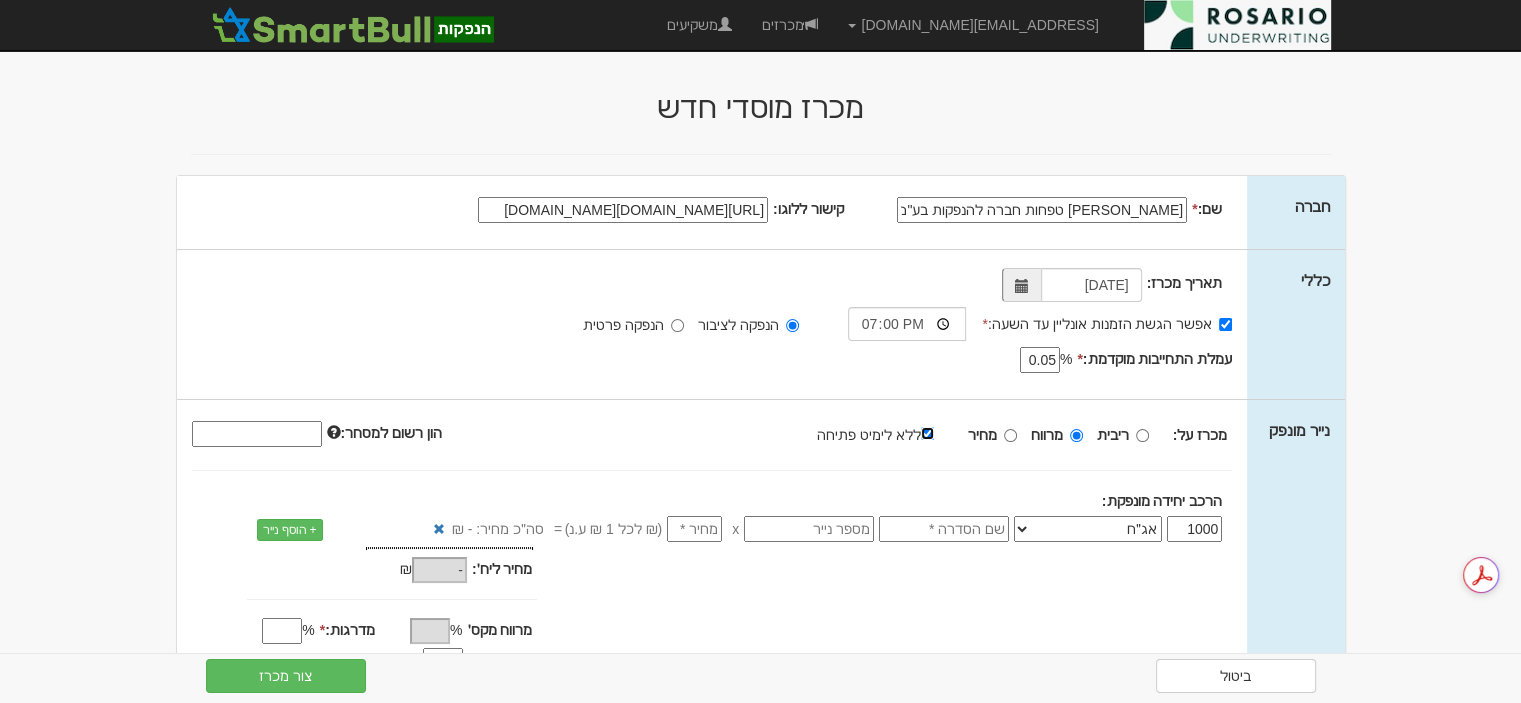 scroll, scrollTop: 250, scrollLeft: 0, axis: vertical 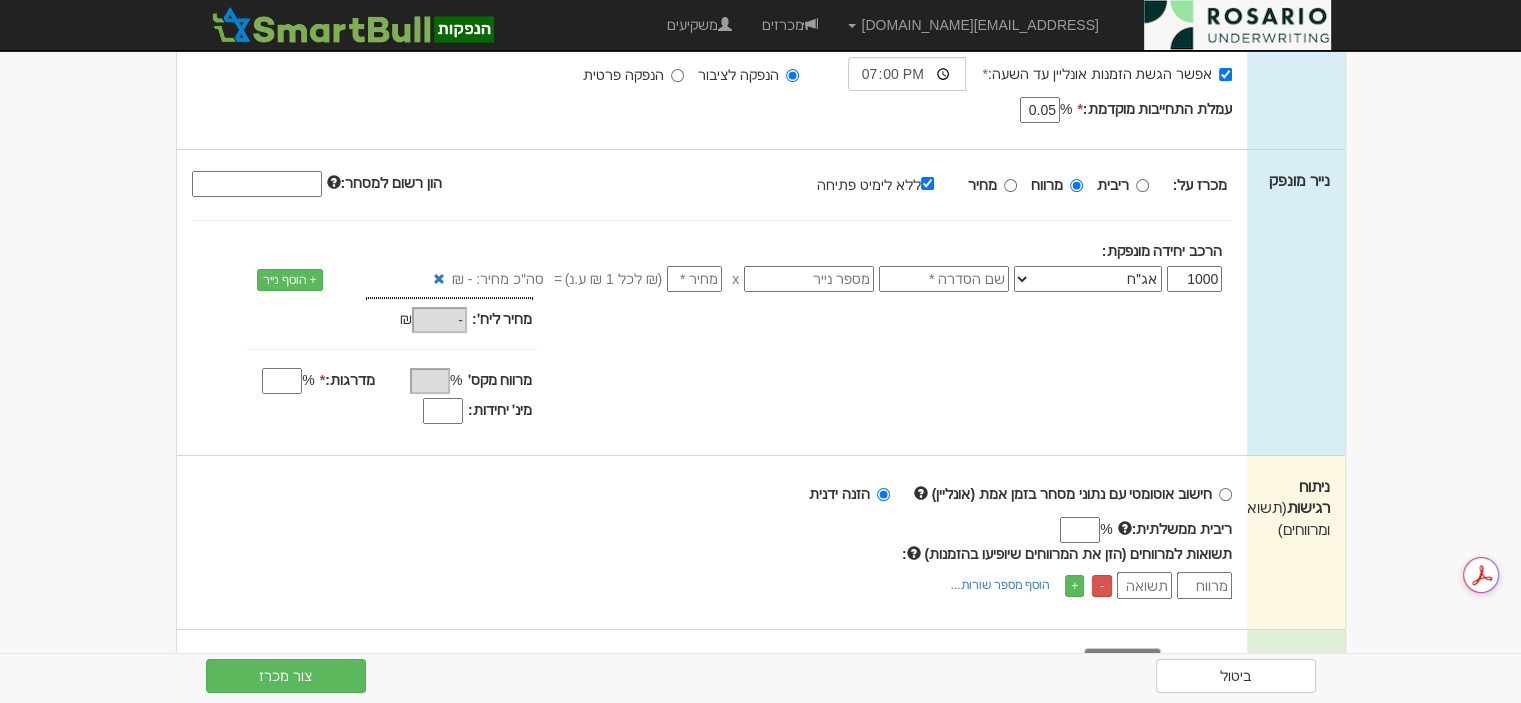 click on "מינ׳ יחידות:" at bounding box center (443, 411) 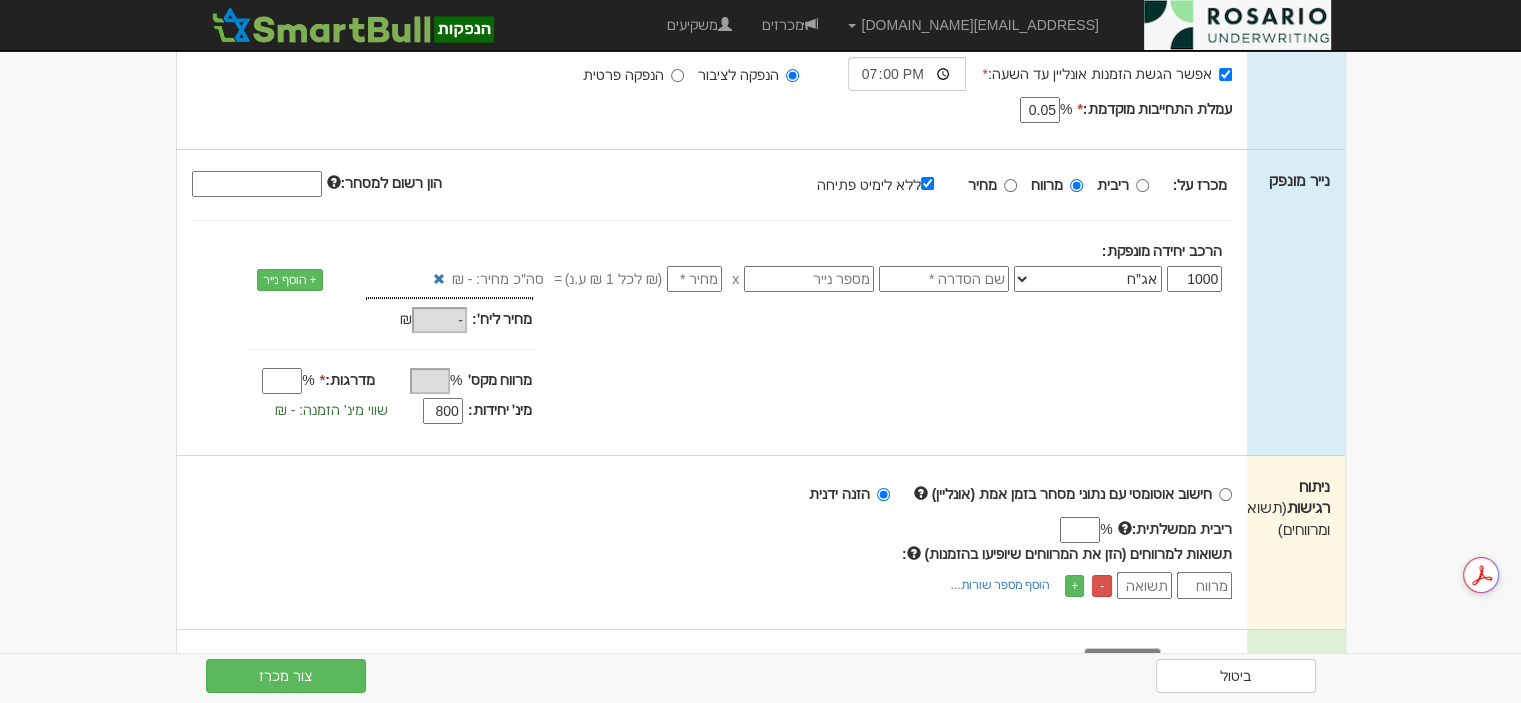 type on "800" 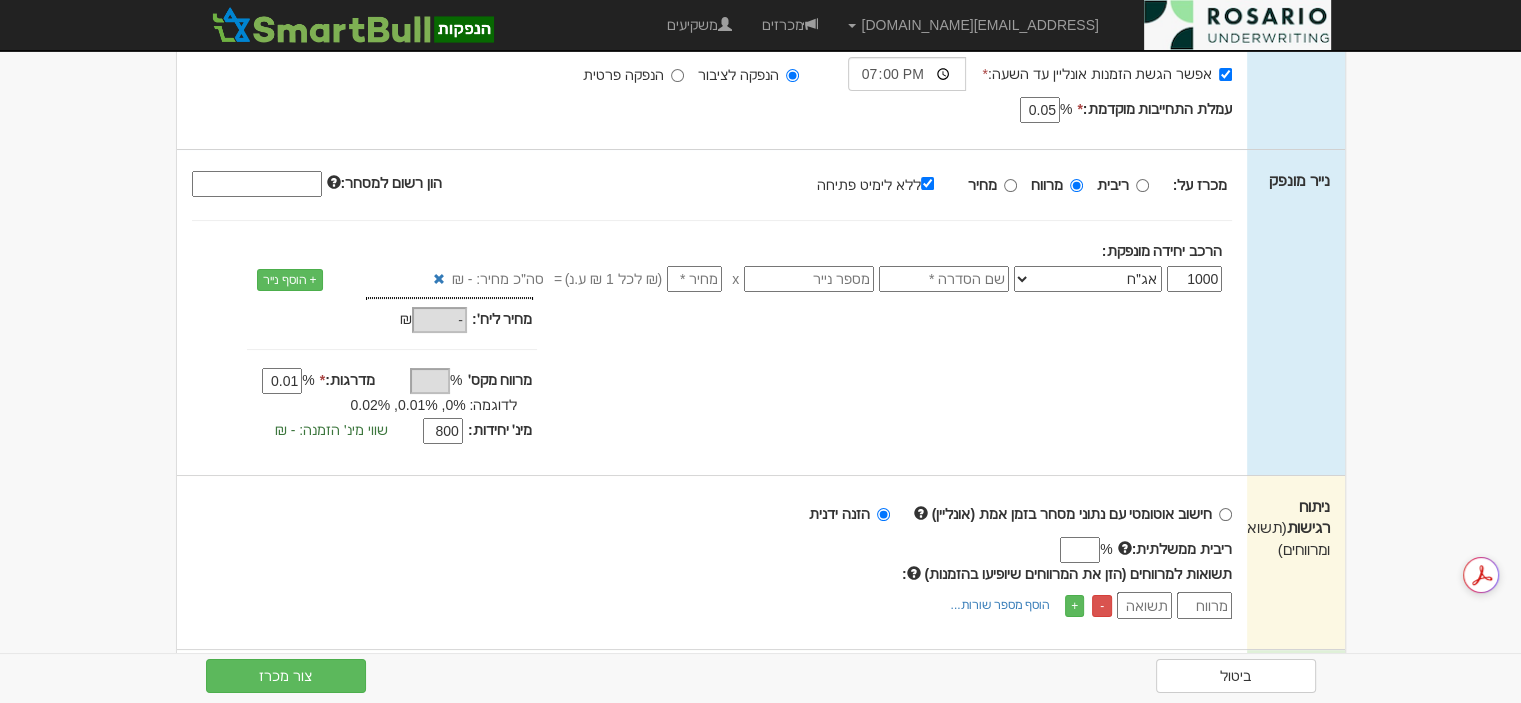 type on "0.01" 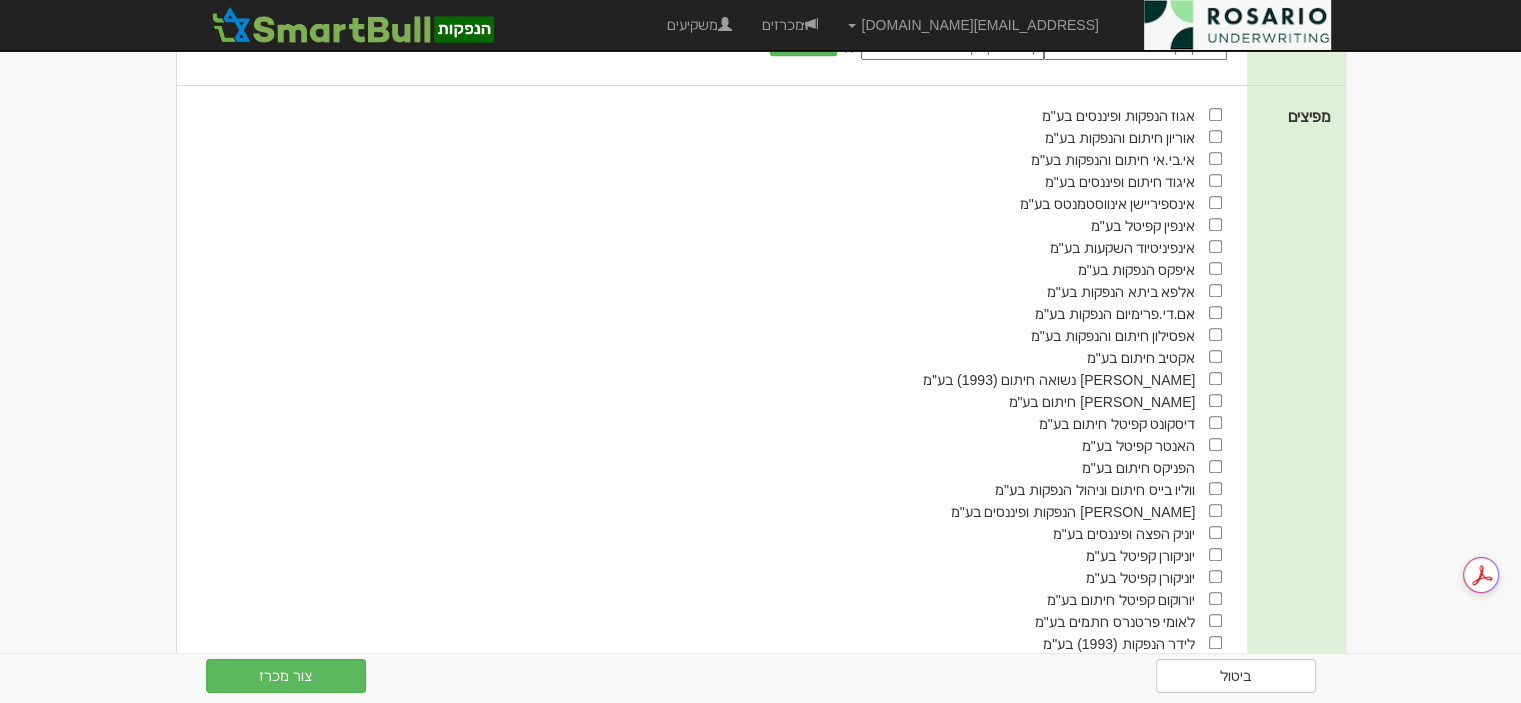 scroll, scrollTop: 1224, scrollLeft: 0, axis: vertical 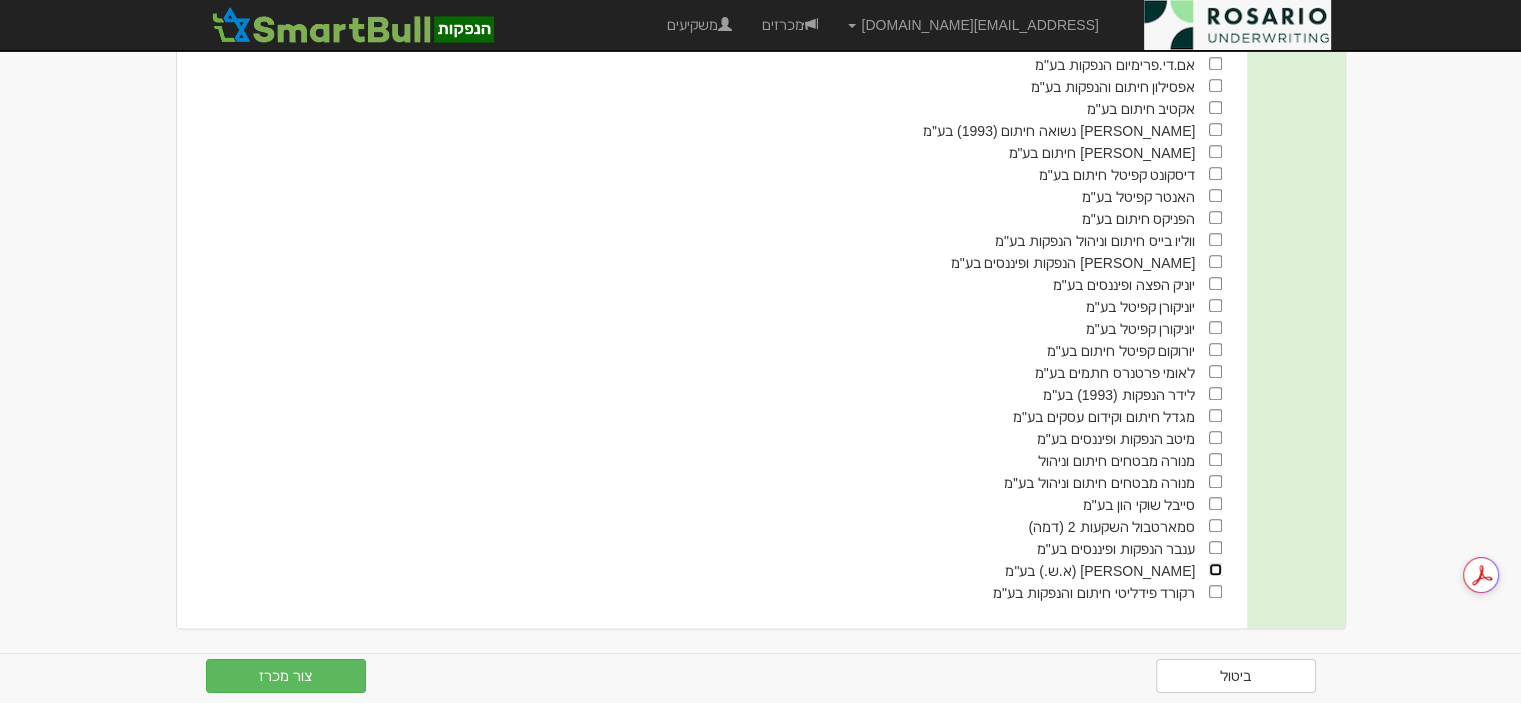 click at bounding box center (1215, 569) 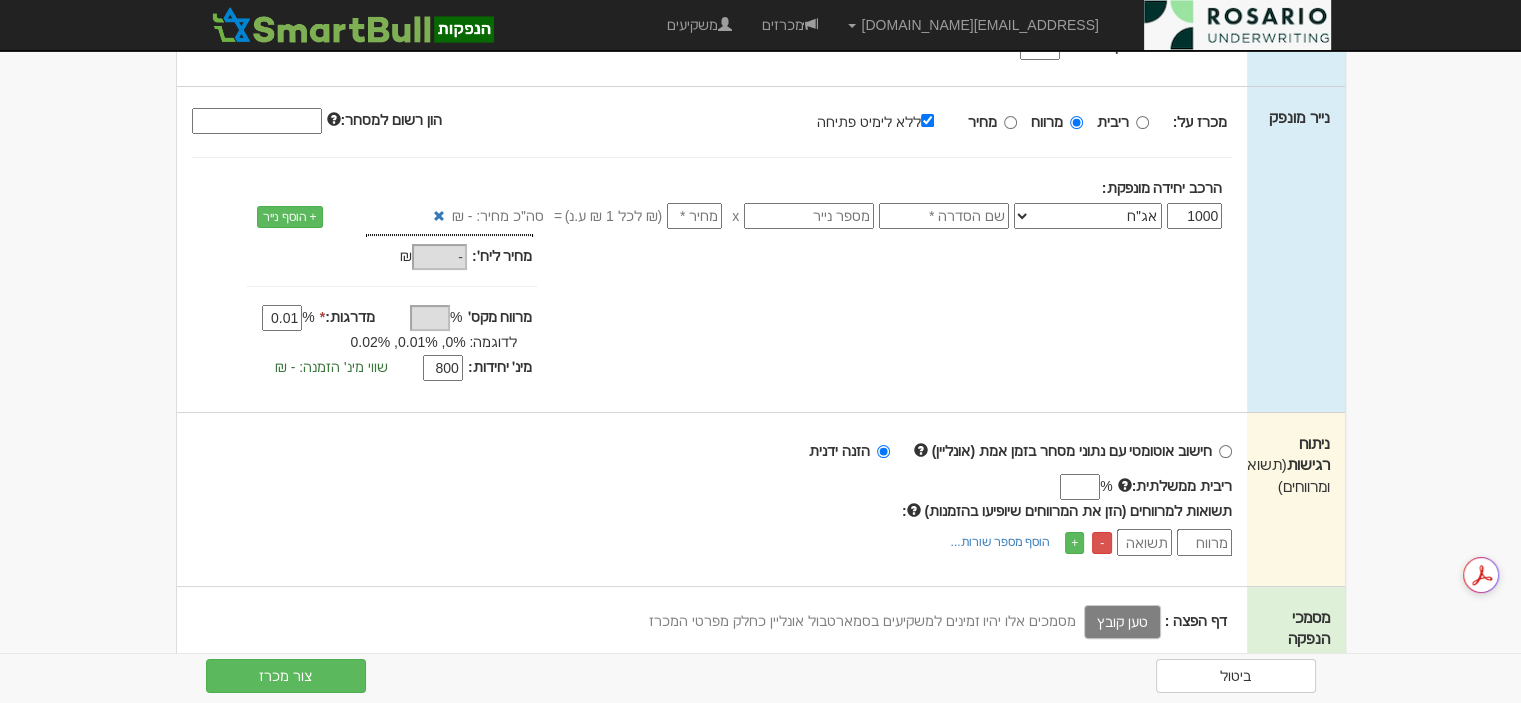 scroll, scrollTop: 300, scrollLeft: 0, axis: vertical 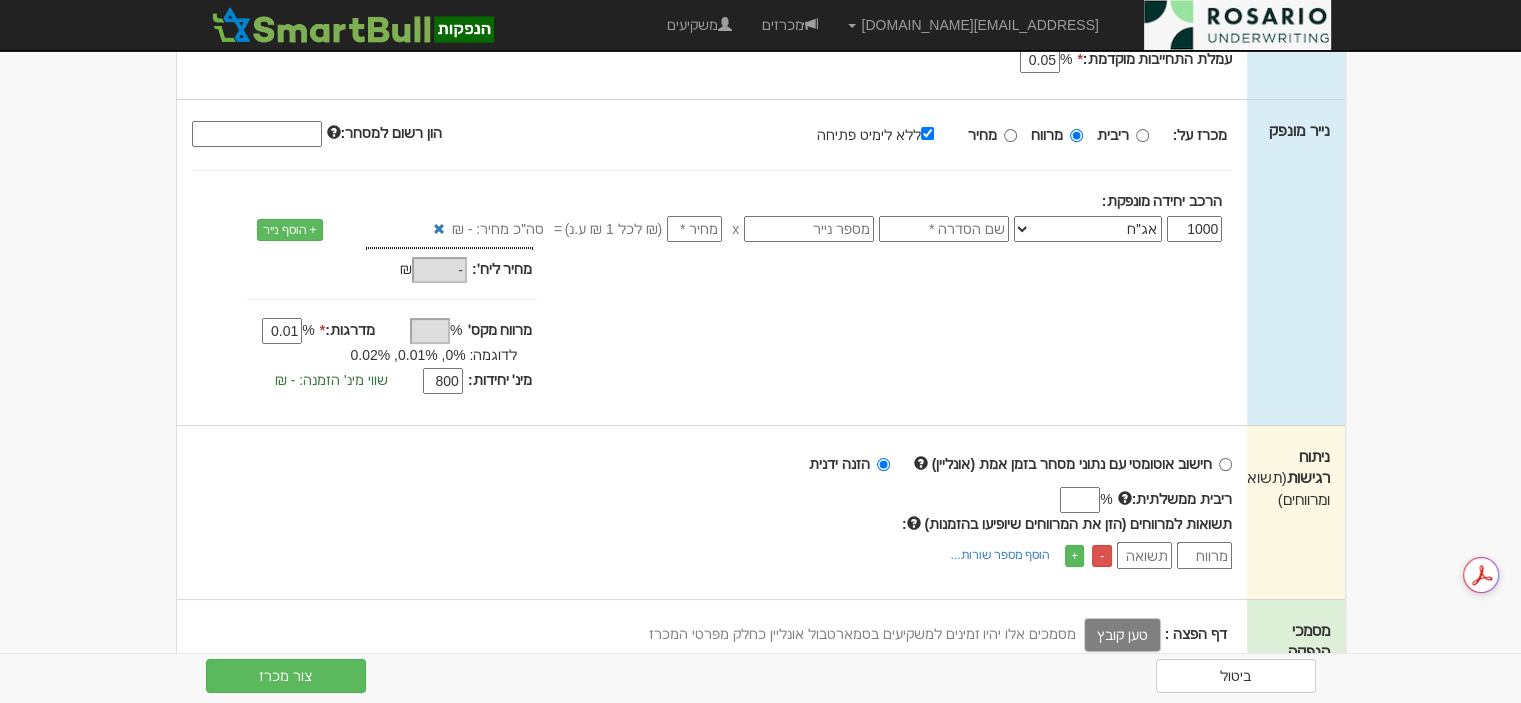click at bounding box center (944, 229) 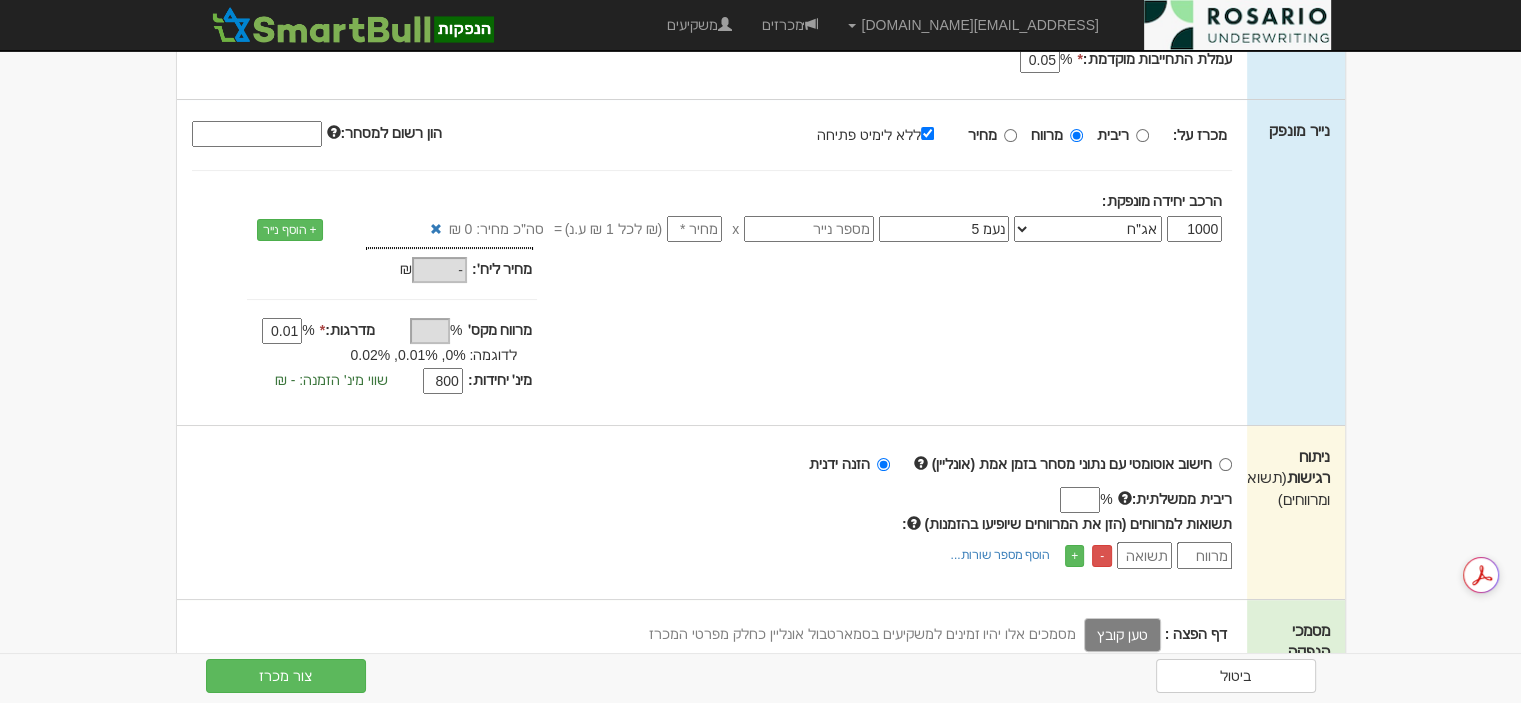 type on "נעמ 5" 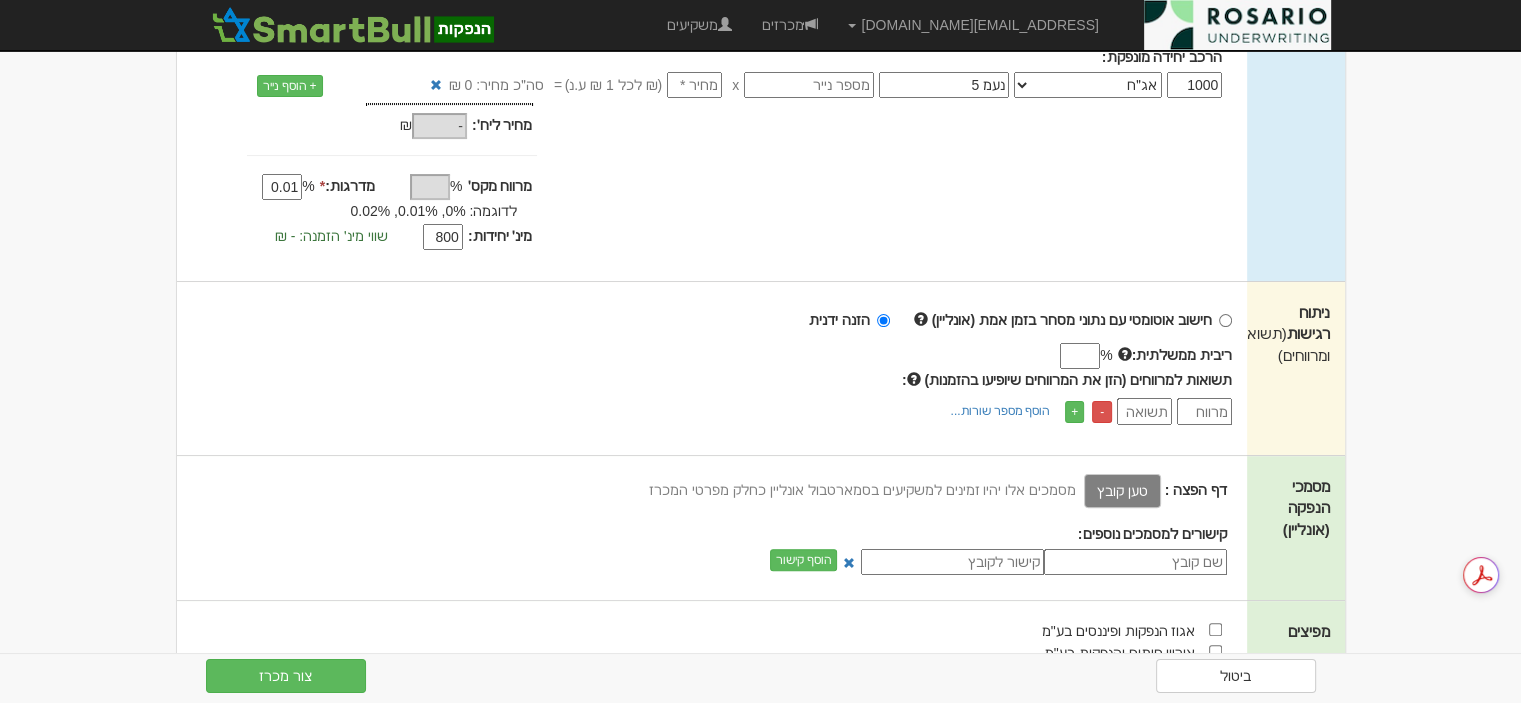 scroll, scrollTop: 349, scrollLeft: 0, axis: vertical 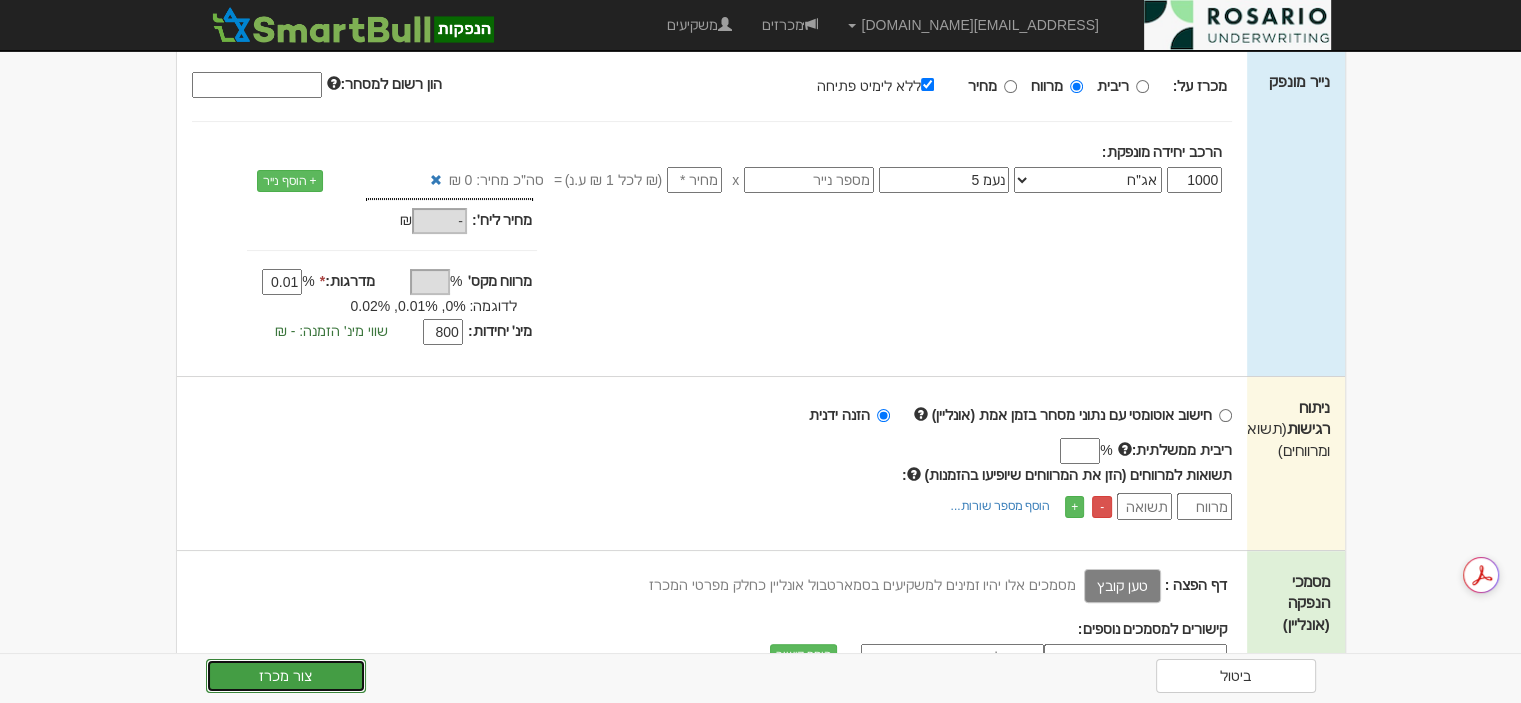 click on "צור מכרז" at bounding box center (286, 676) 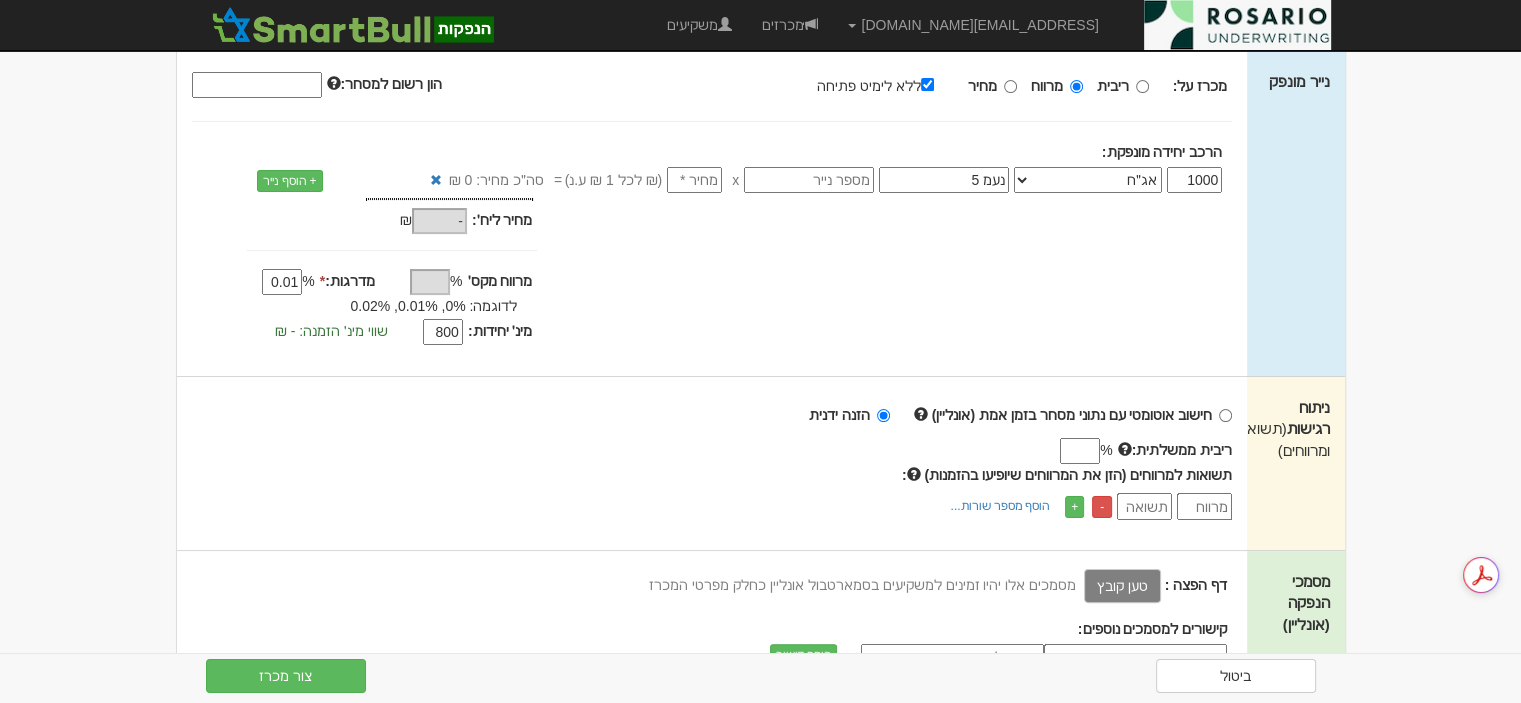 click at bounding box center [694, 180] 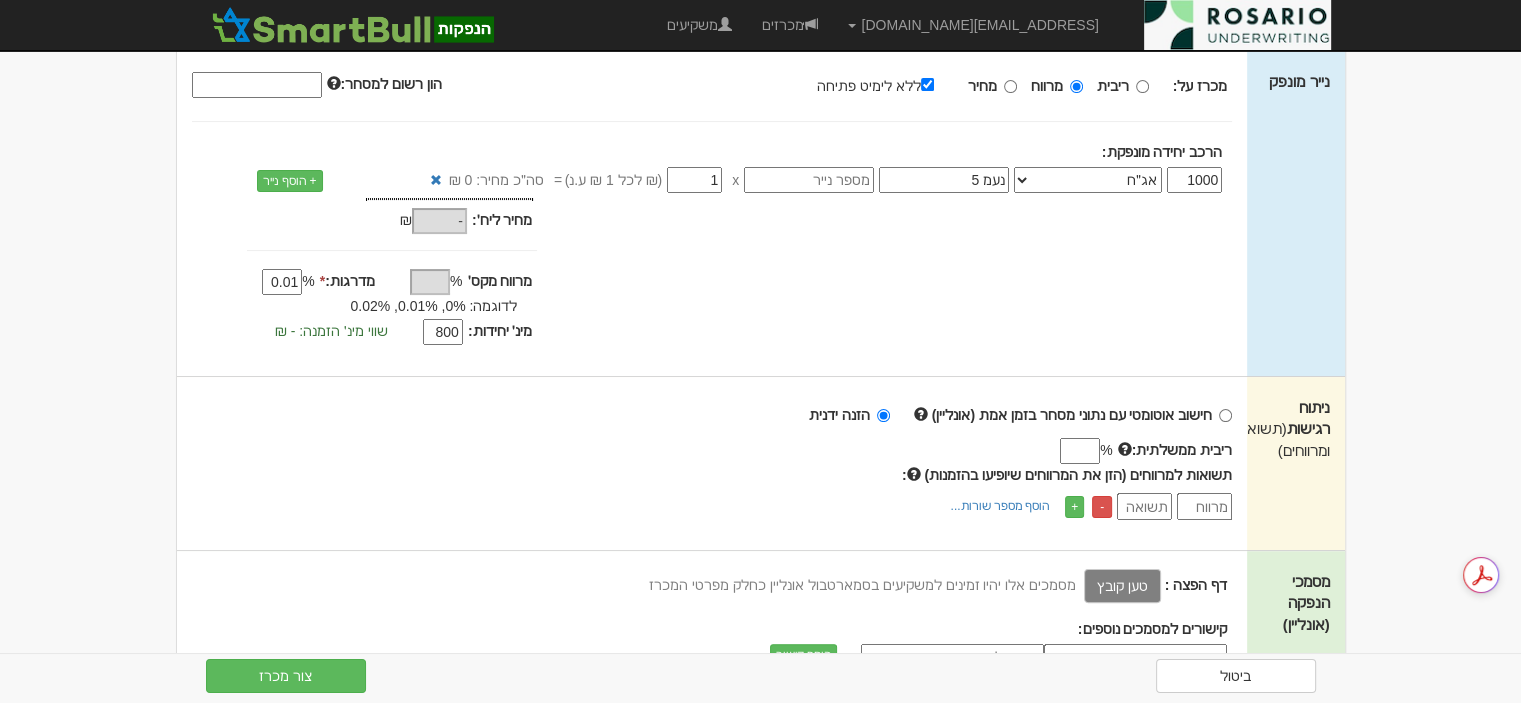 type on "1,000" 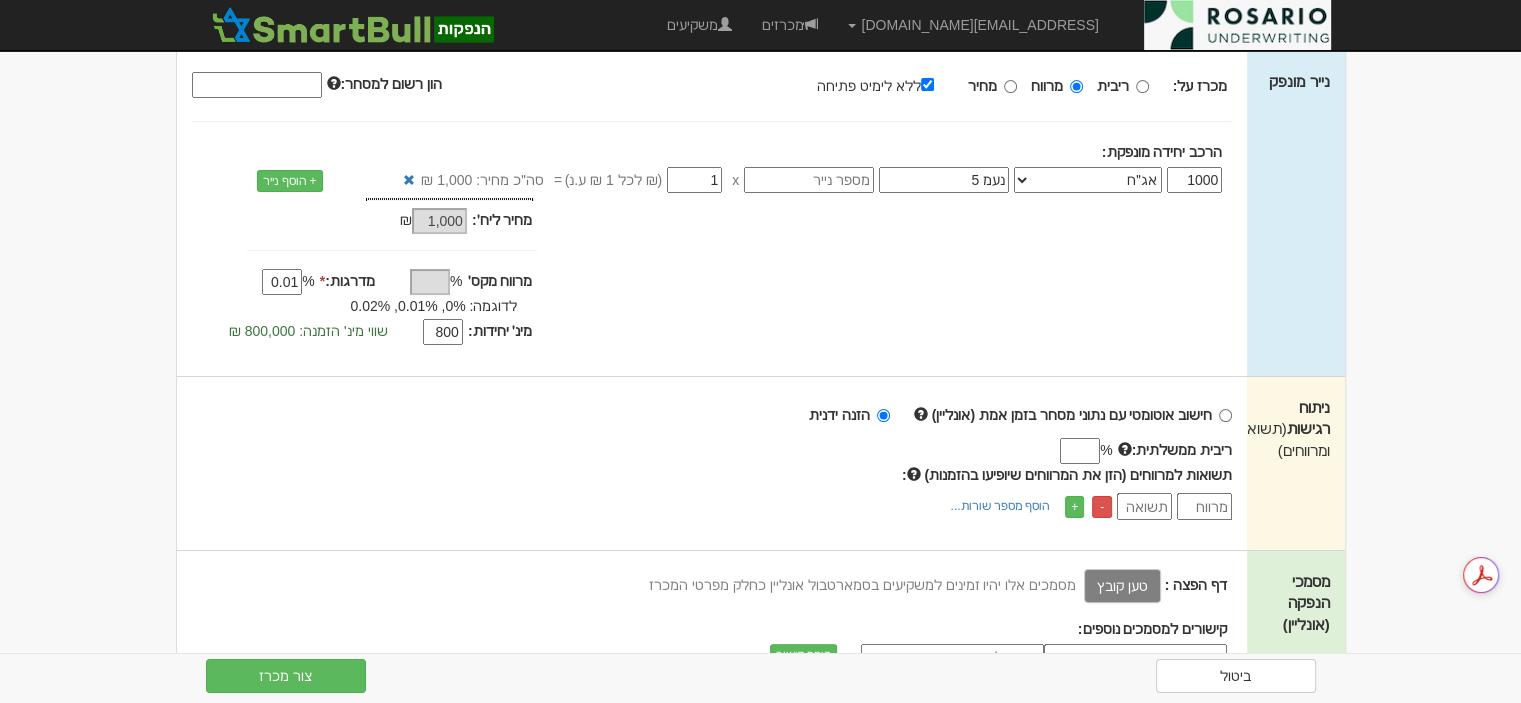 type on "1" 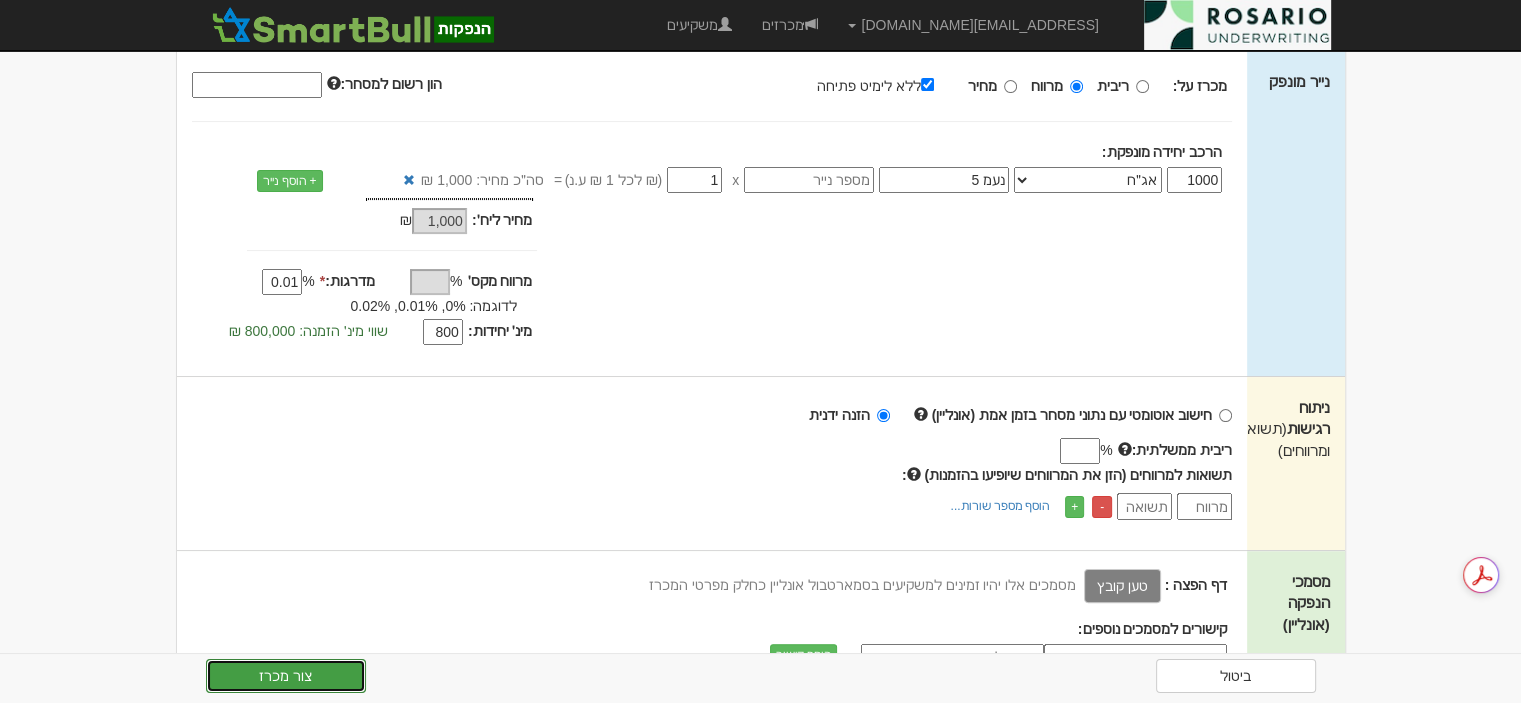 click on "צור מכרז" at bounding box center (286, 676) 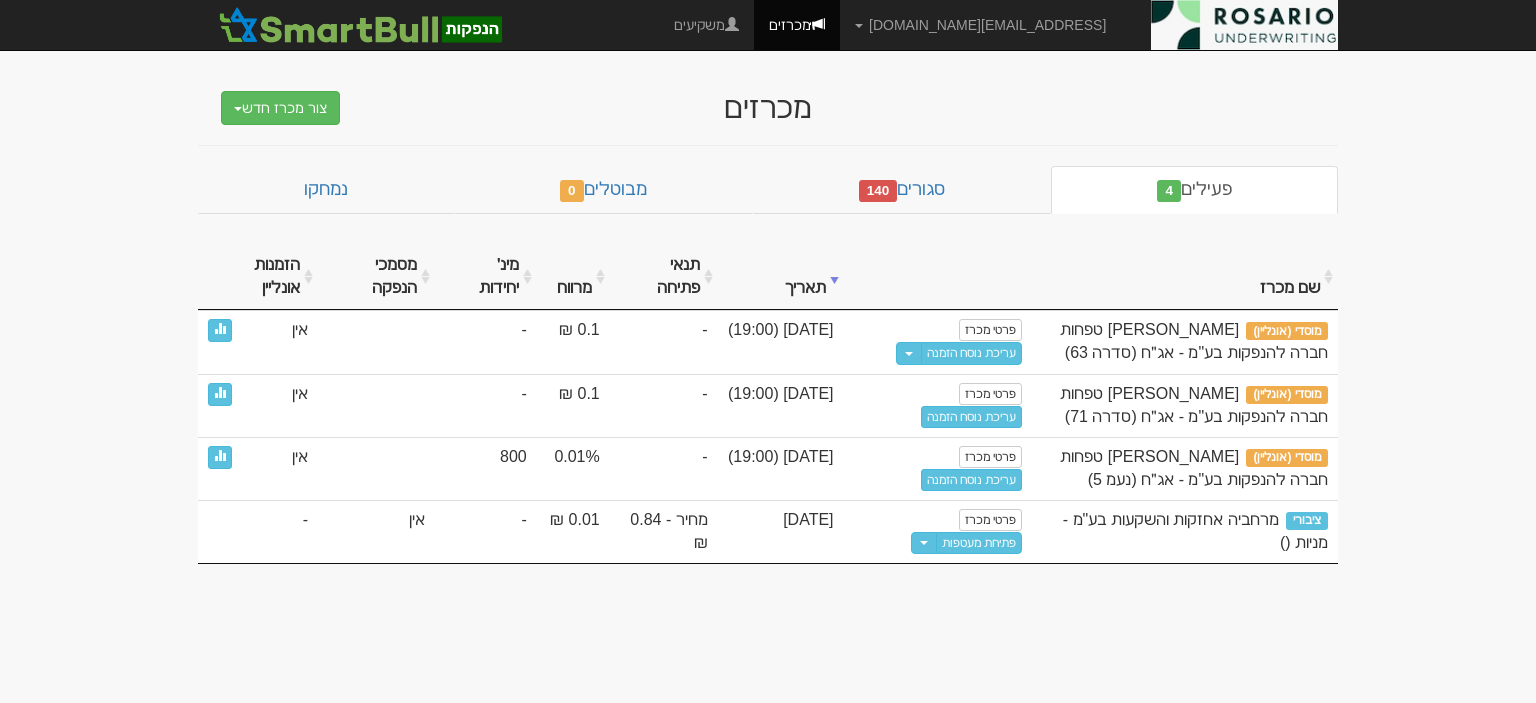 scroll, scrollTop: 0, scrollLeft: 0, axis: both 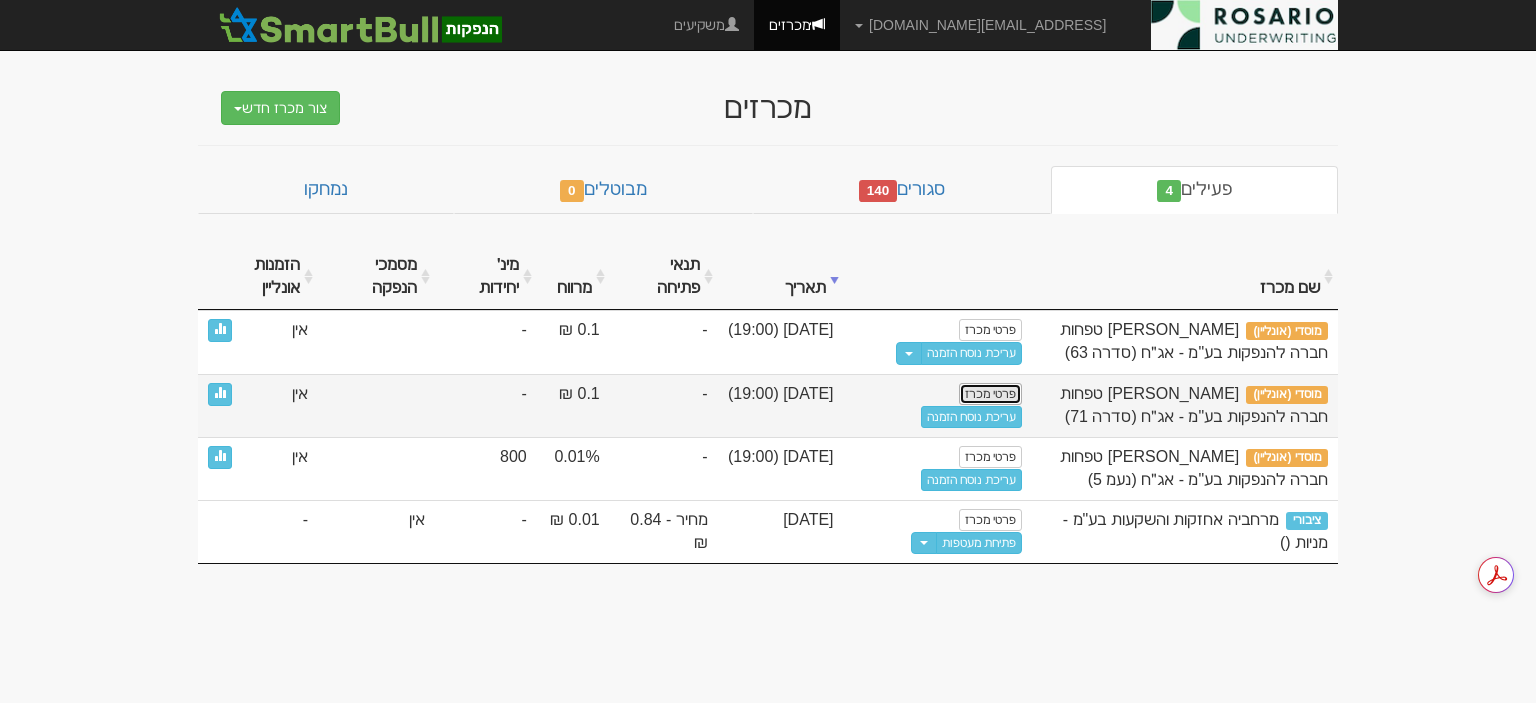 click on "פרטי מכרז" at bounding box center (990, 394) 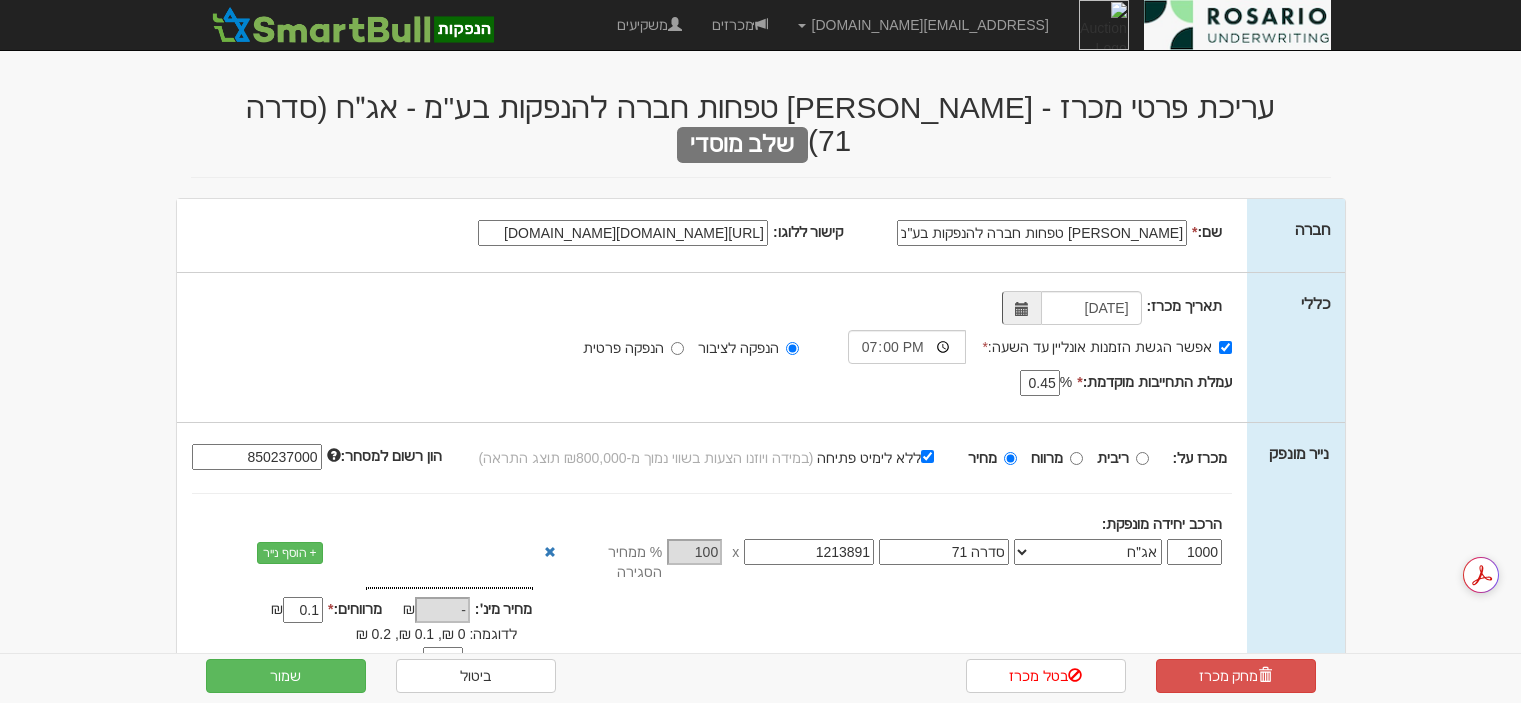 scroll, scrollTop: 0, scrollLeft: 0, axis: both 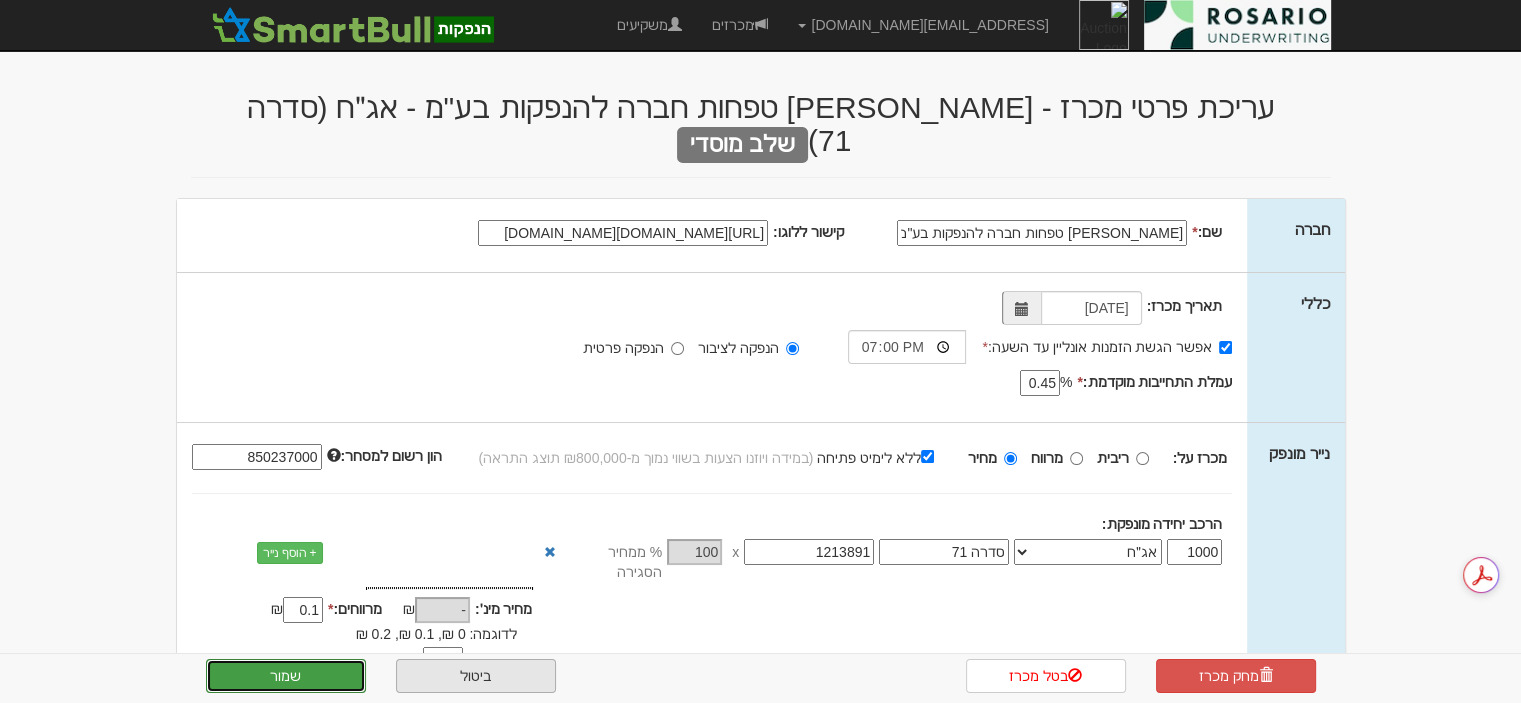 drag, startPoint x: 274, startPoint y: 677, endPoint x: 398, endPoint y: 660, distance: 125.1599 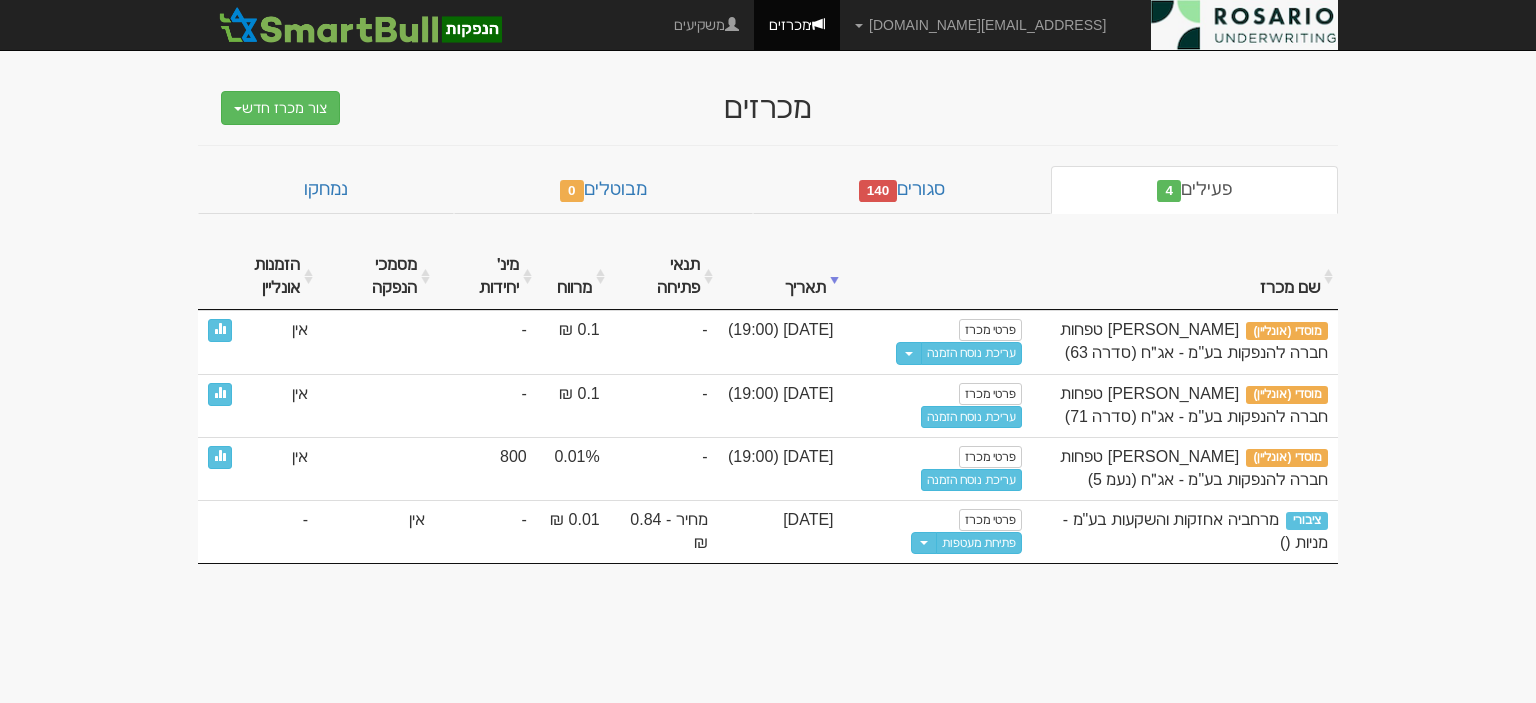 scroll, scrollTop: 0, scrollLeft: 0, axis: both 